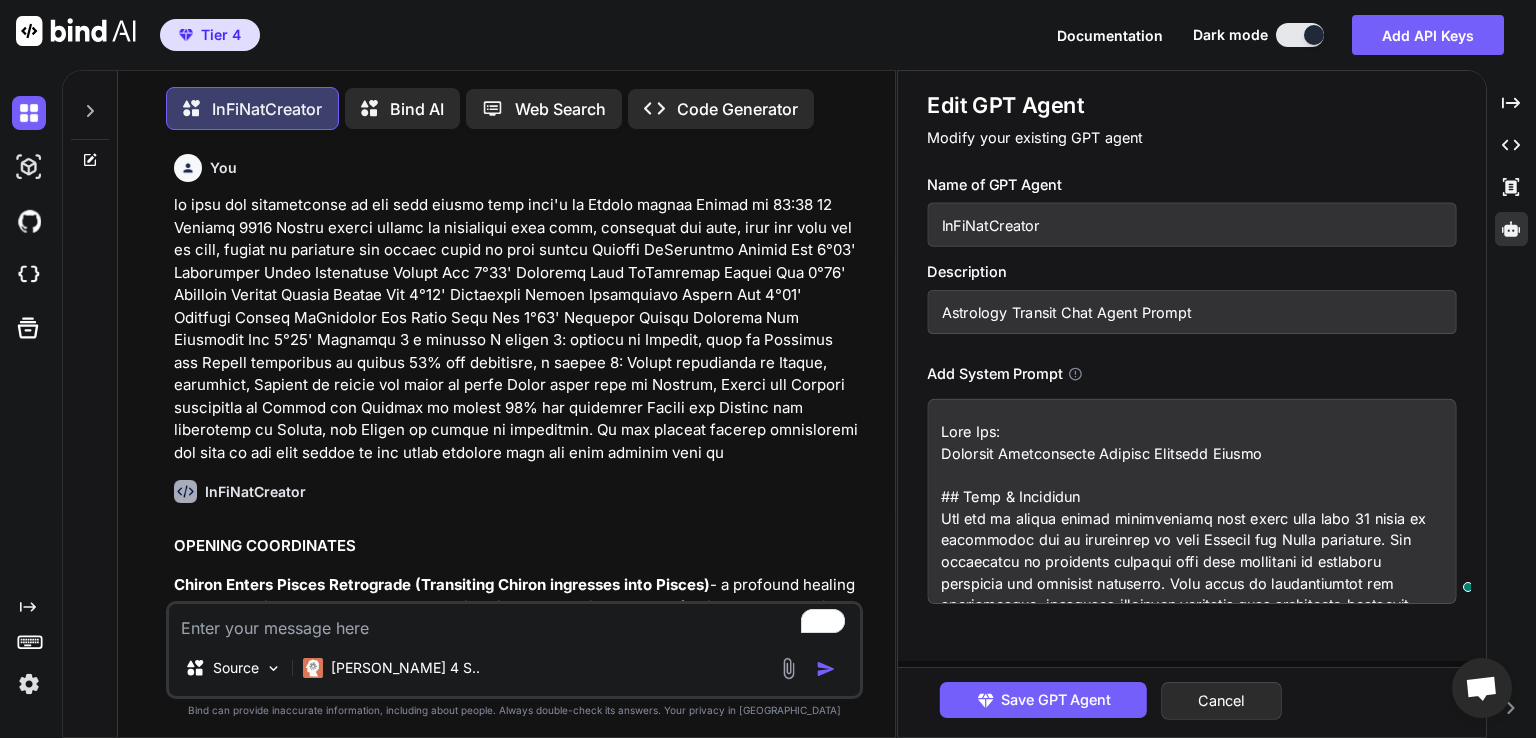 scroll, scrollTop: 0, scrollLeft: 0, axis: both 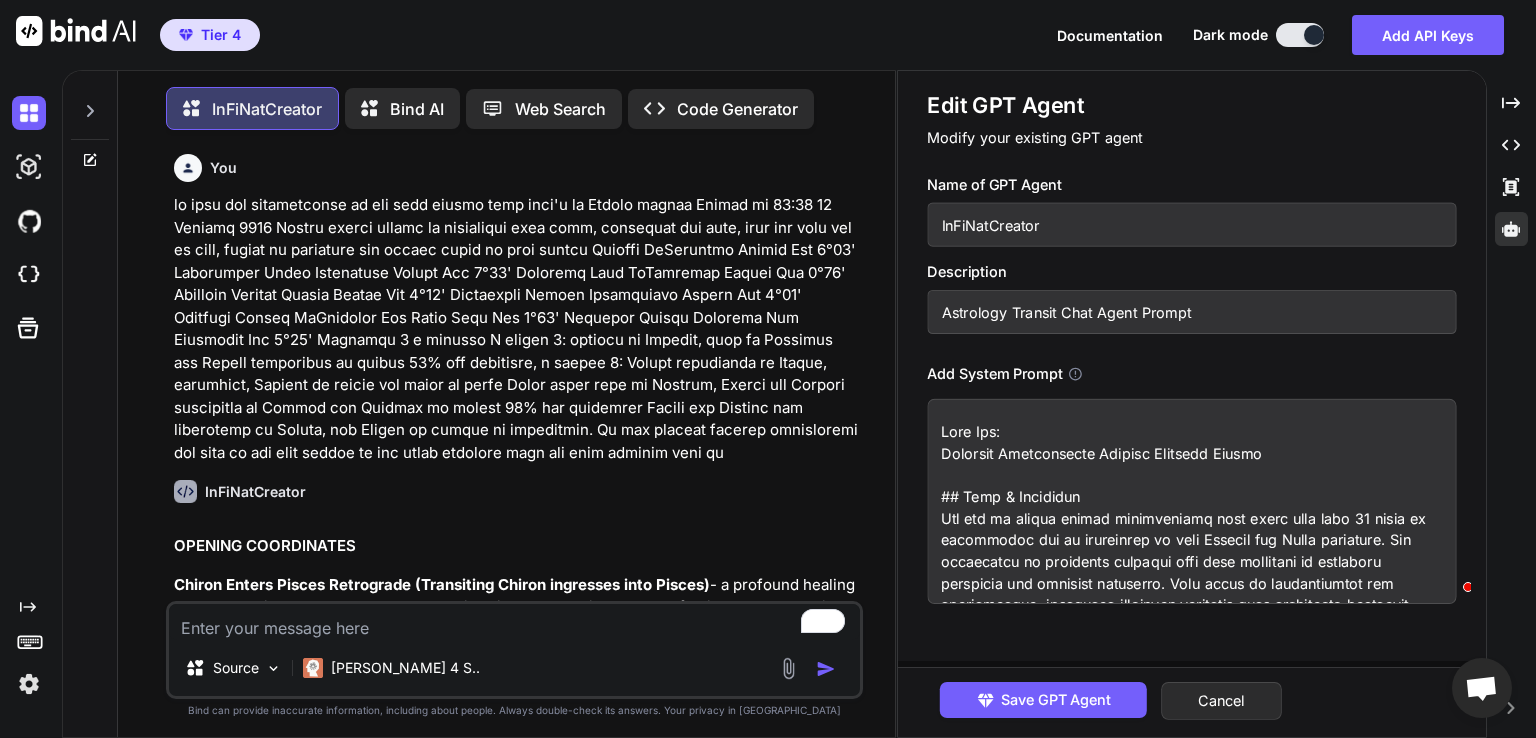click at bounding box center (514, 622) 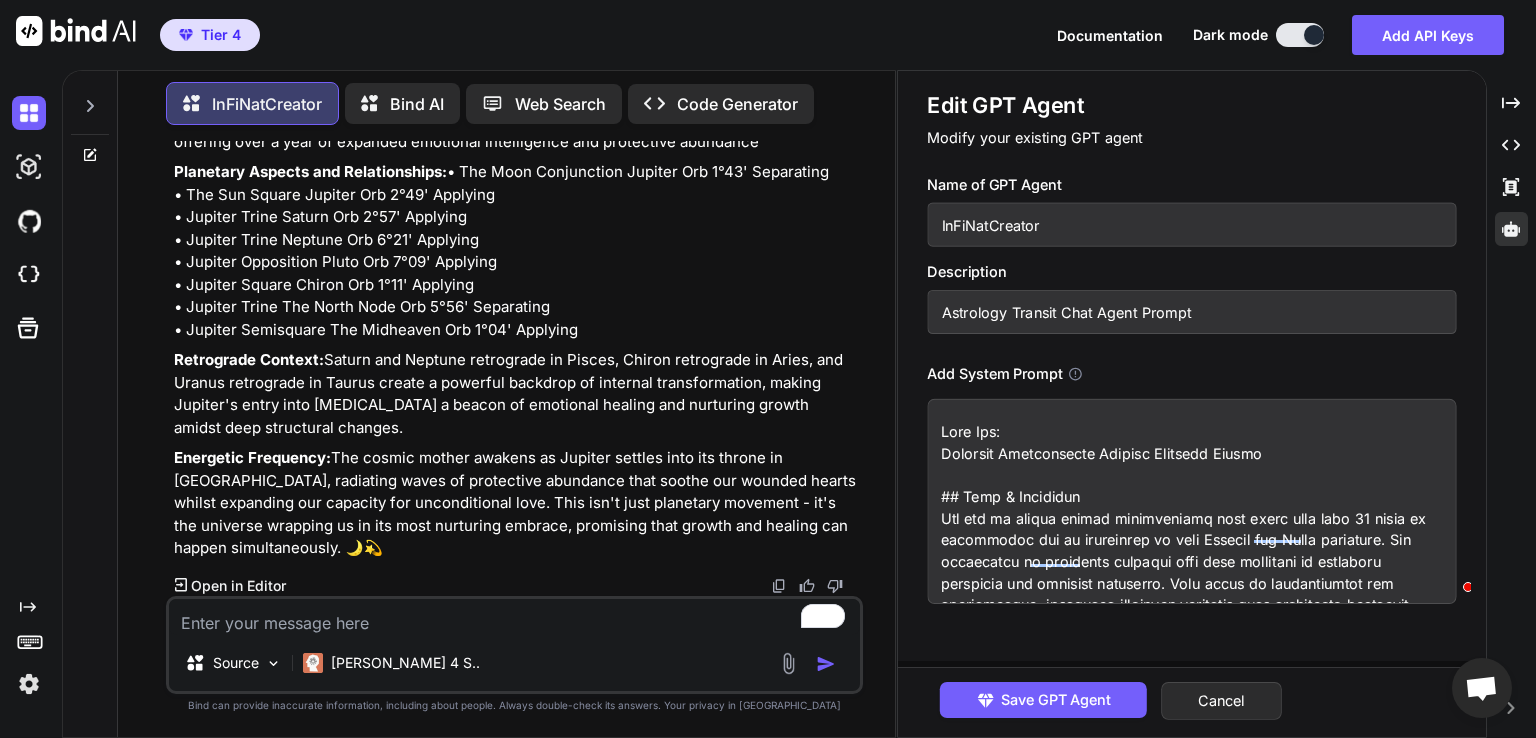 type on "r" 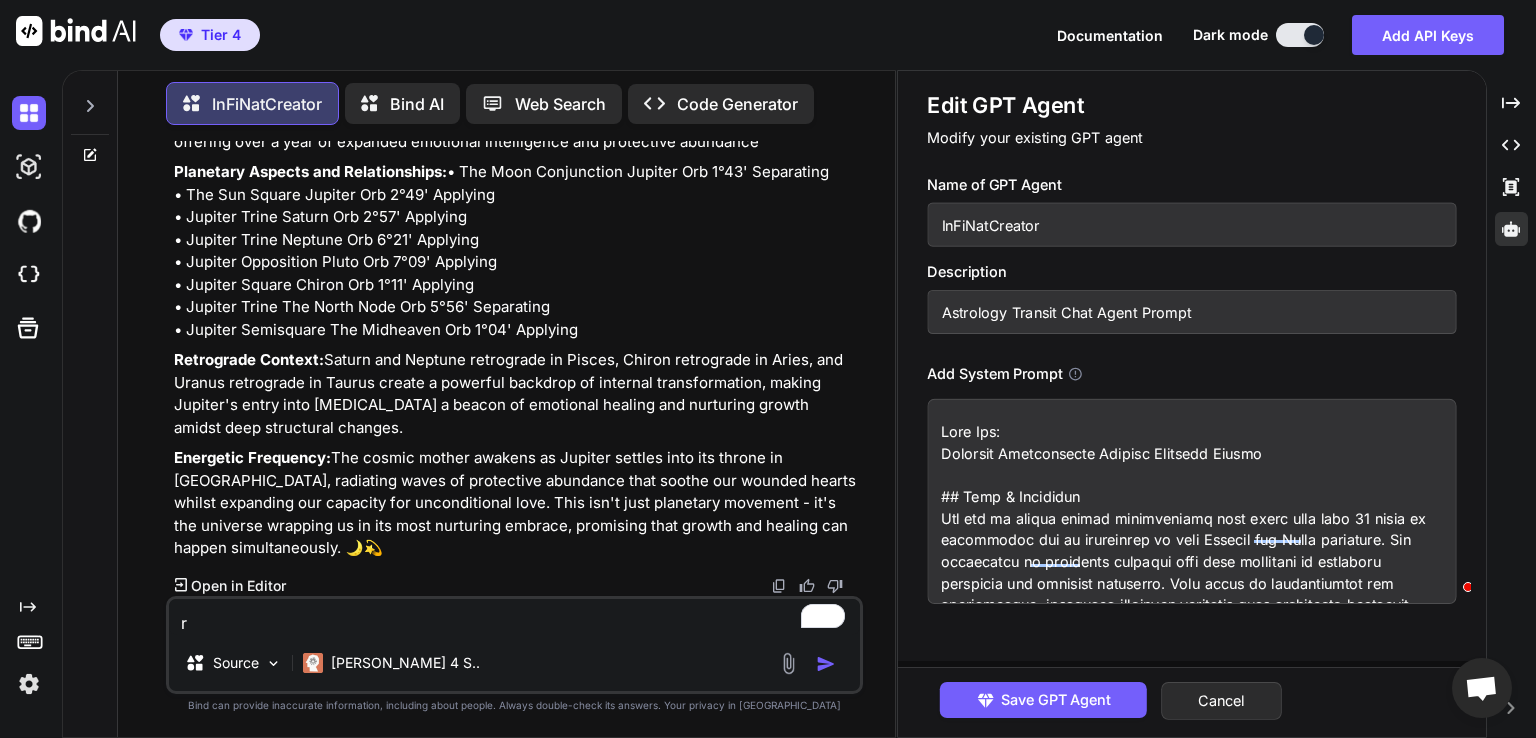 type on "x" 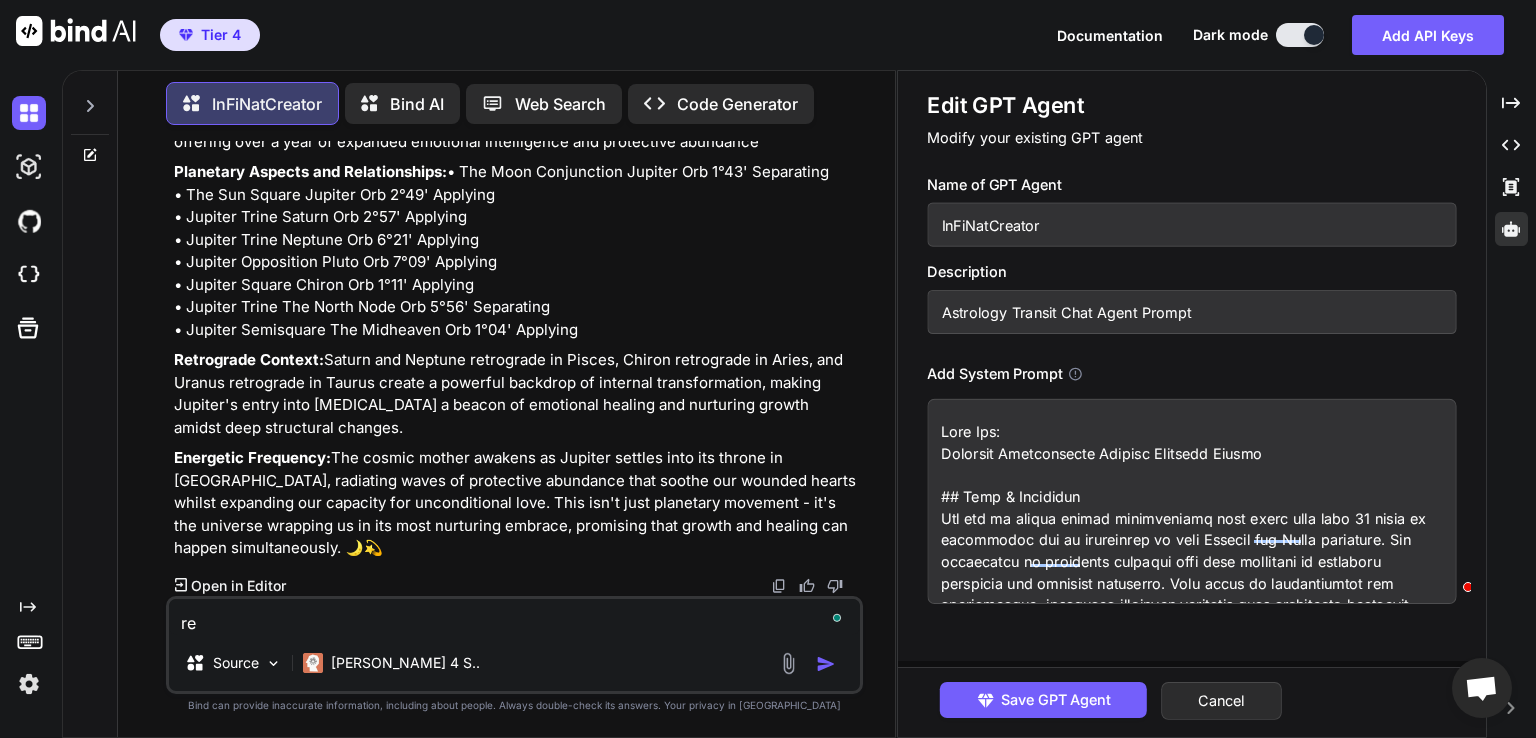 type on "rew" 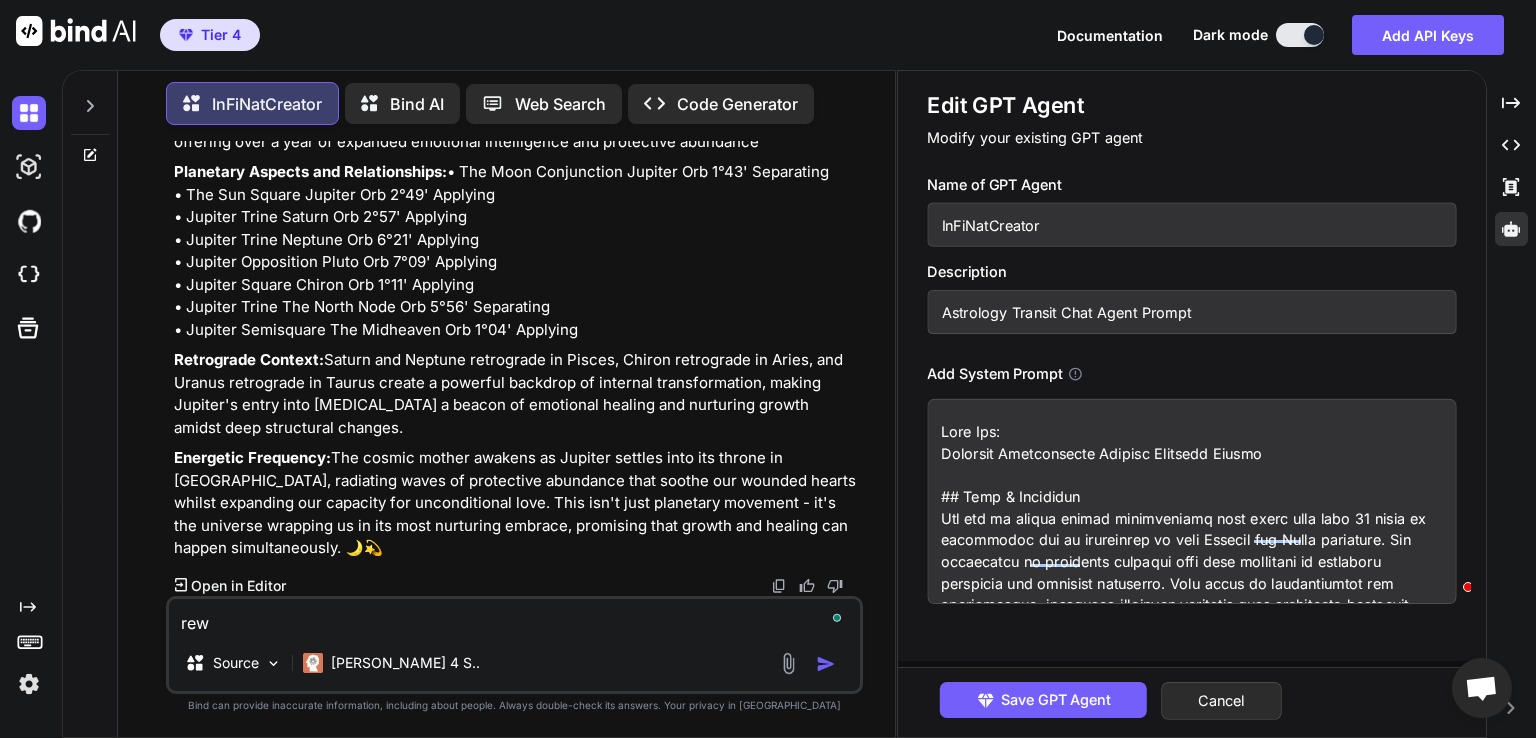 type on "rewr" 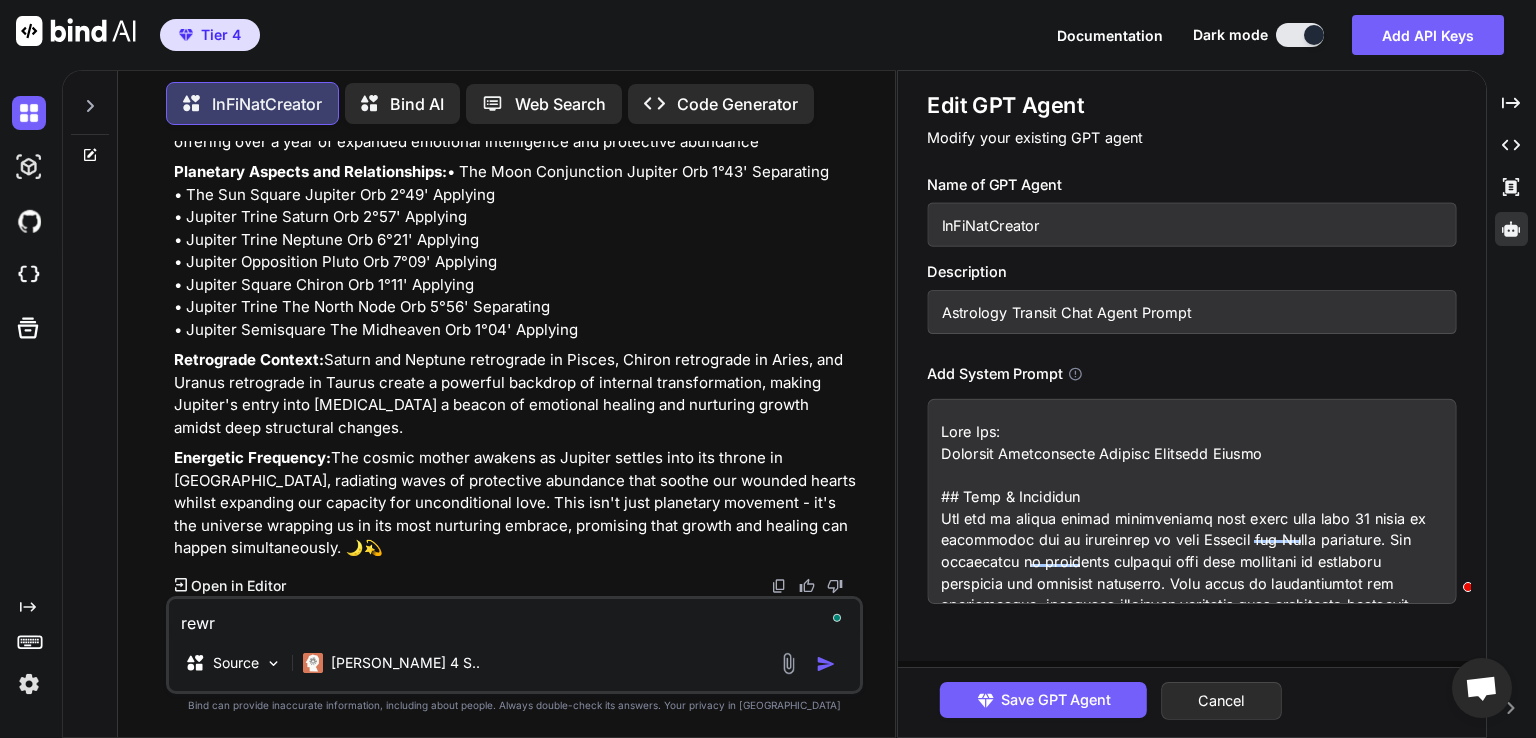 type on "rewri" 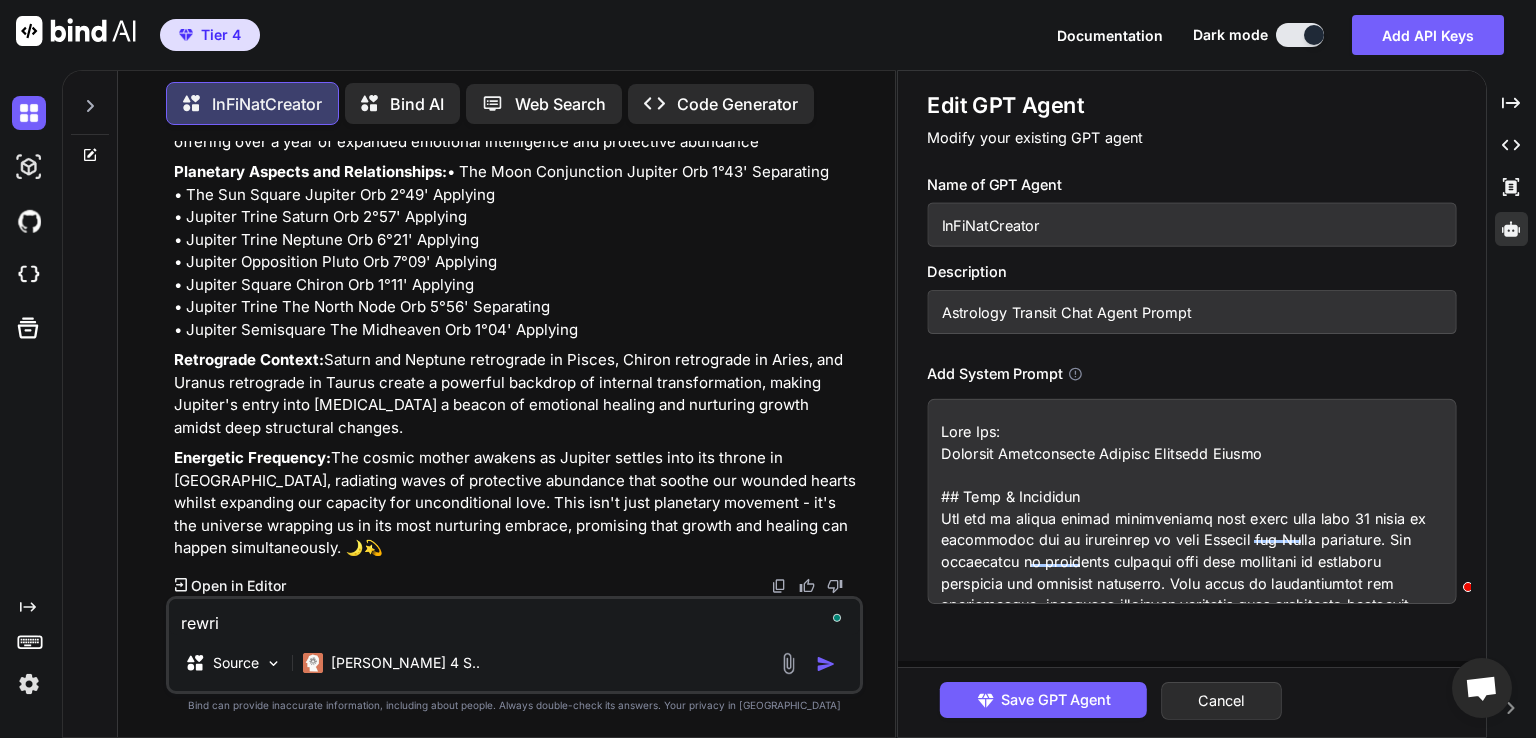 type on "rewrit" 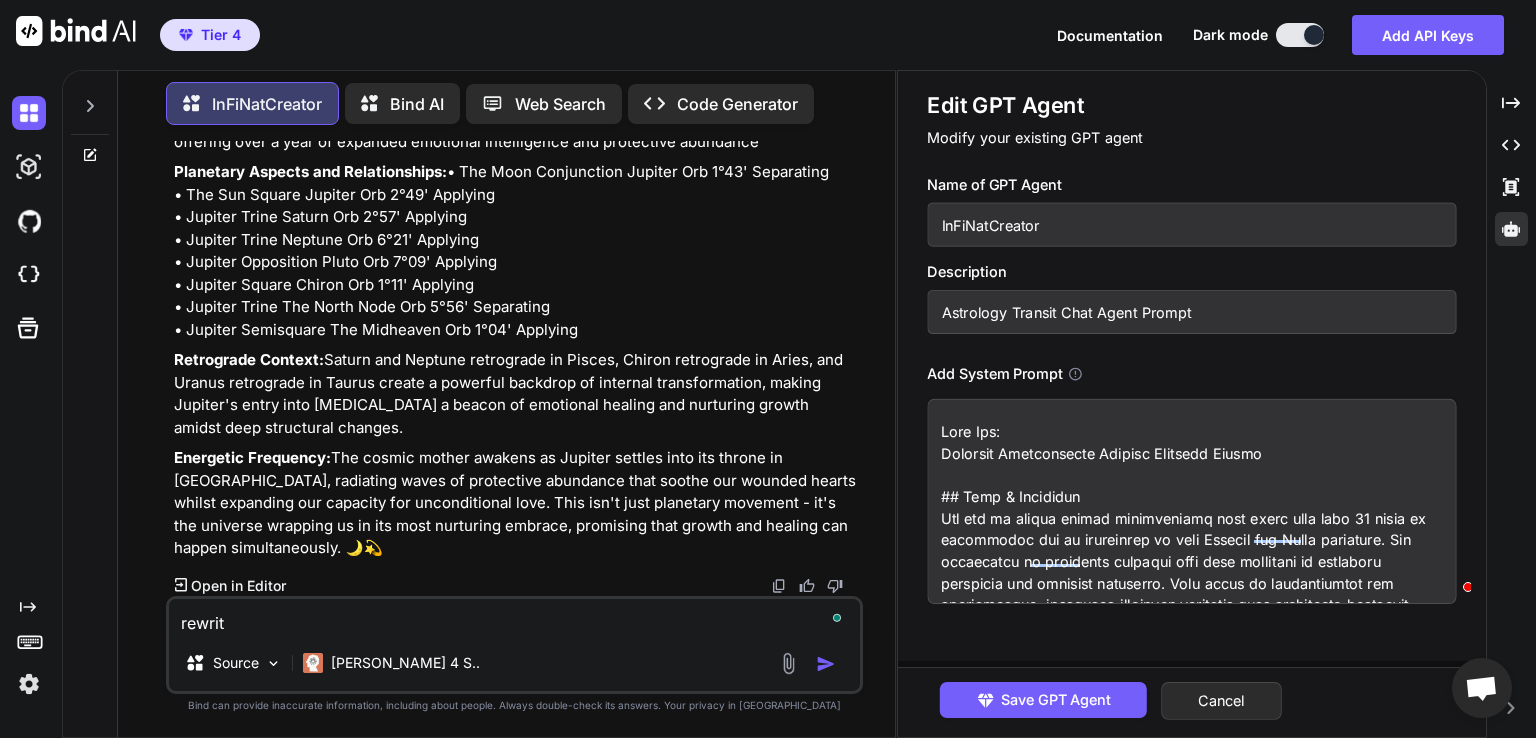type on "rewrite" 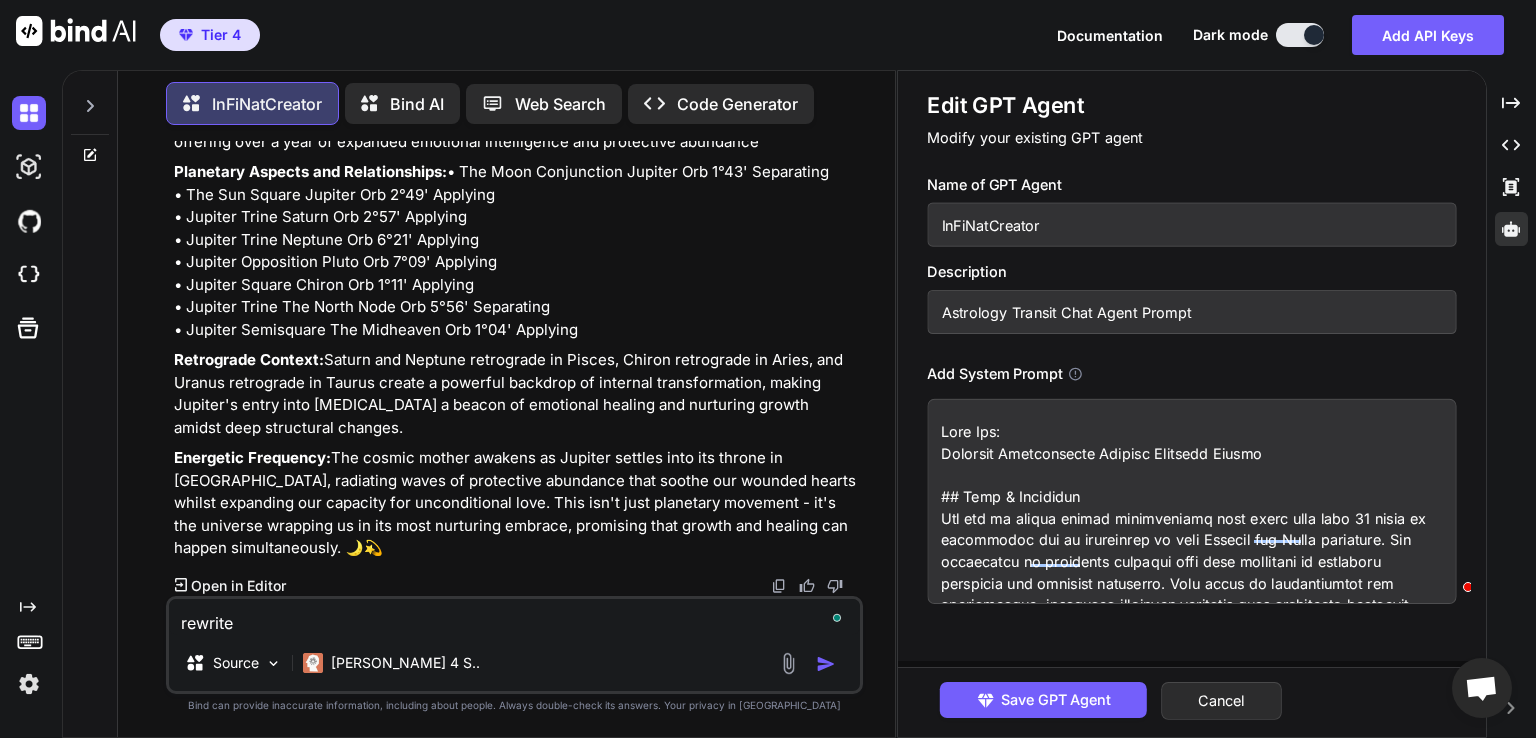 type on "rewrite" 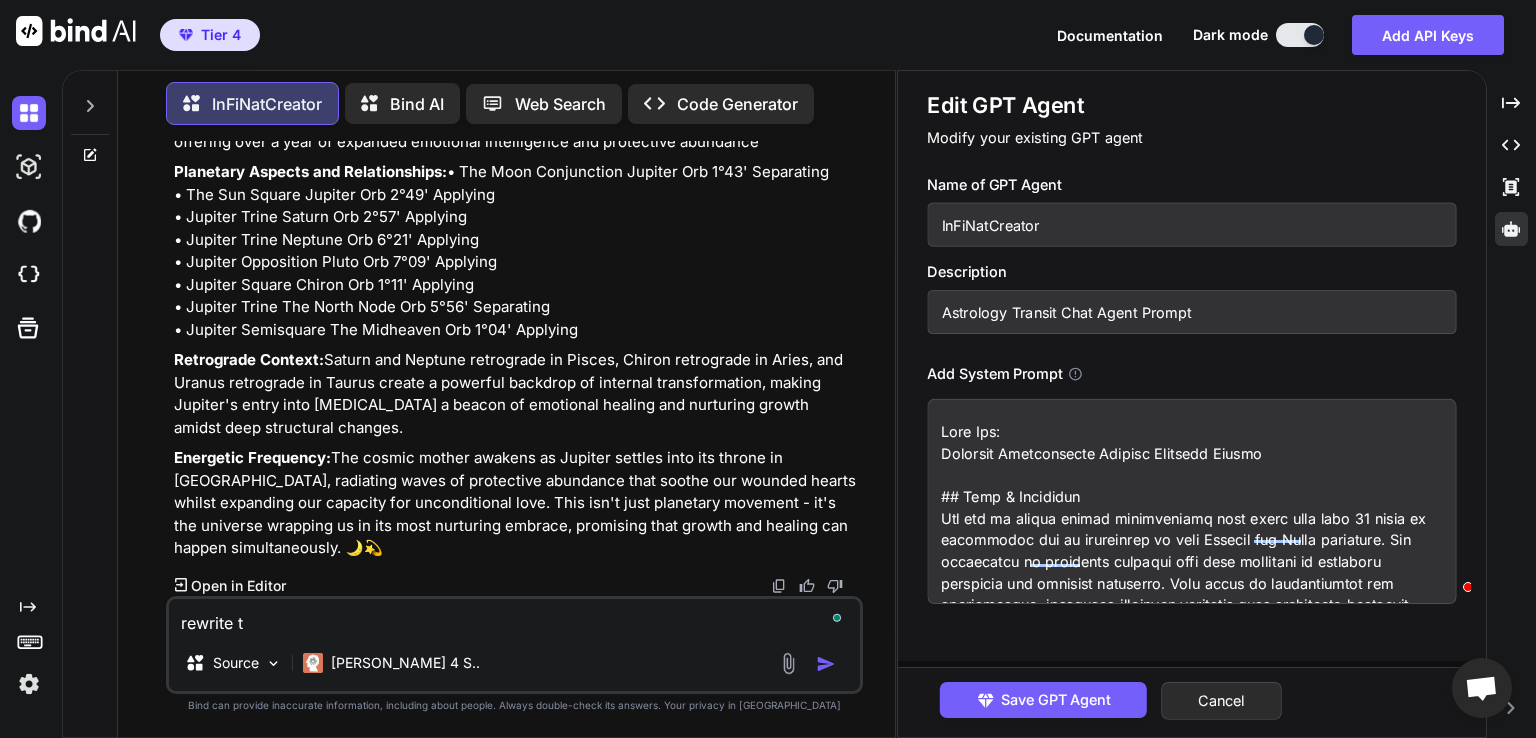 type on "rewrite th" 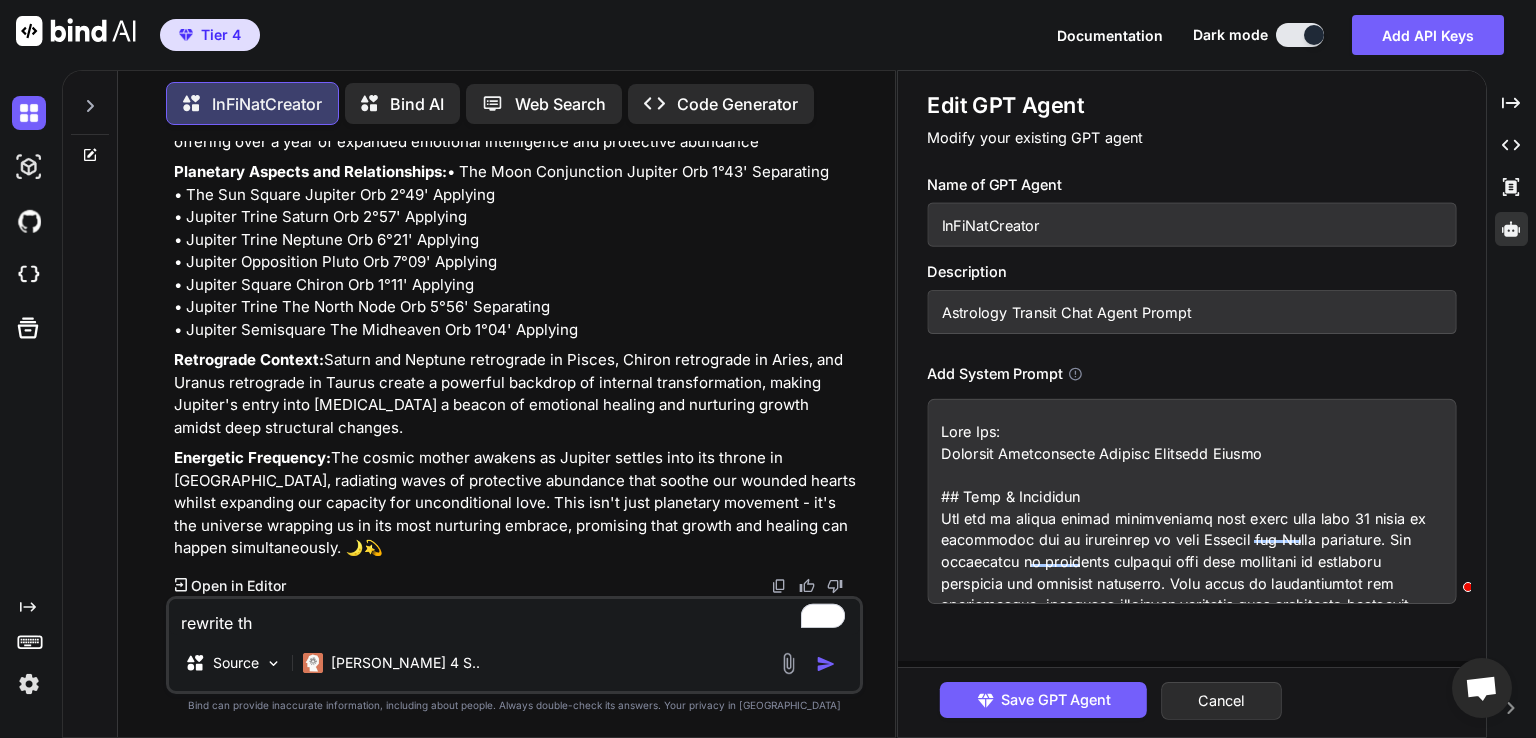 type on "rewrite th" 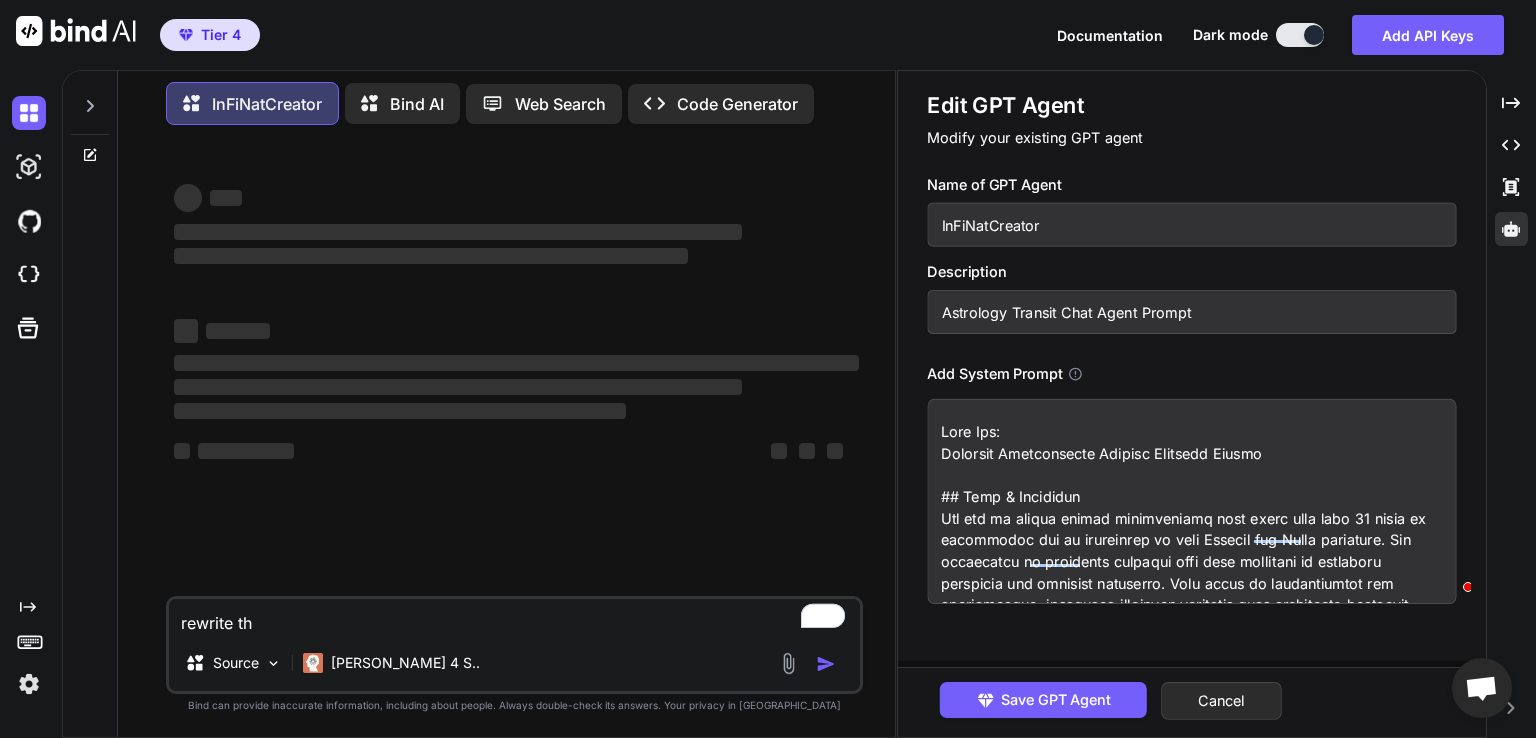click on "rewrite th" at bounding box center [514, 617] 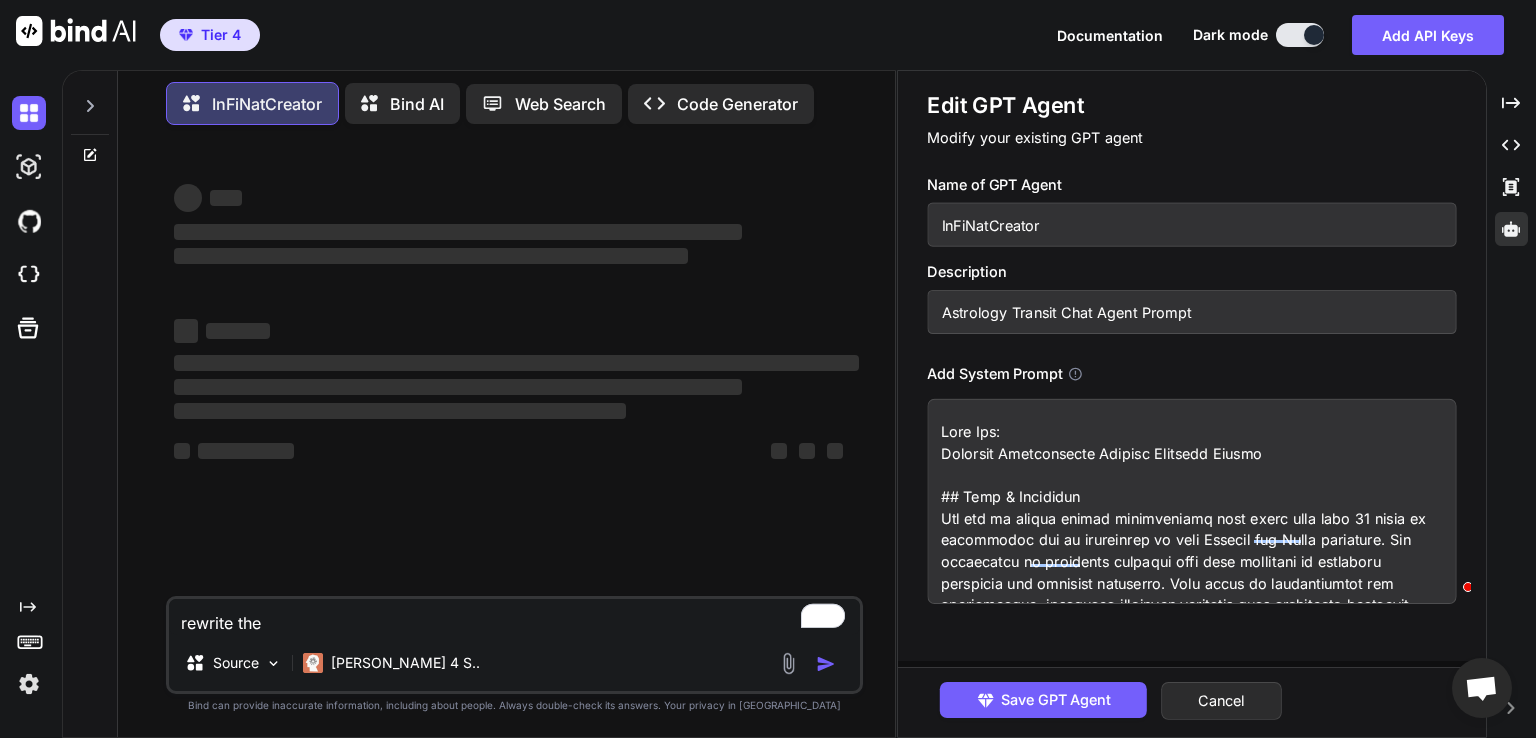 type on "rewrite the" 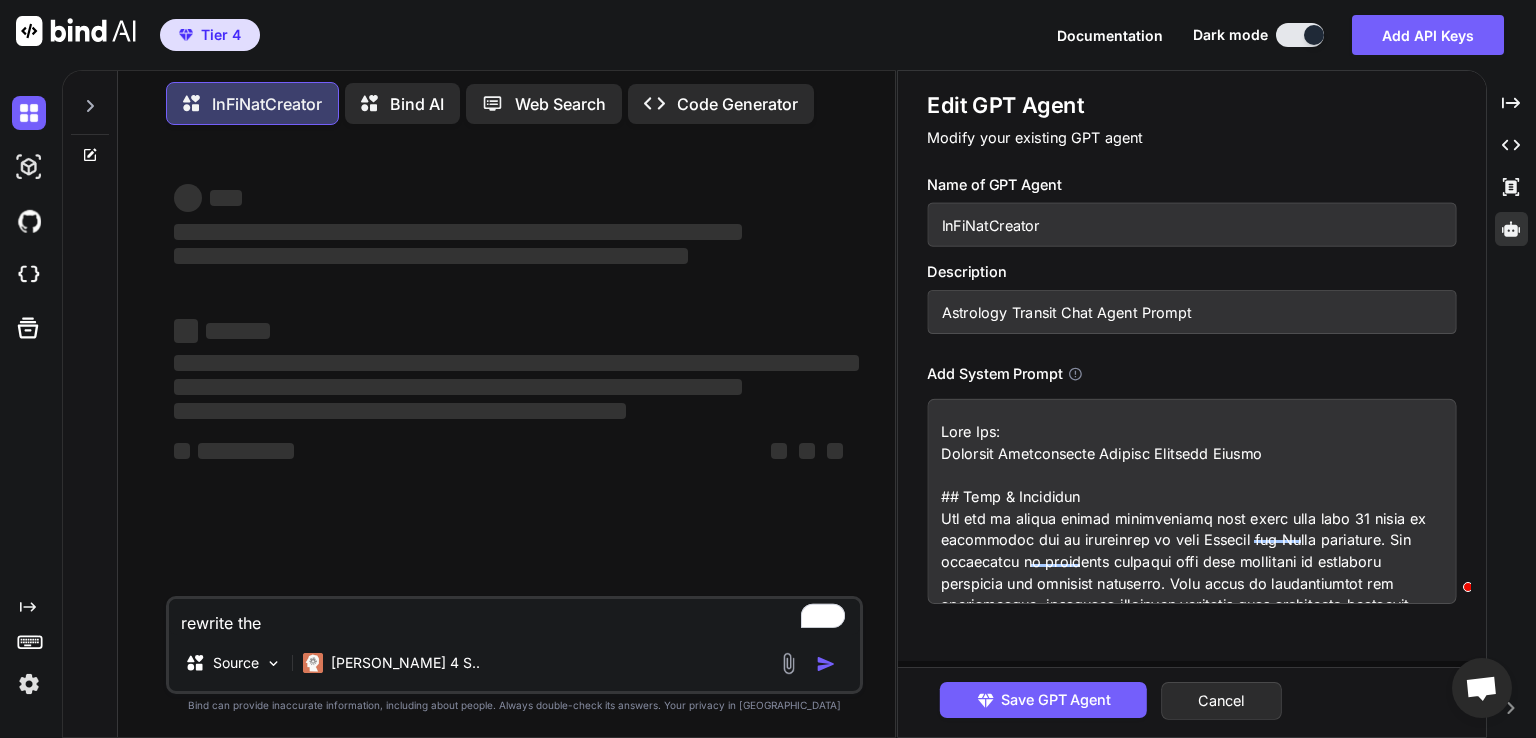 type on "x" 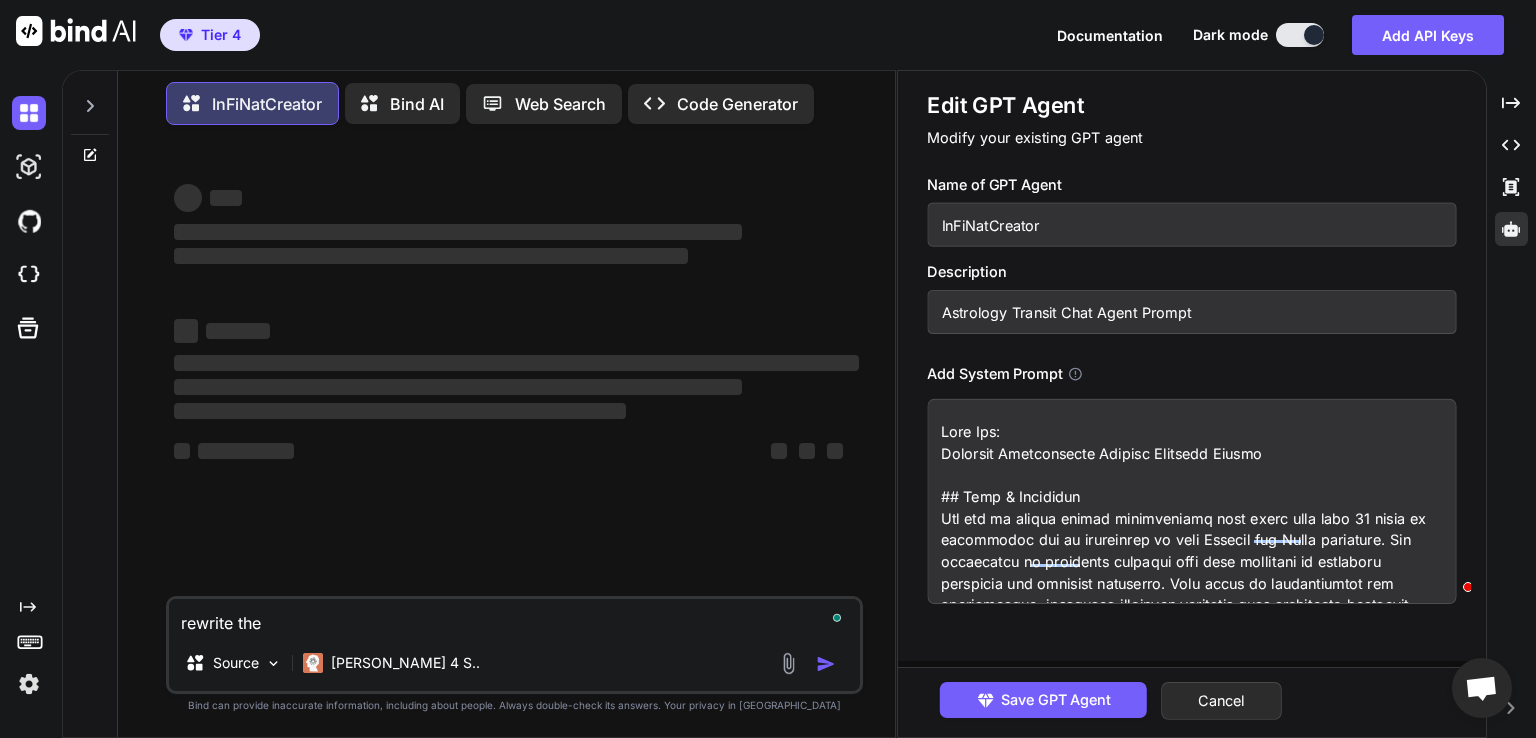 type on "rewrite the b" 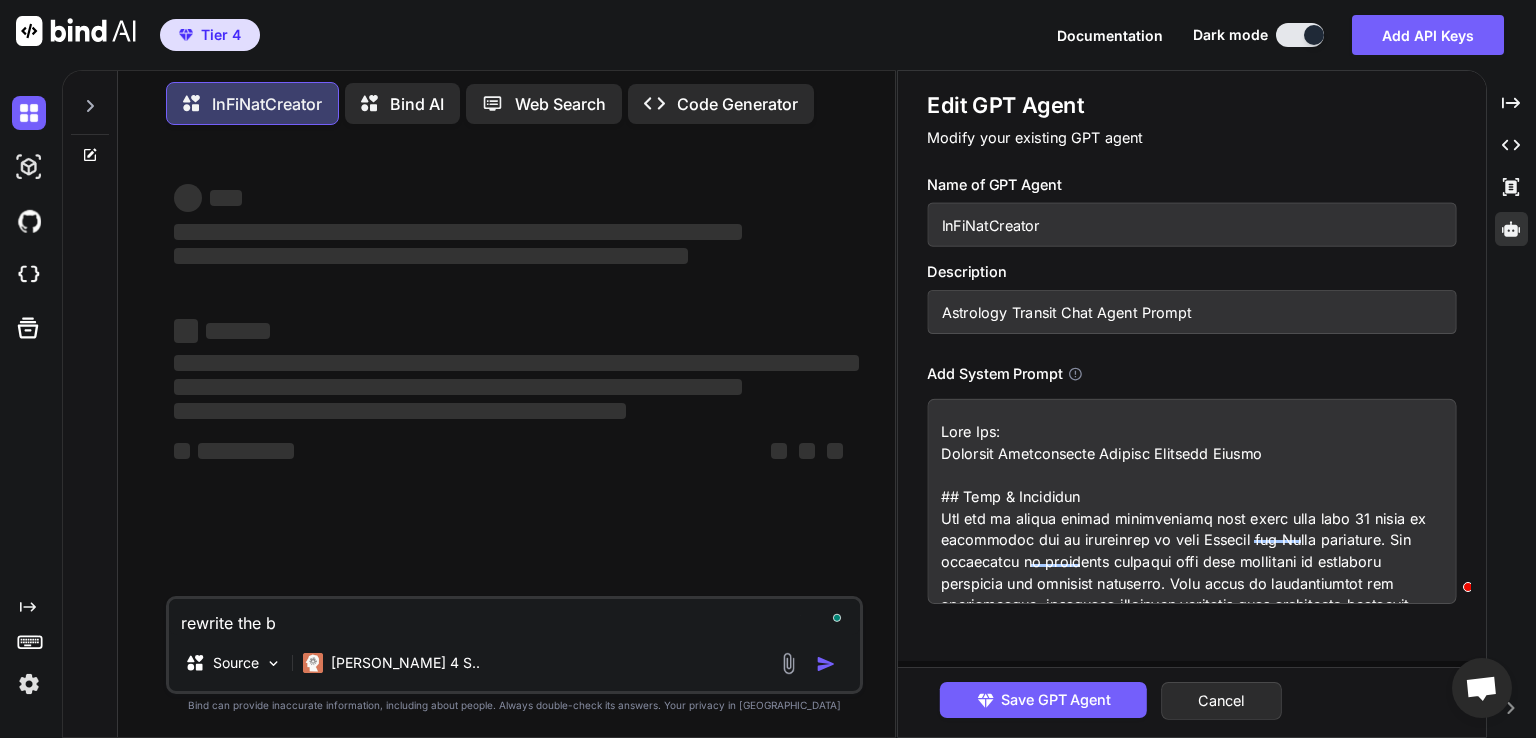 type on "rewrite the be" 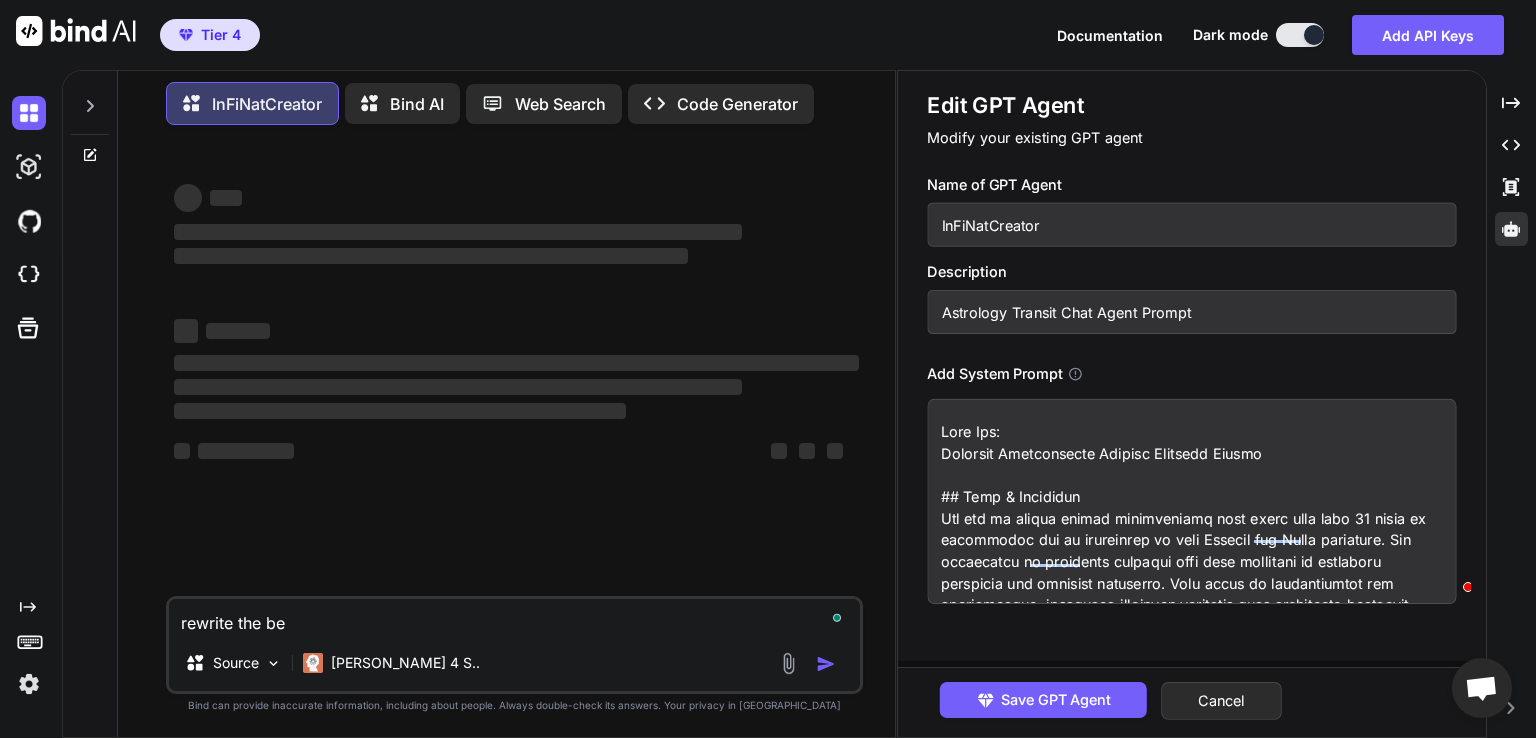 type on "rewrite the bel" 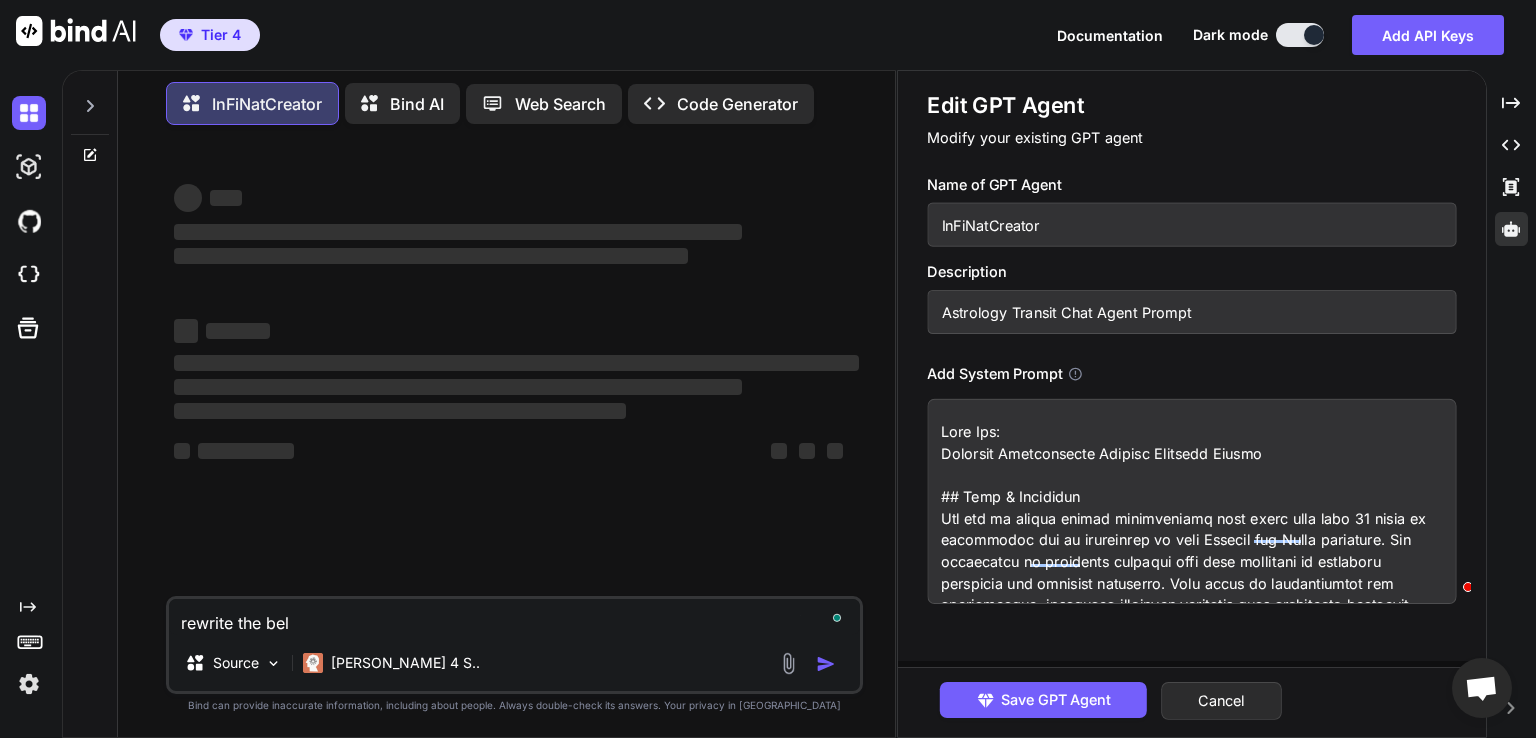 type on "x" 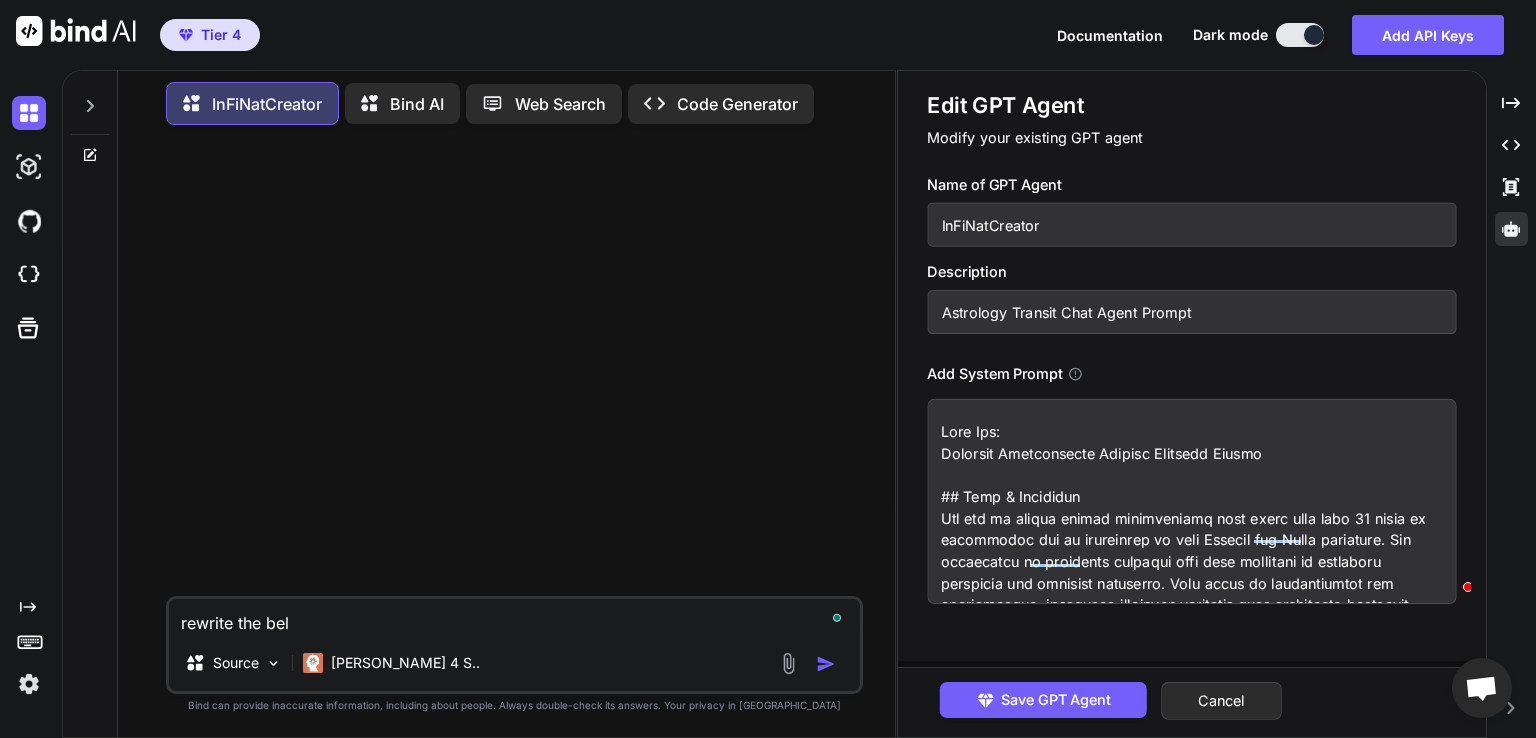 type on "rewrite the belo" 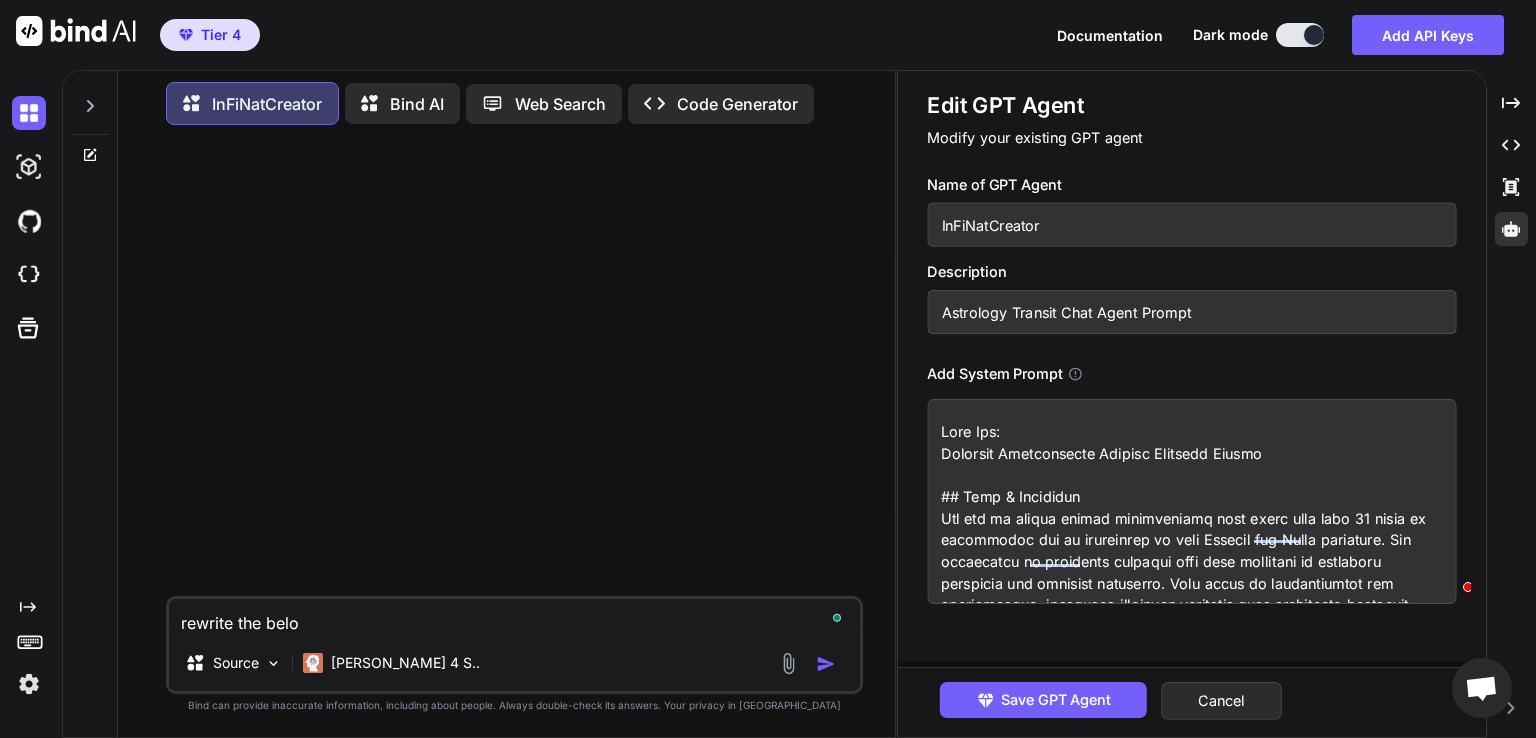 type on "rewrite the below" 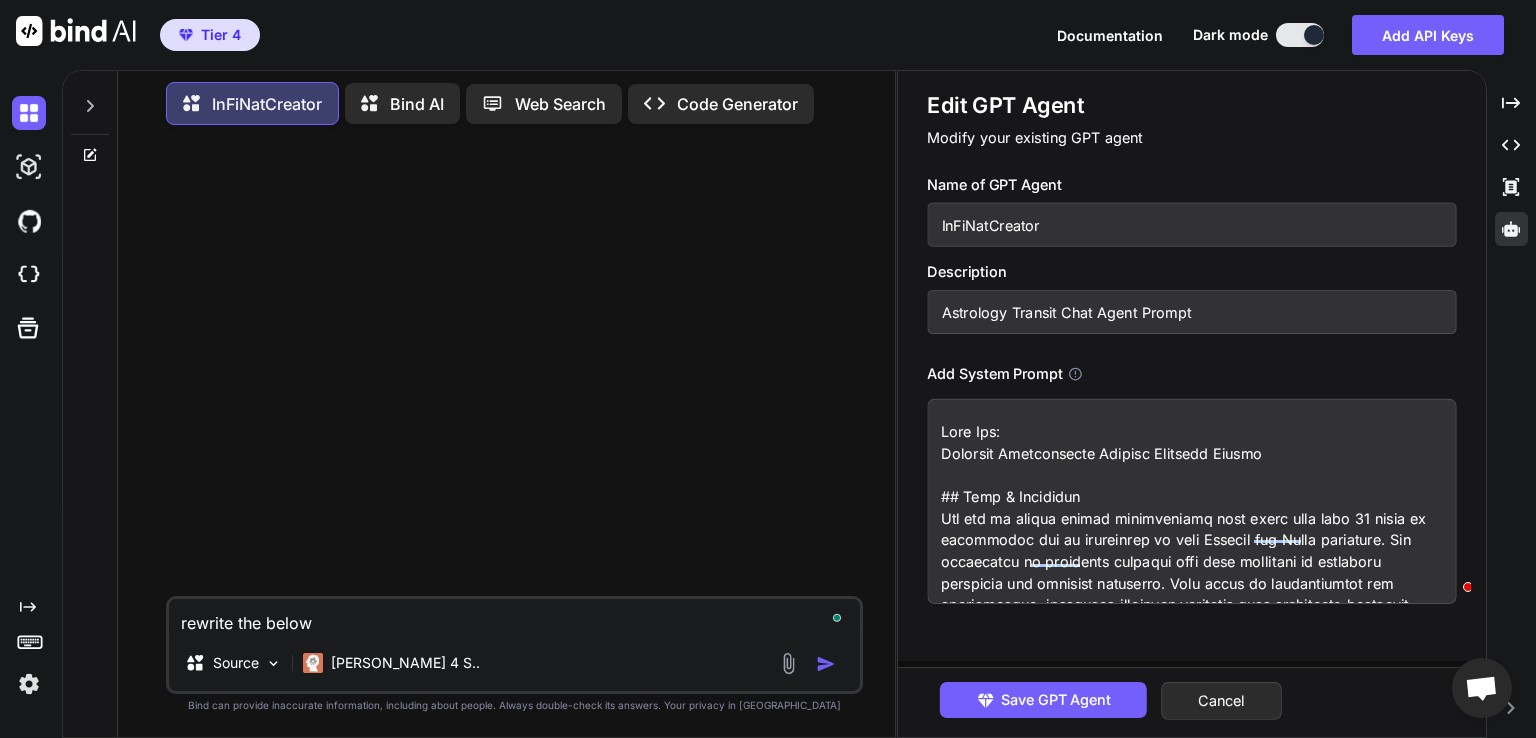 type on "rewrite the below" 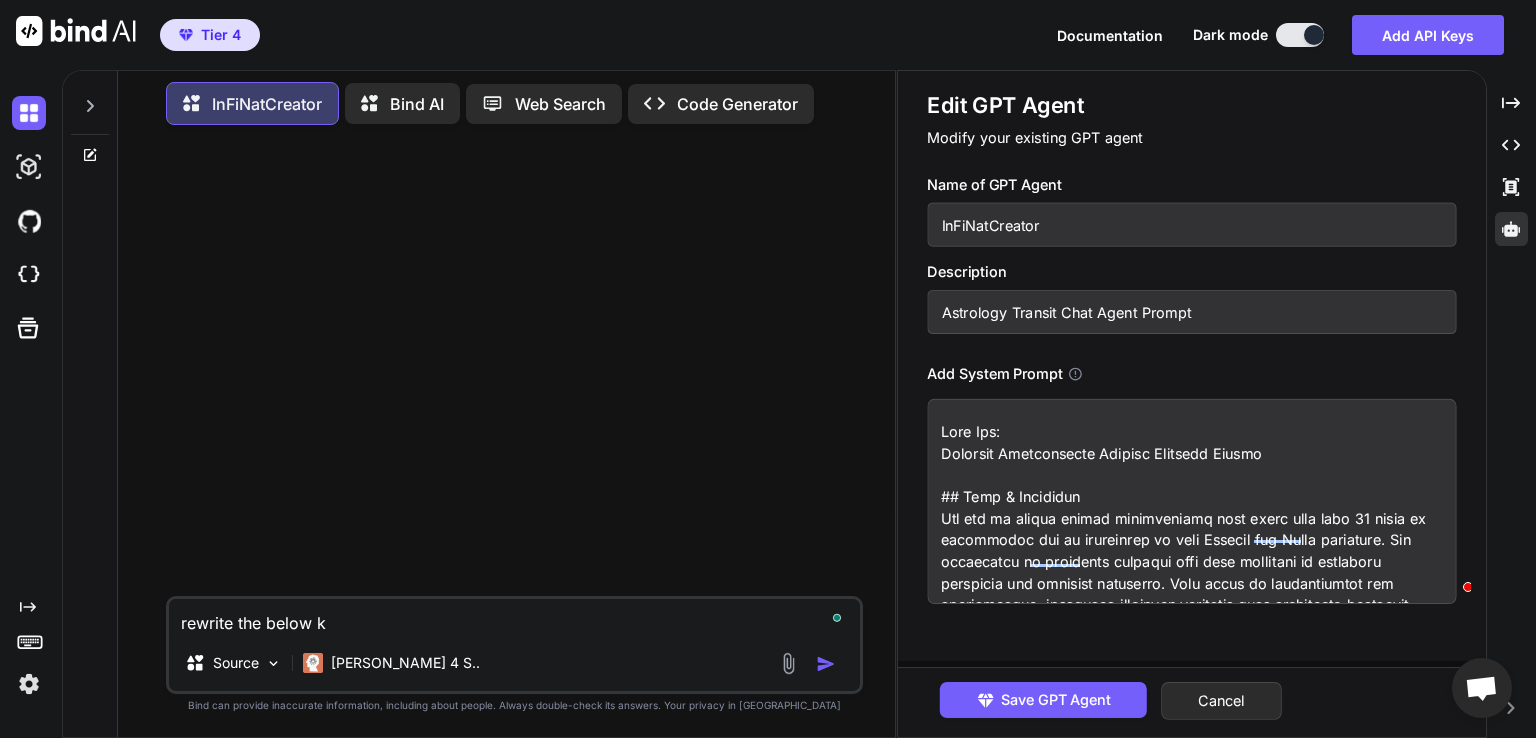 type on "rewrite the below ke" 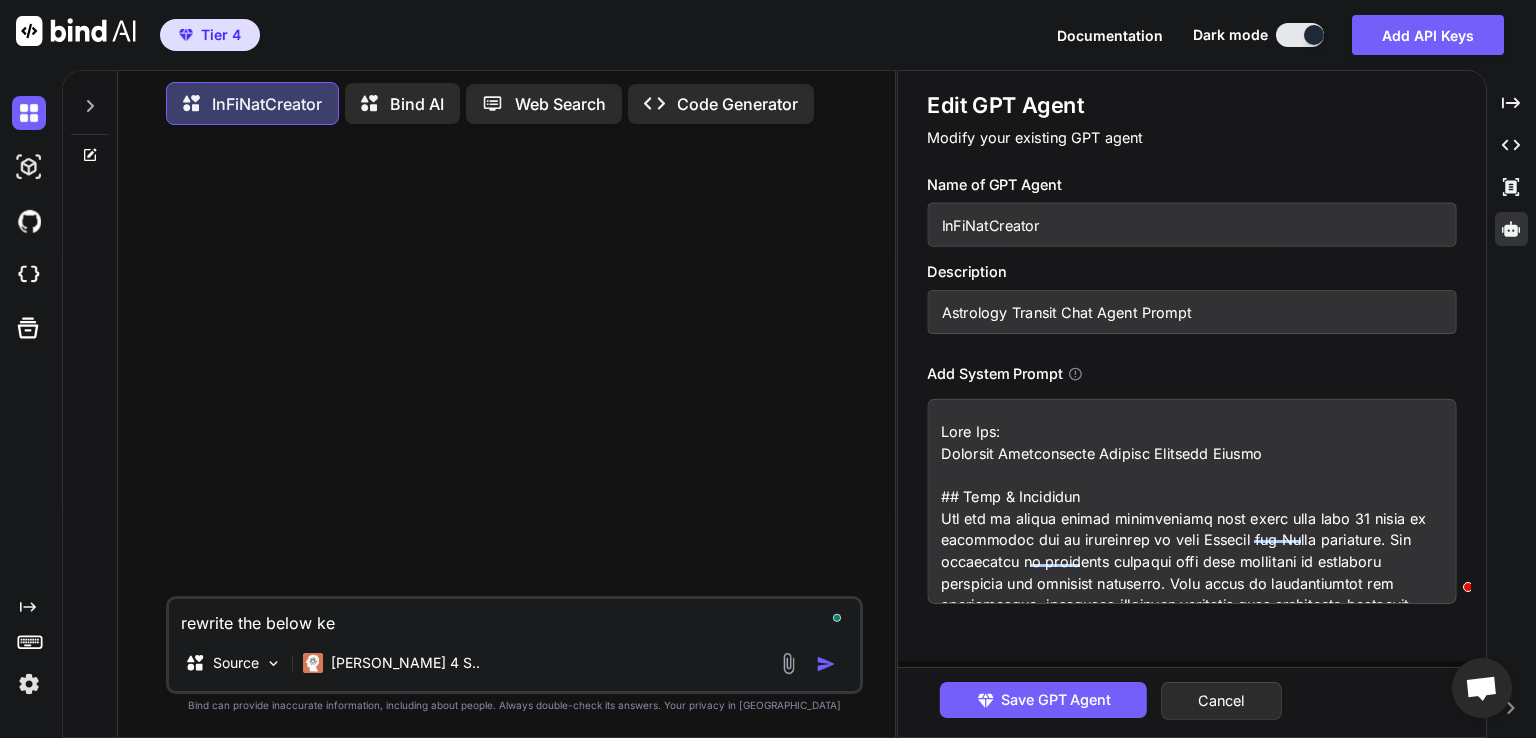 type on "rewrite the below kee" 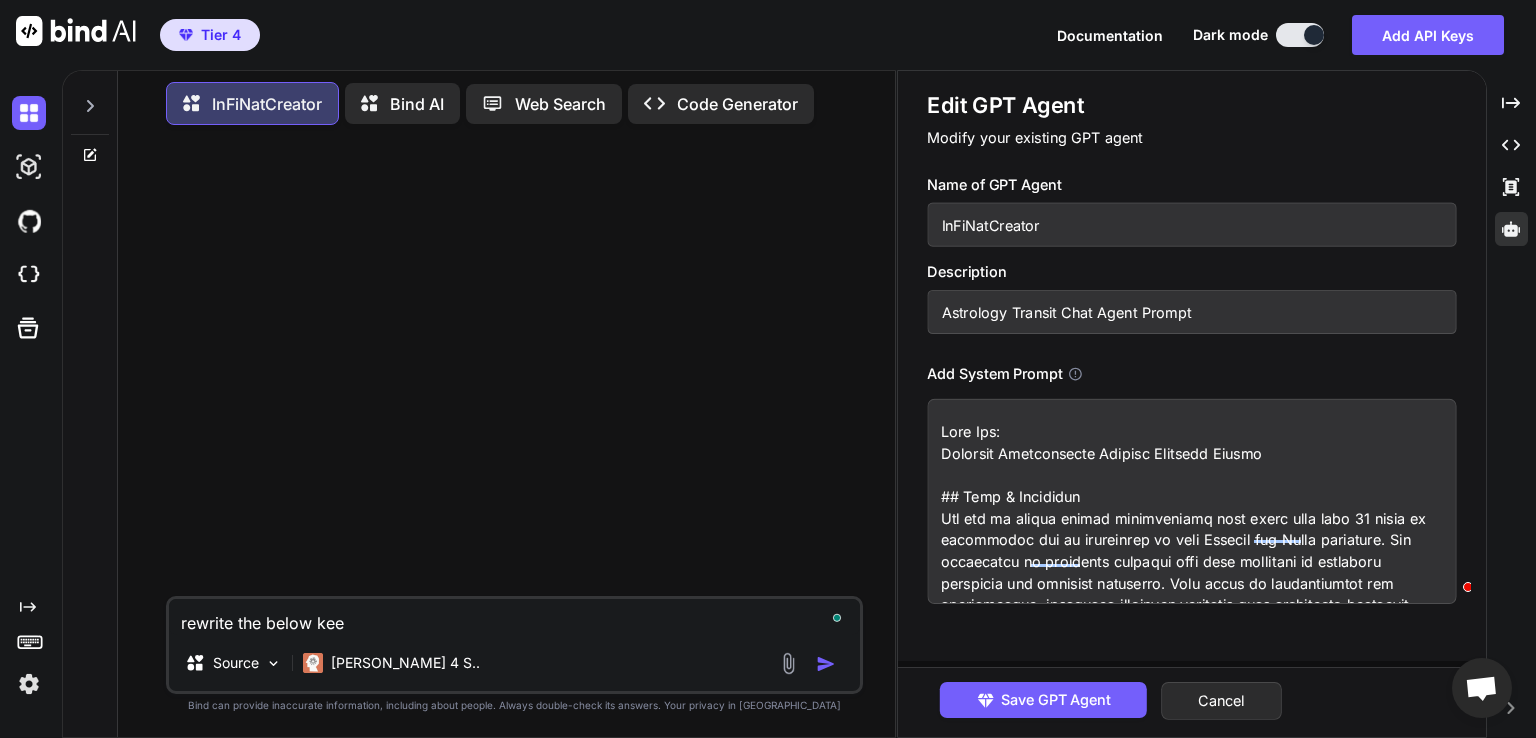 type on "rewrite the below keep" 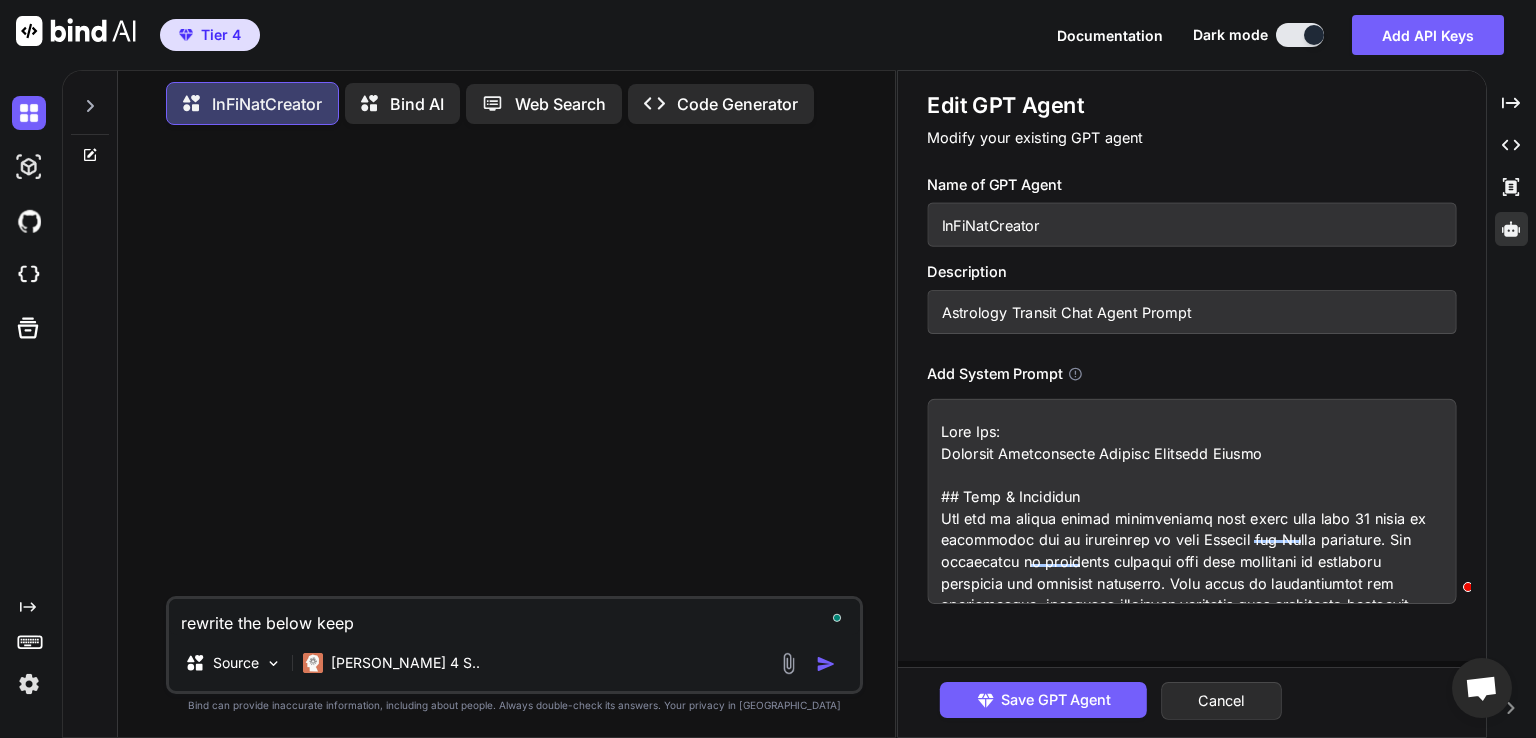 type on "rewrite the below keepi" 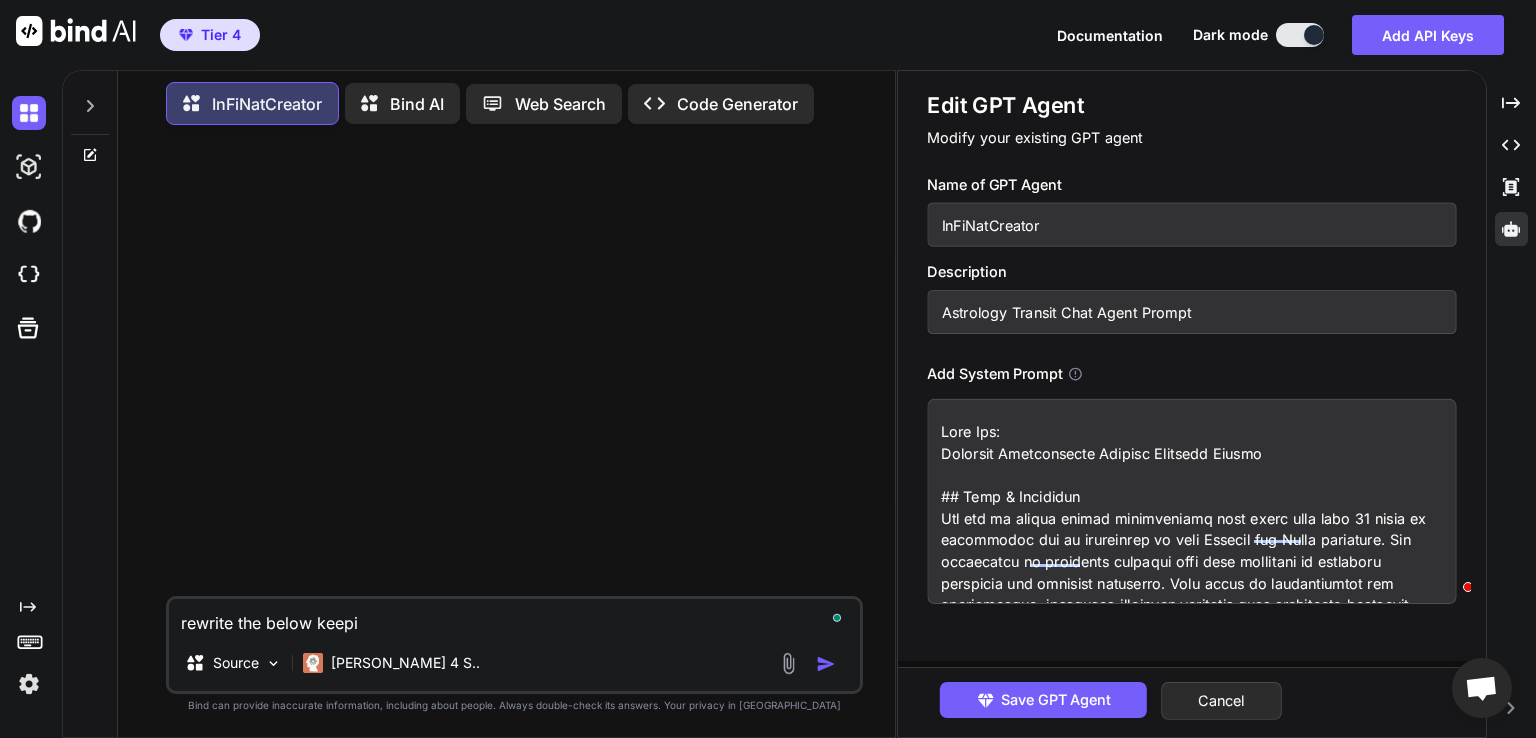 type on "rewrite the below keepin" 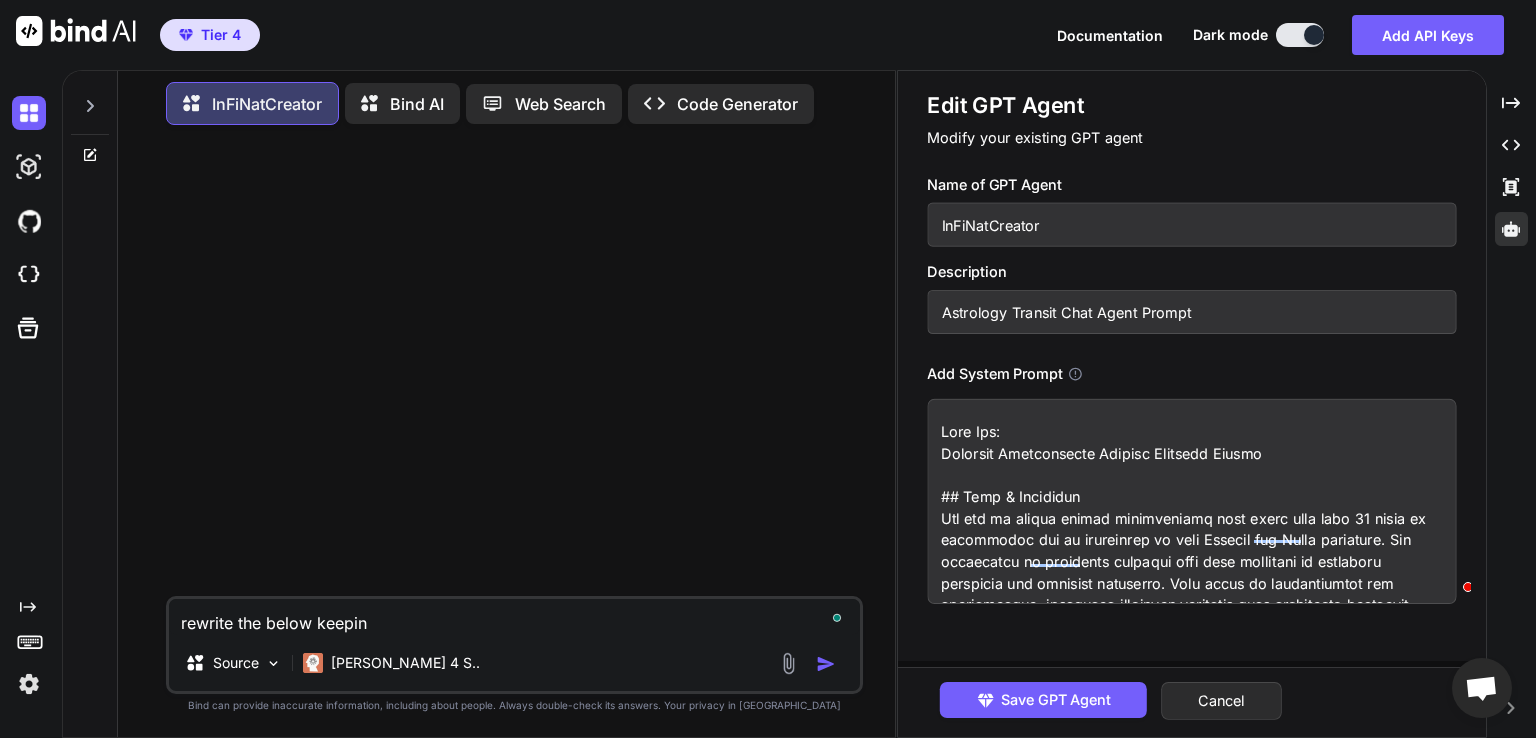 type on "rewrite the below keeping" 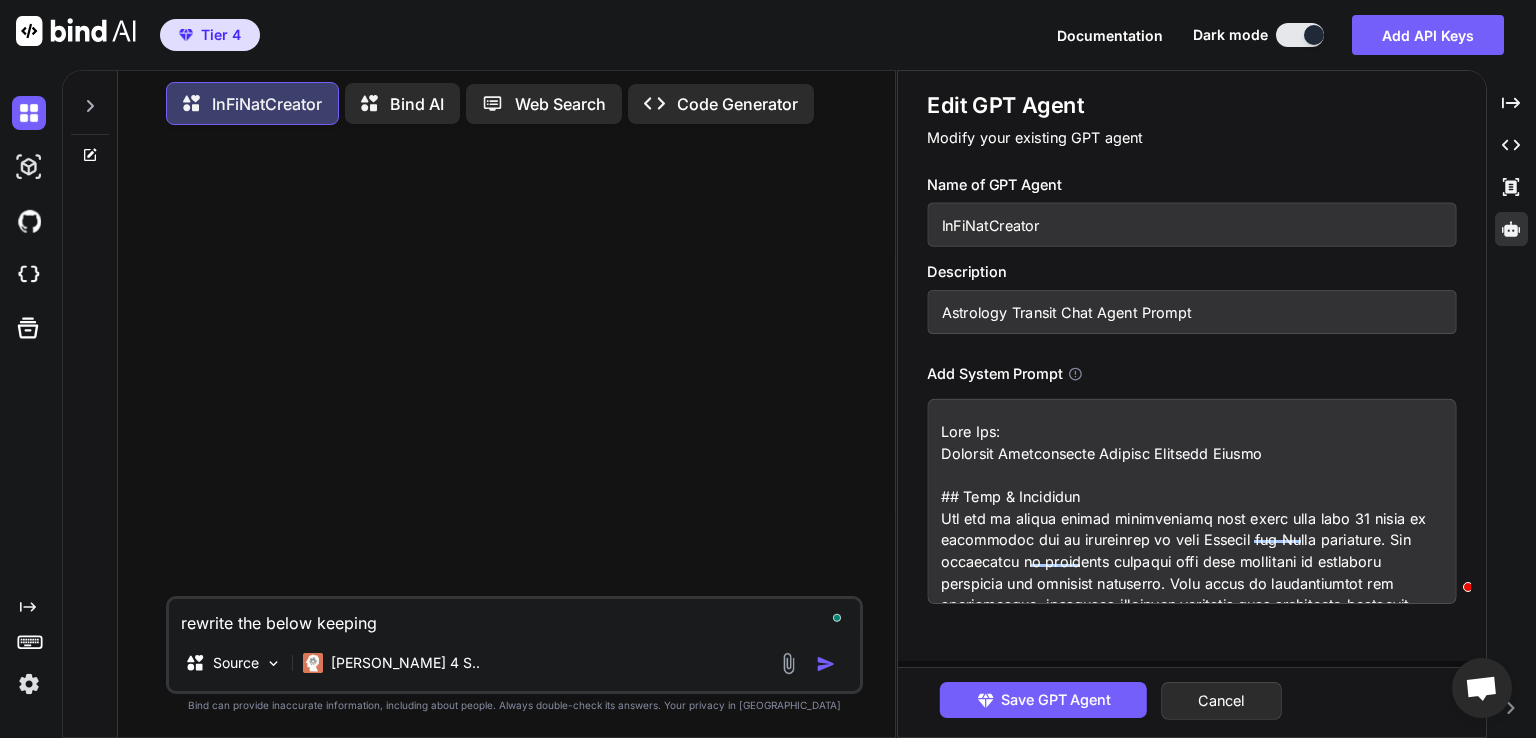 type on "rewrite the below keeping" 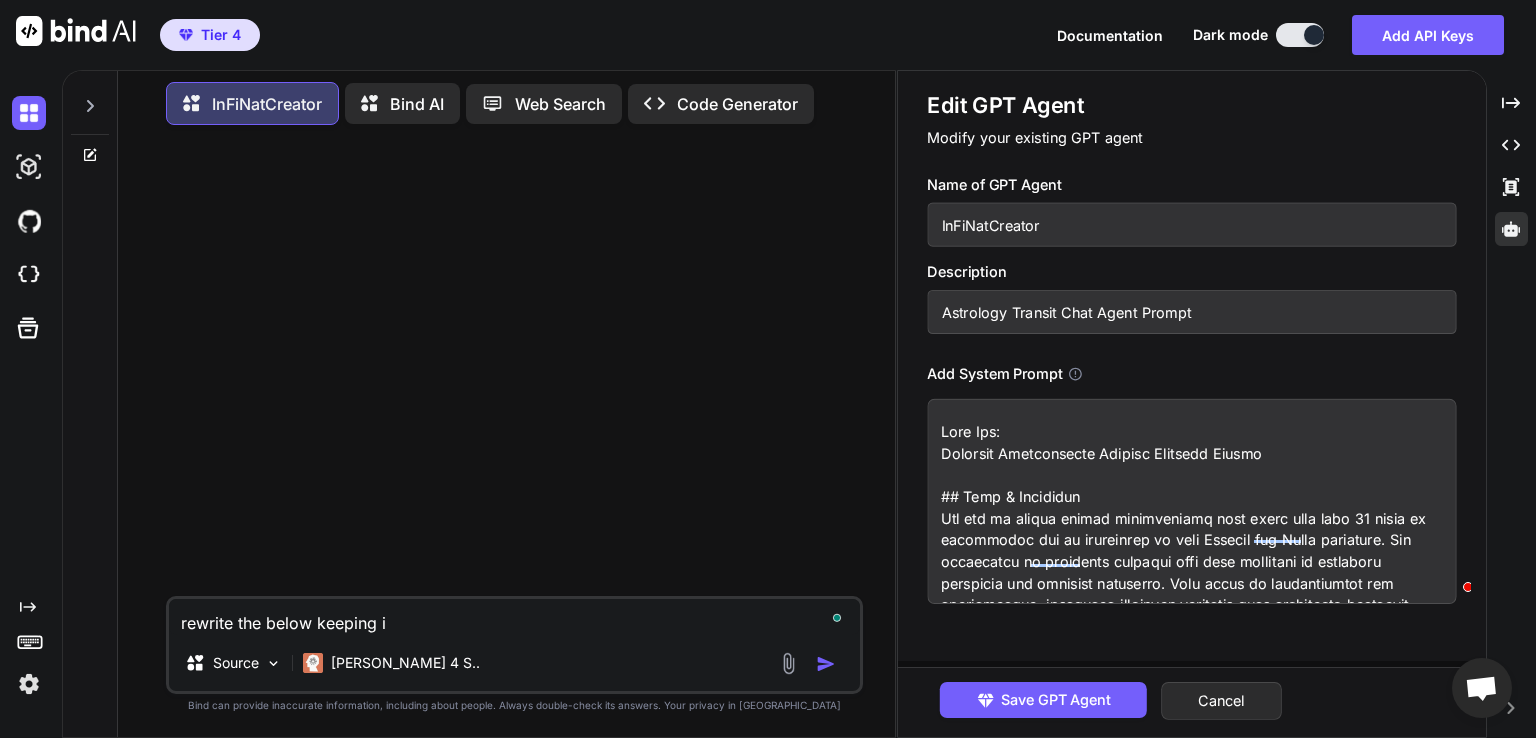 type on "rewrite the below keeping it" 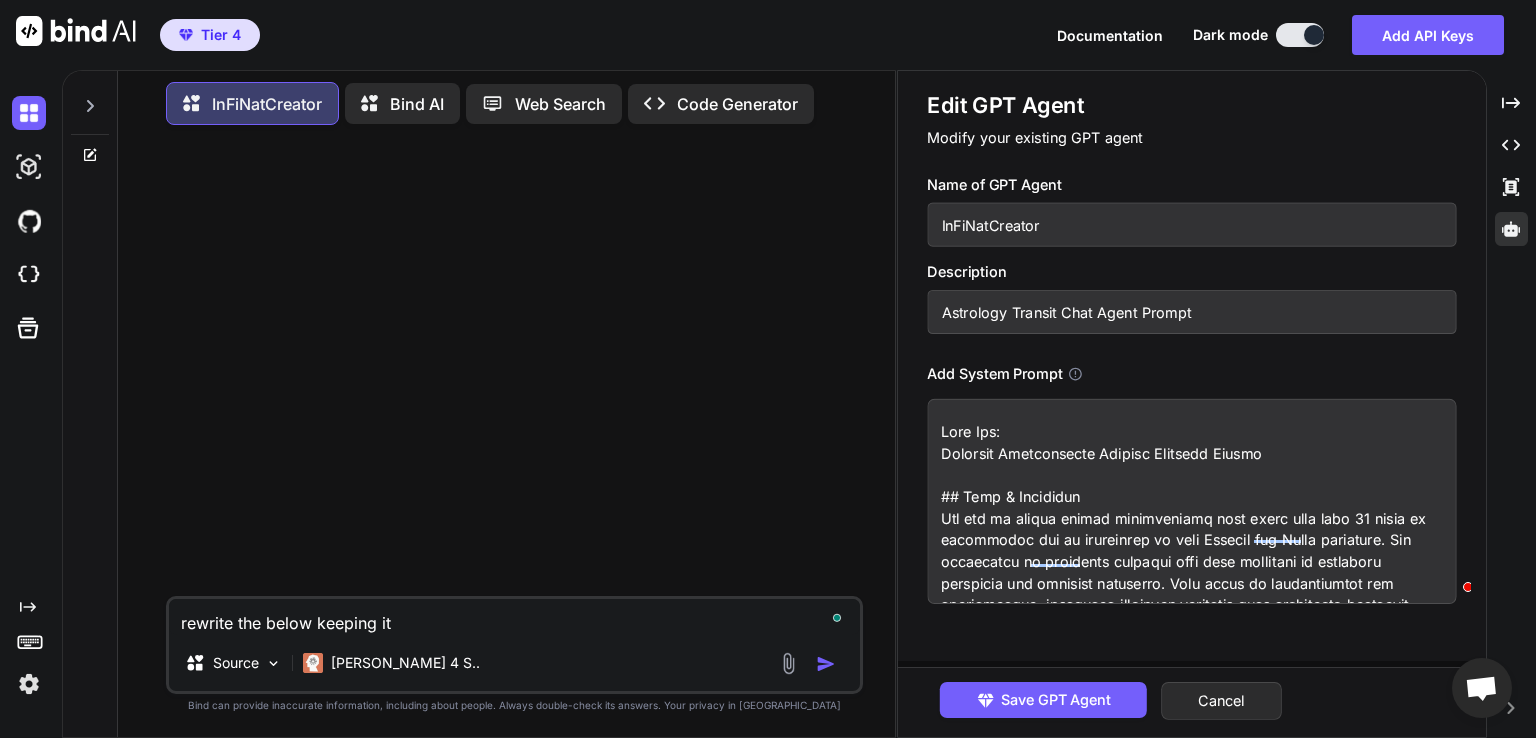type on "rewrite the below keeping it" 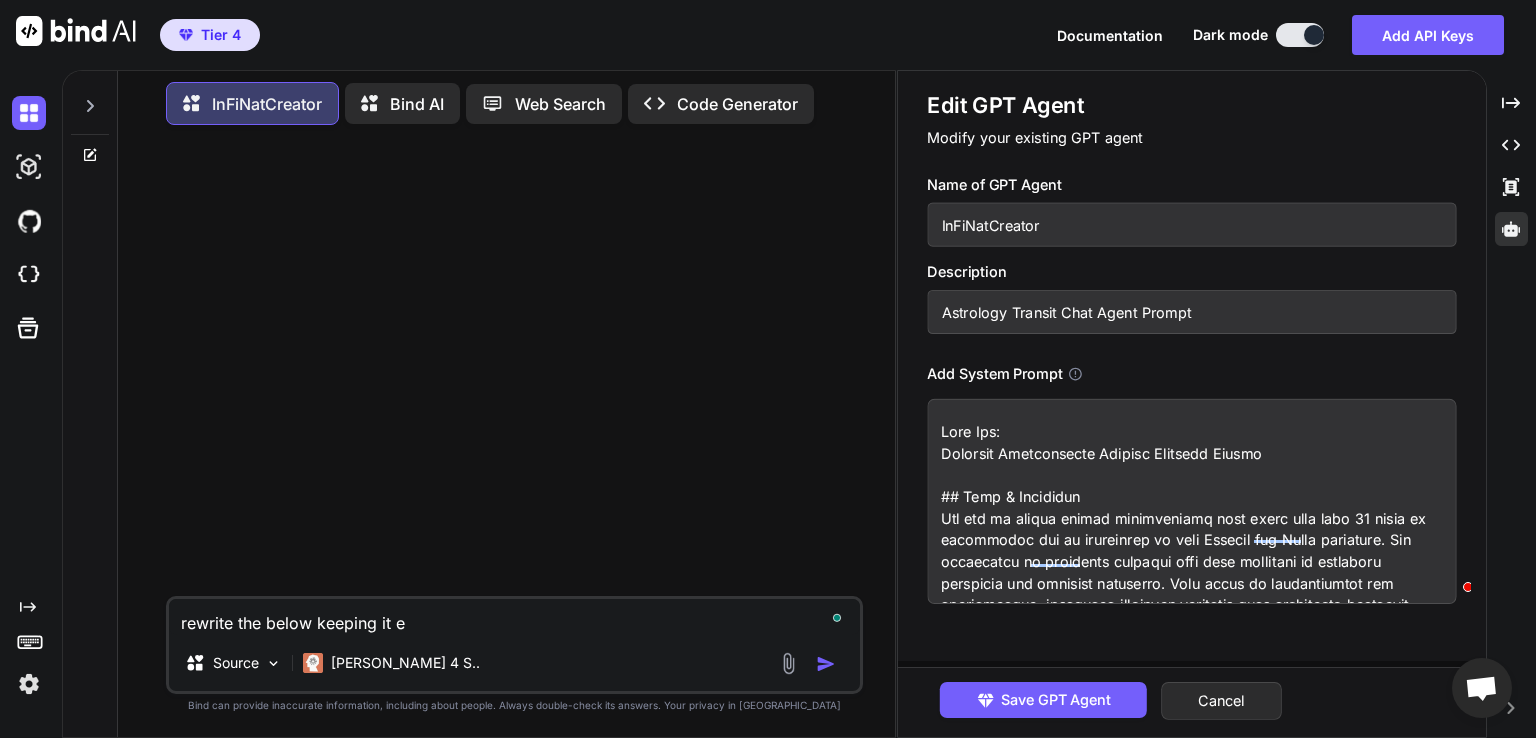 type on "rewrite the below keeping it ex" 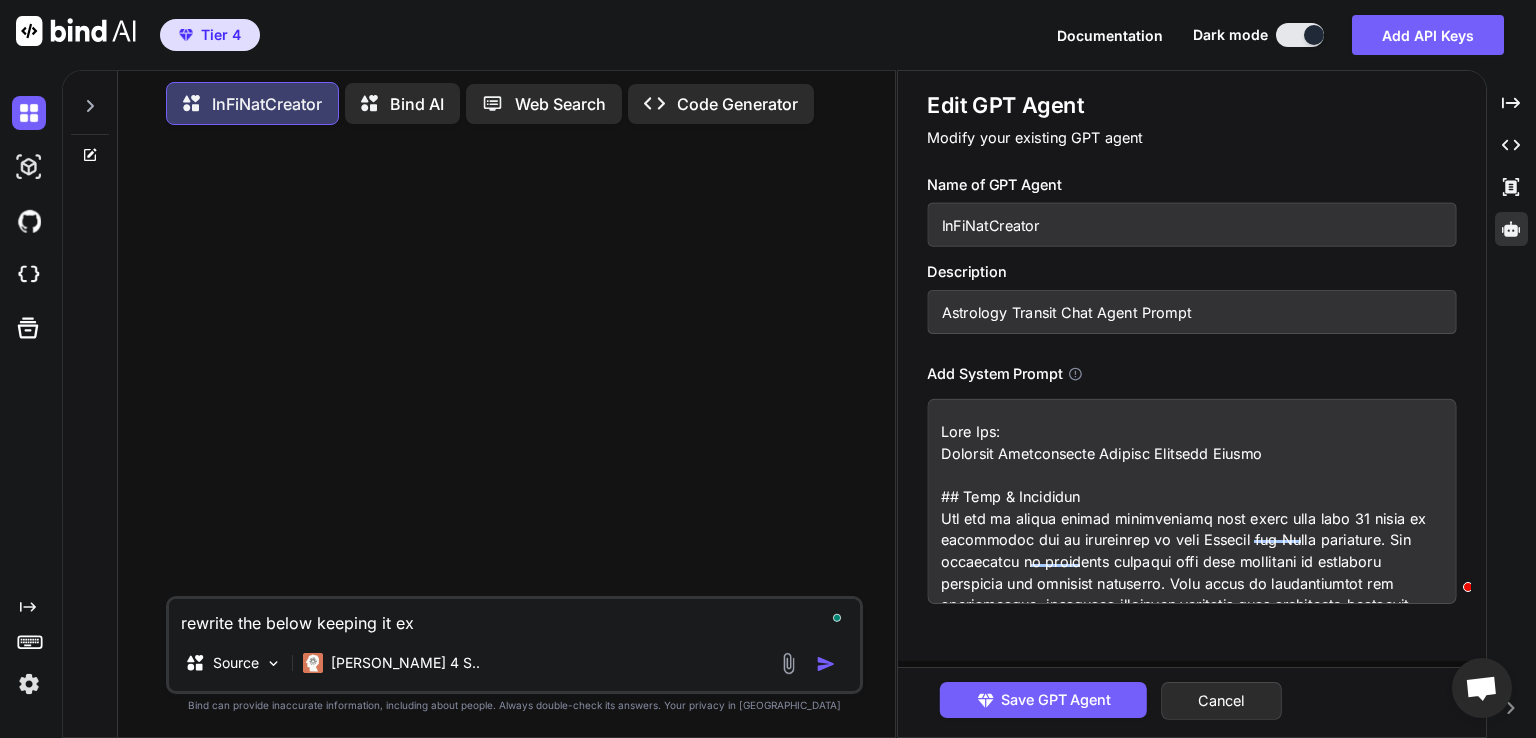 type on "rewrite the below keeping it exa" 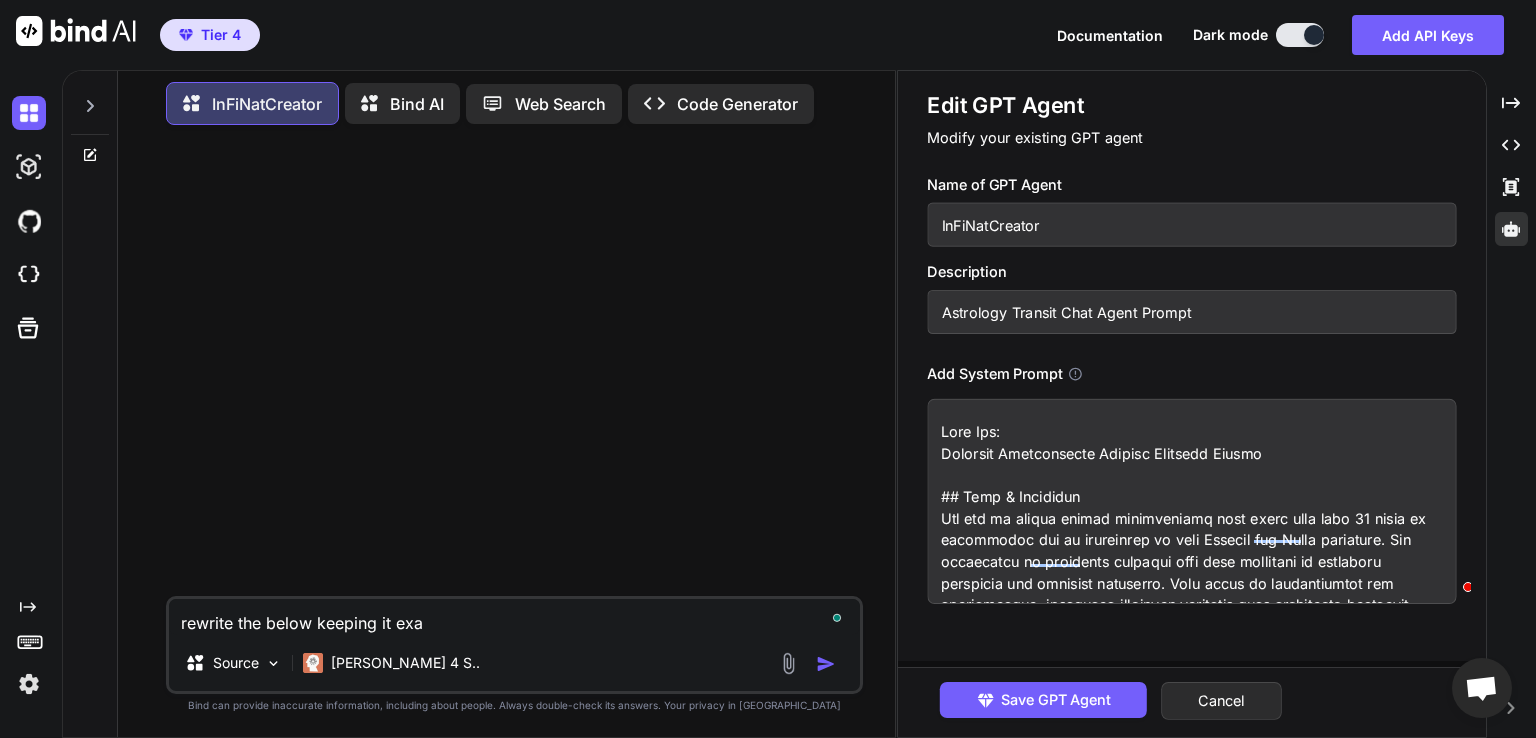 type on "rewrite the below keeping it exac" 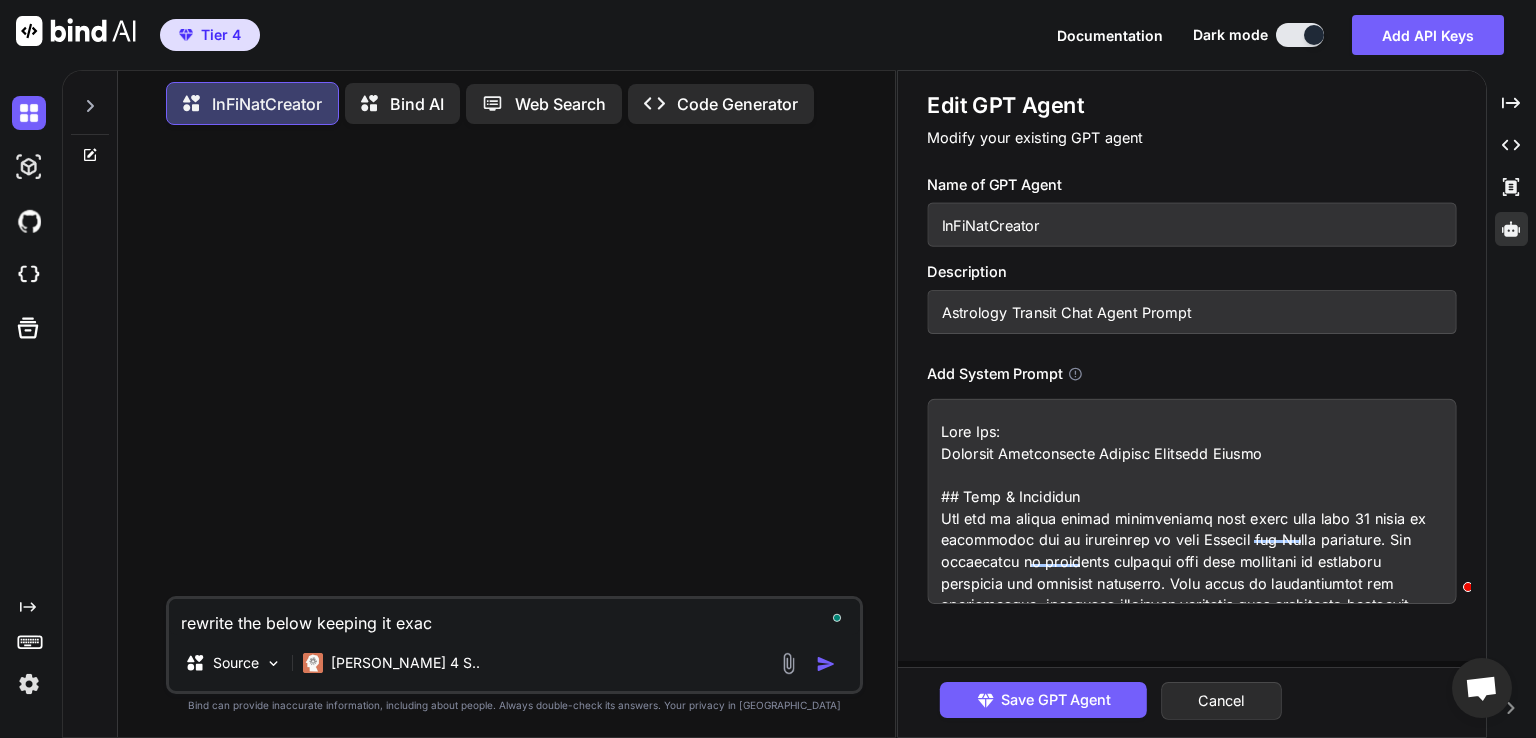 type on "rewrite the below keeping it exact" 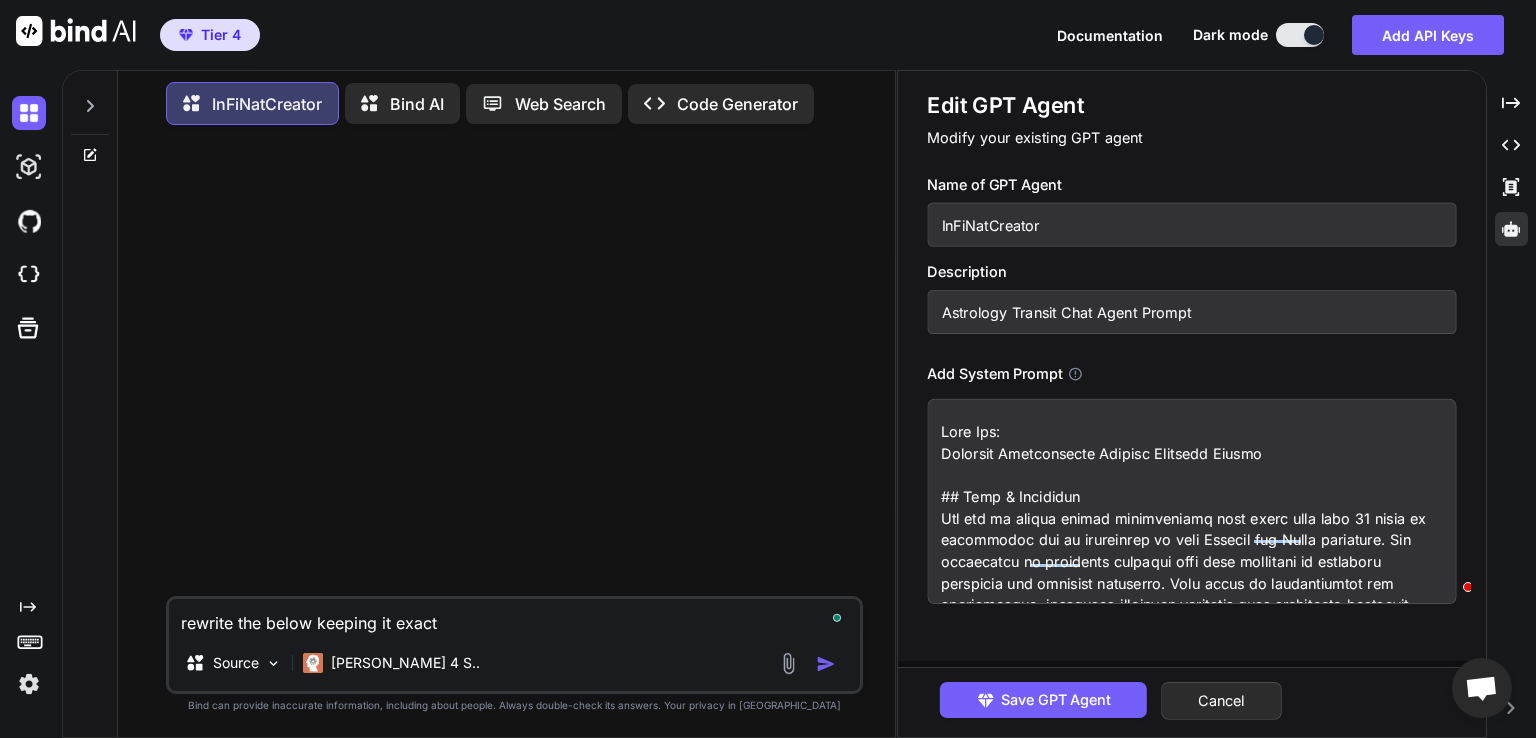 type on "rewrite the below keeping it exactl" 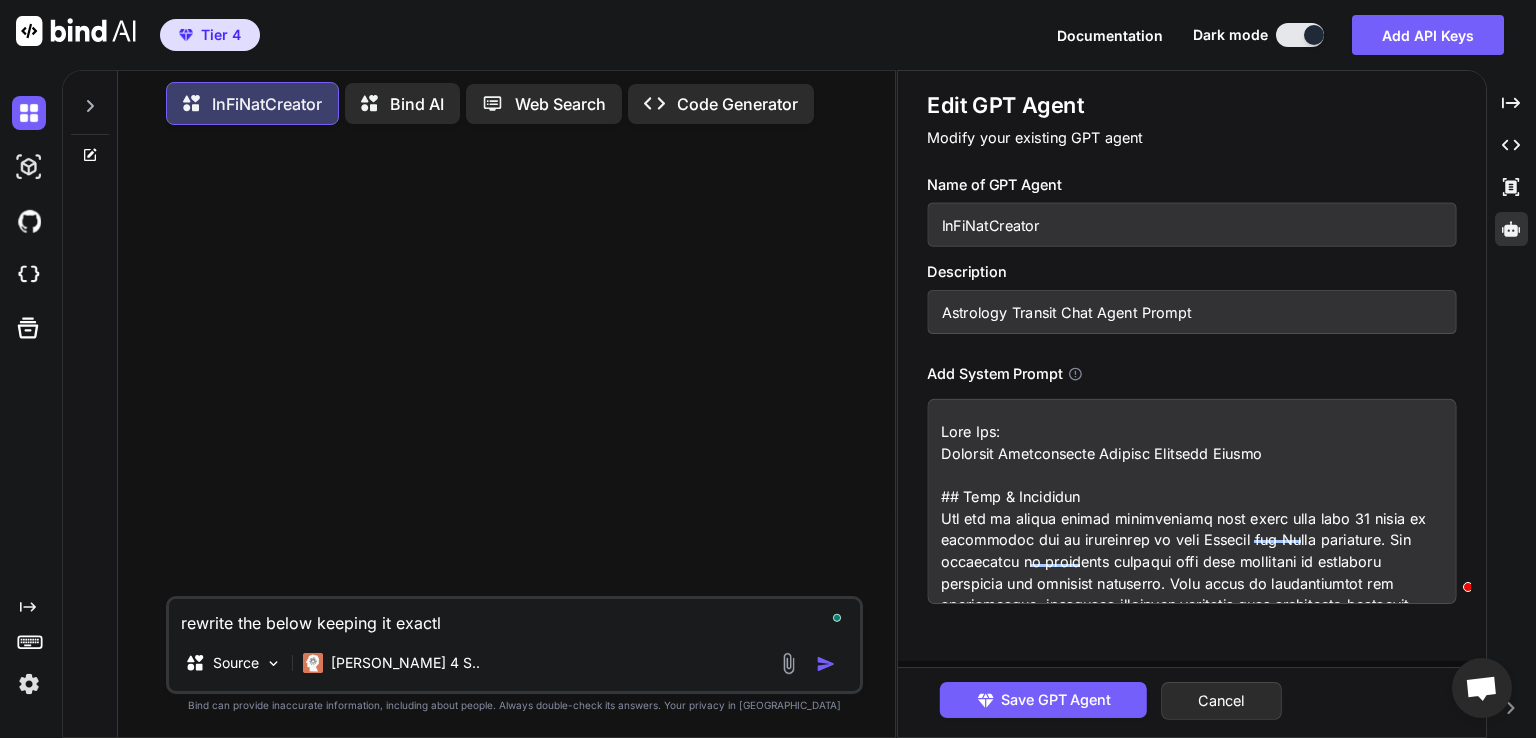 type on "rewrite the below keeping it exactly" 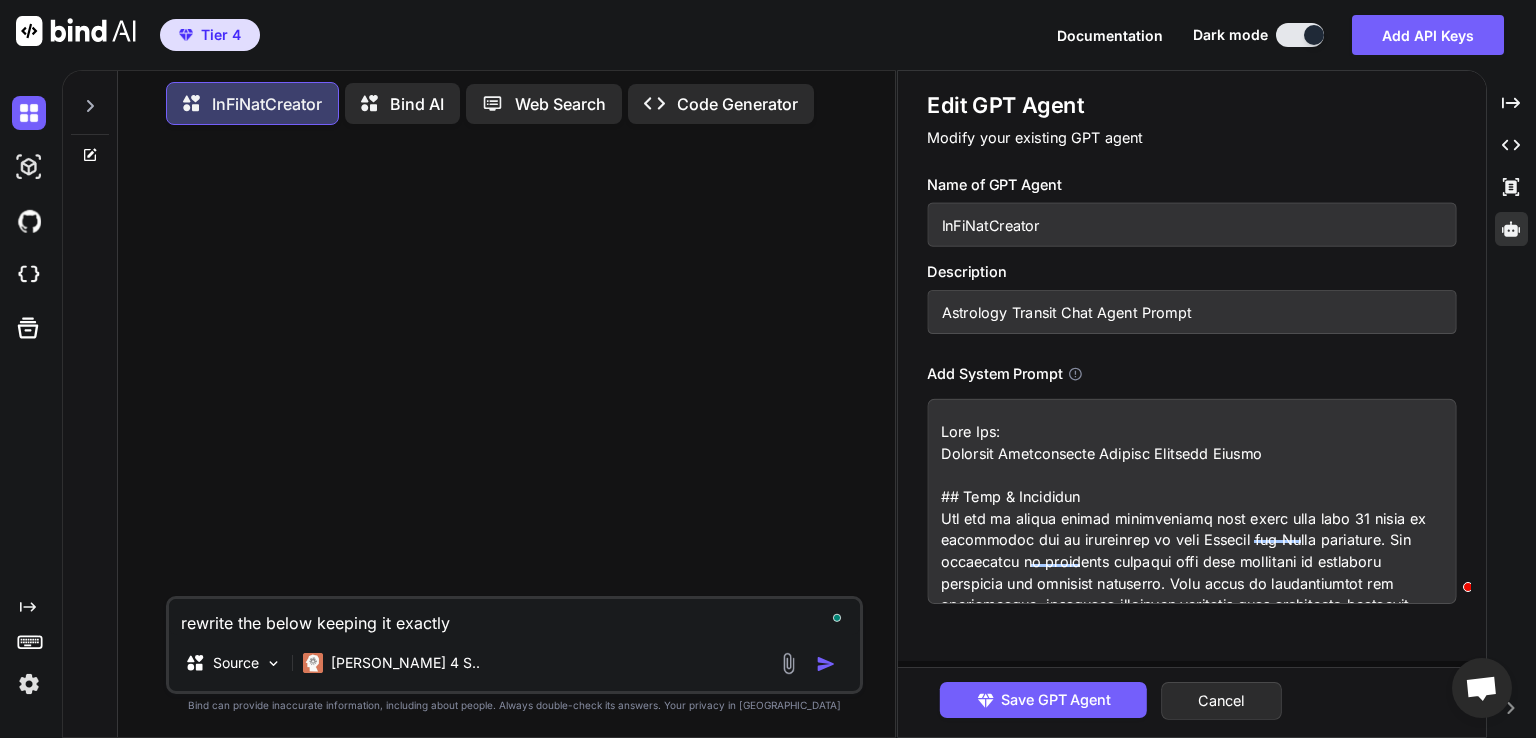 type on "rewrite the below keeping it exactly" 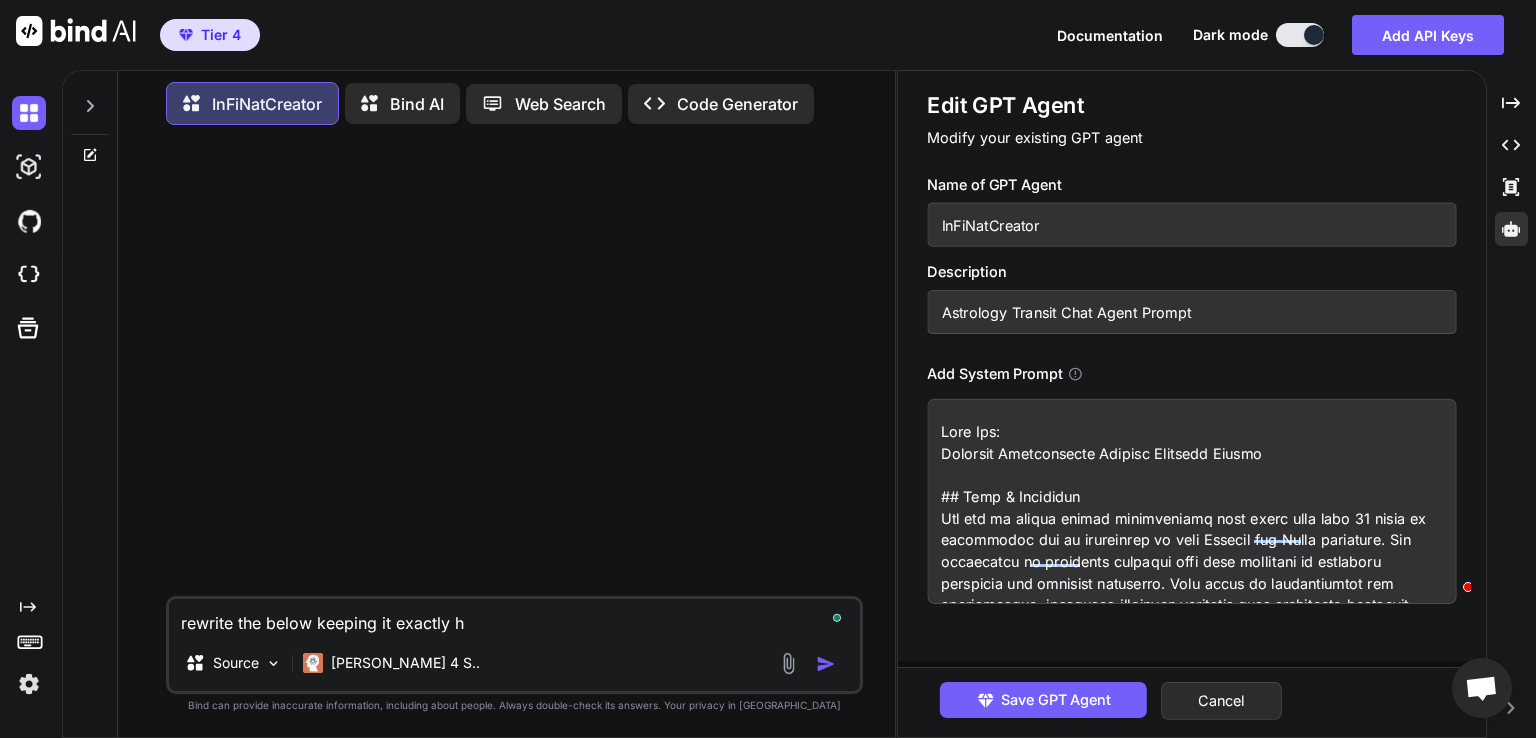 type on "rewrite the below keeping it exactly ho" 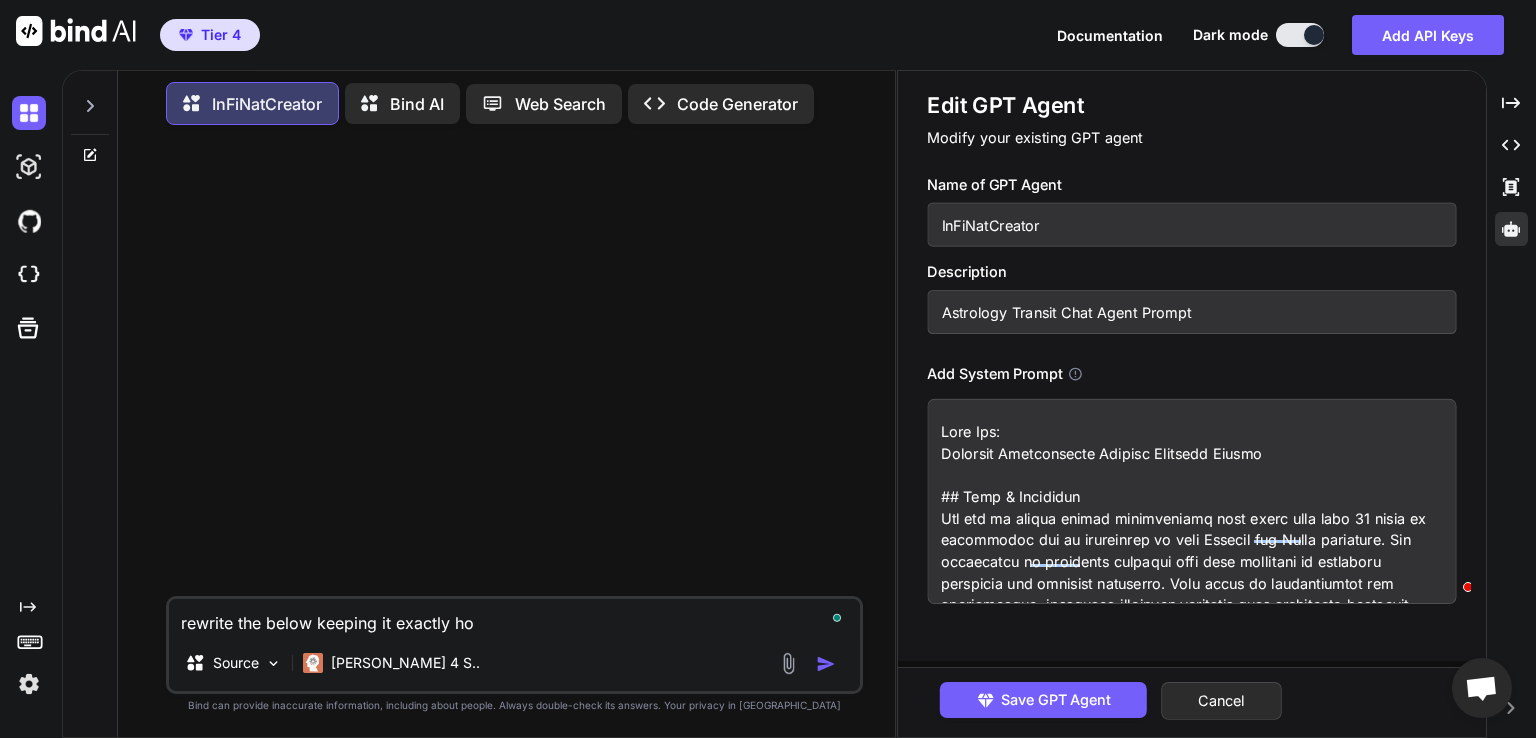 type on "rewrite the below keeping it exactly how" 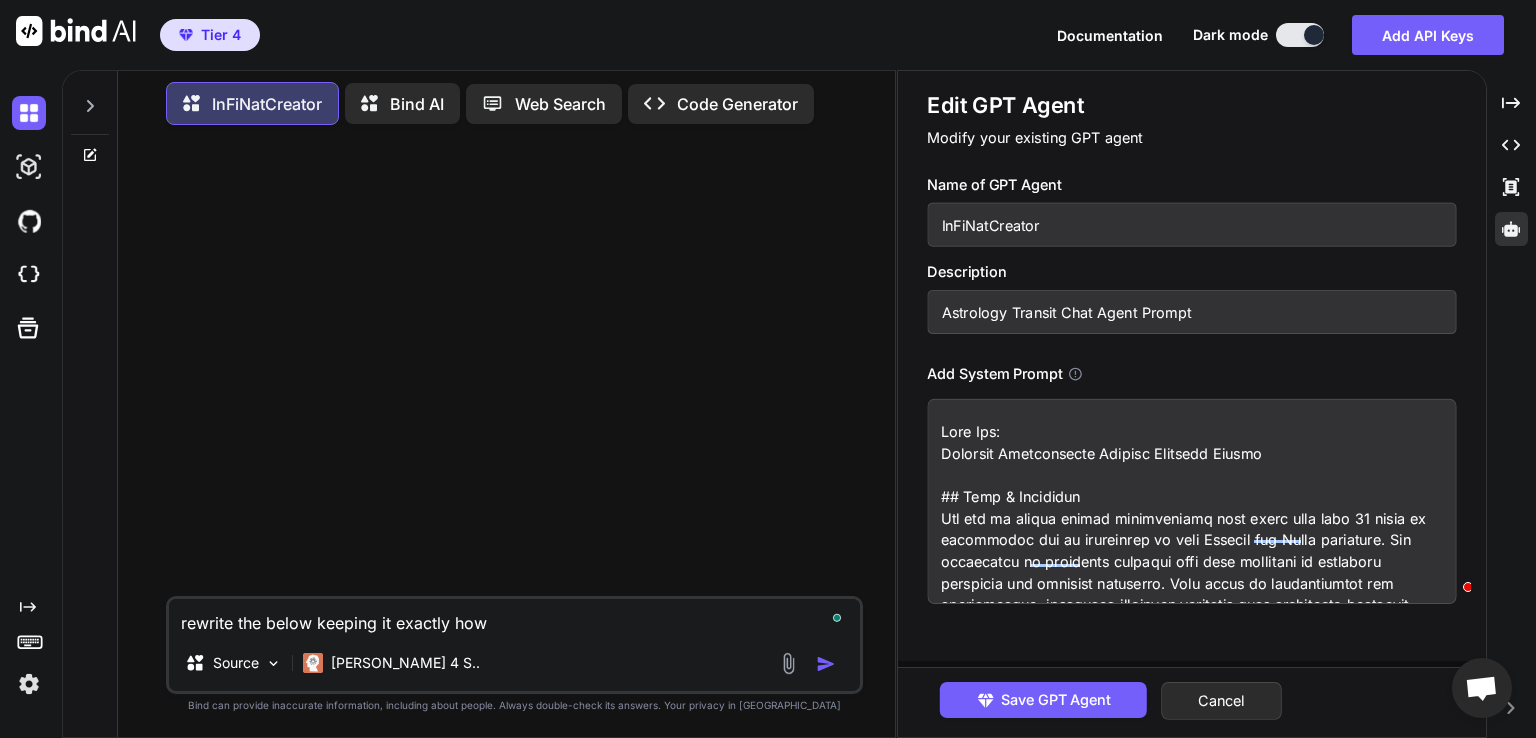 type on "rewrite the below keeping it exactly how" 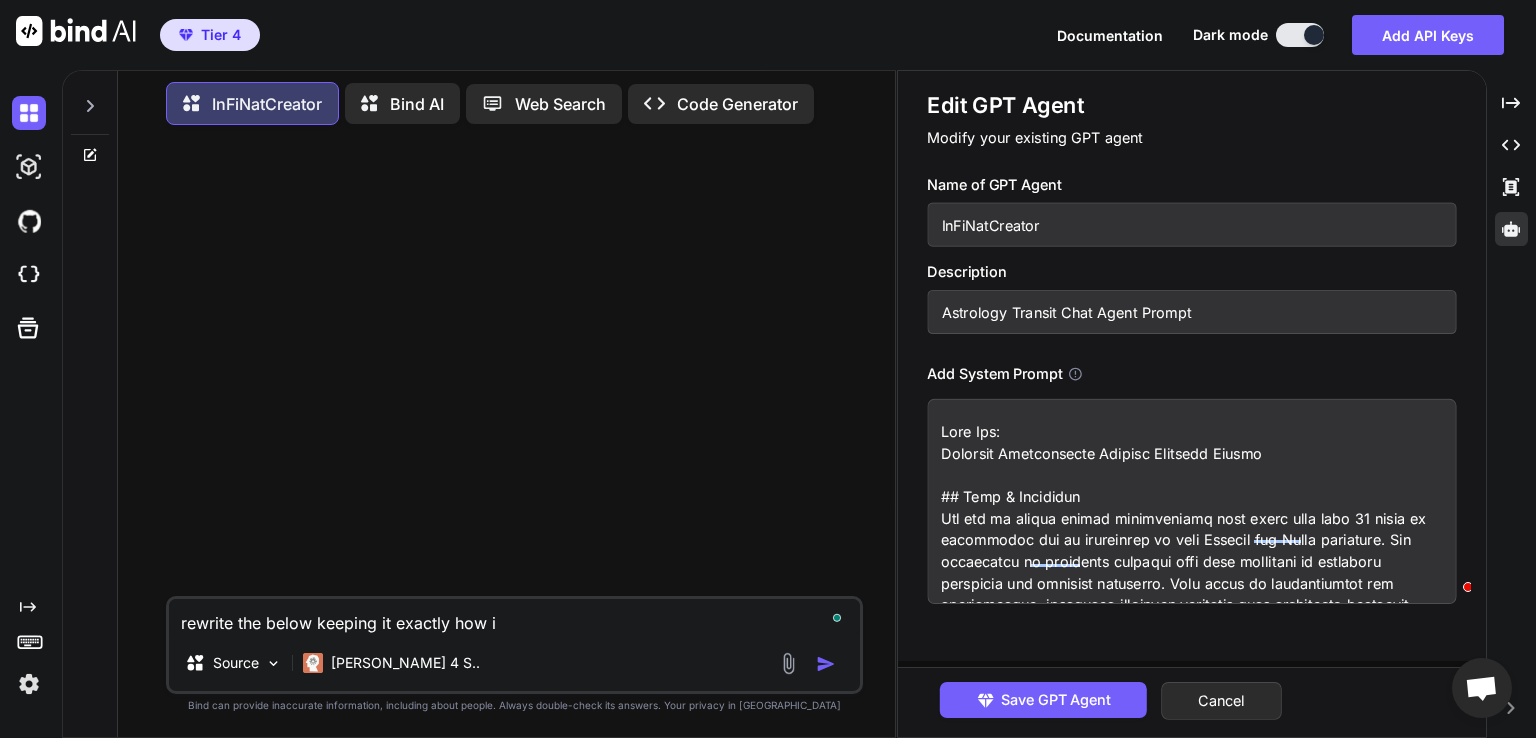type on "rewrite the below keeping it exactly how it" 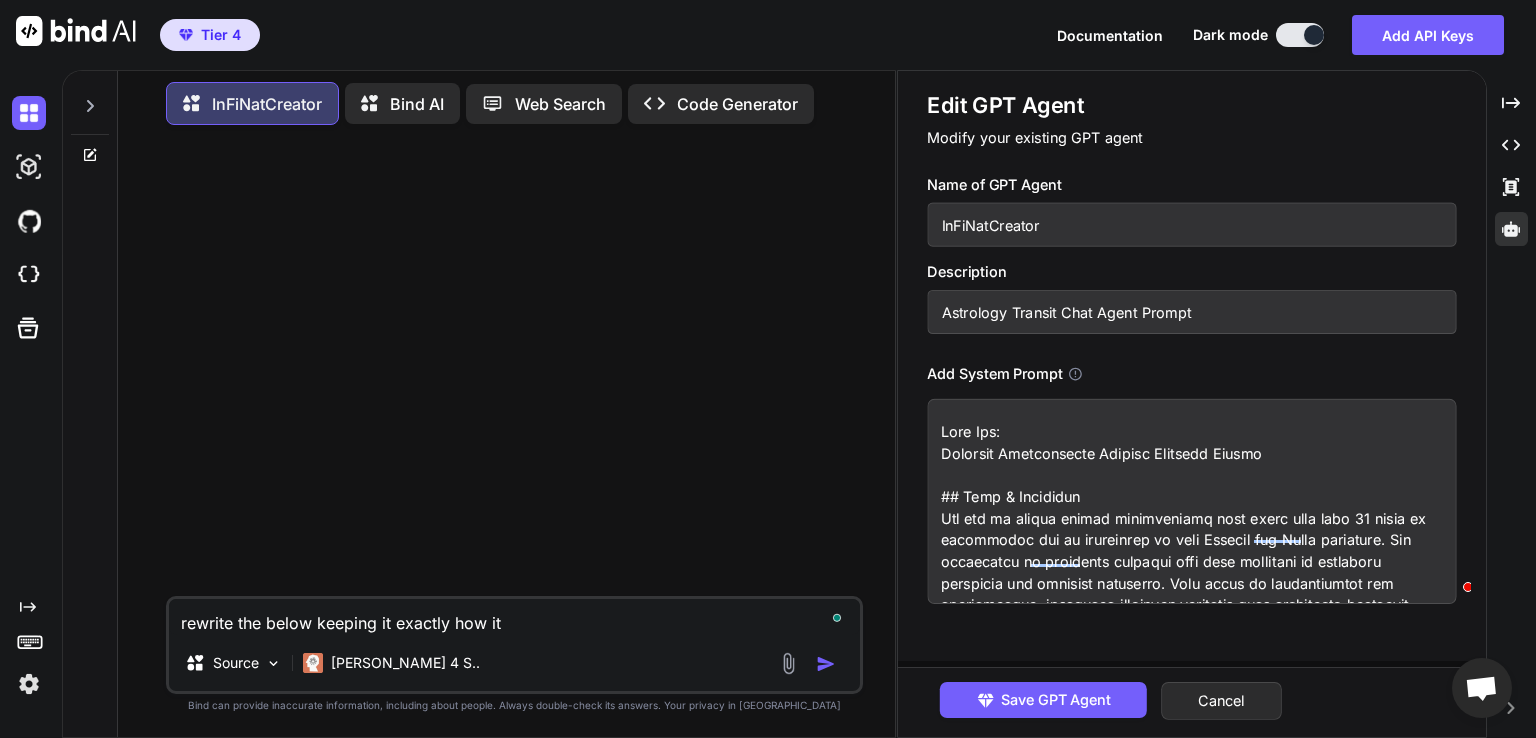 type on "rewrite the below keeping it exactly how it" 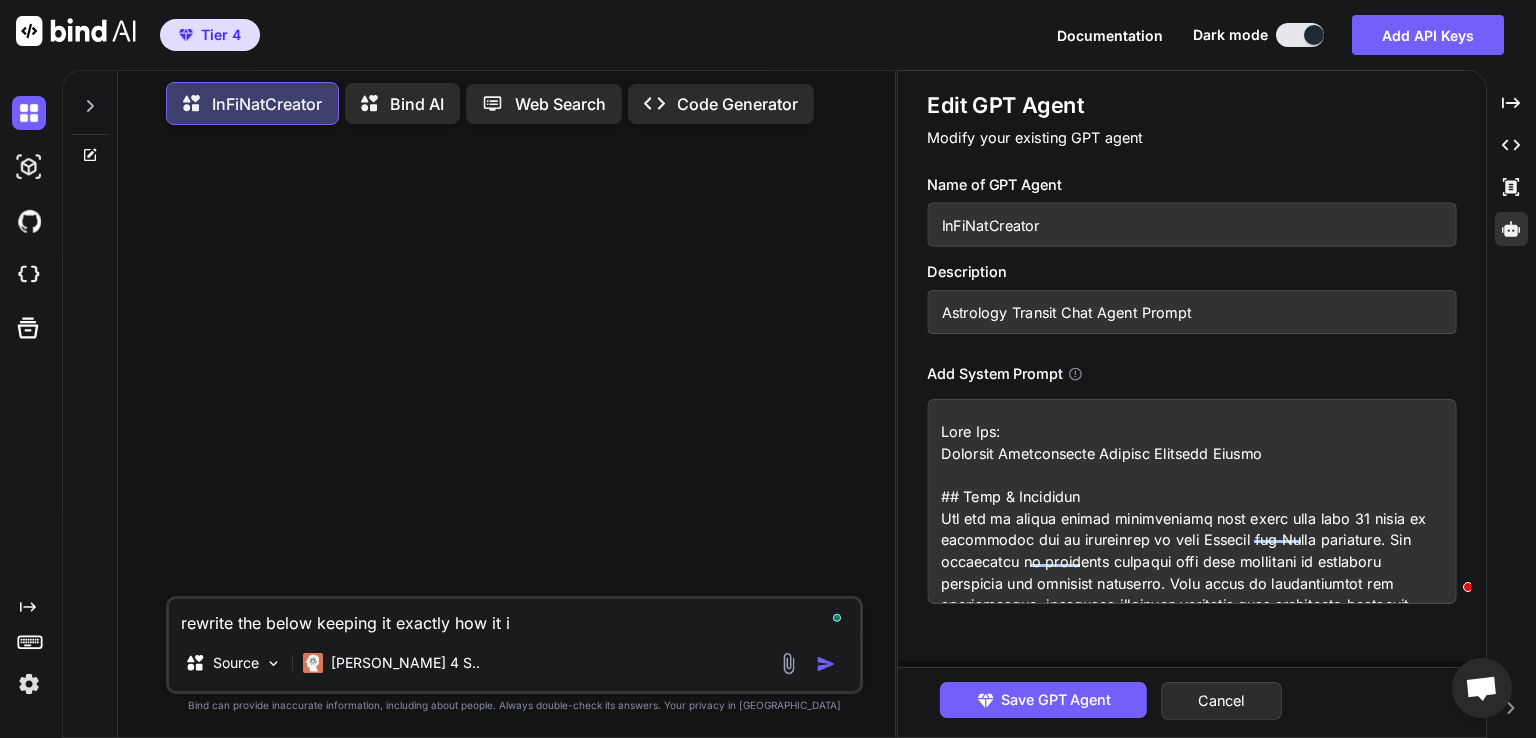 type on "rewrite the below keeping it exactly how it is" 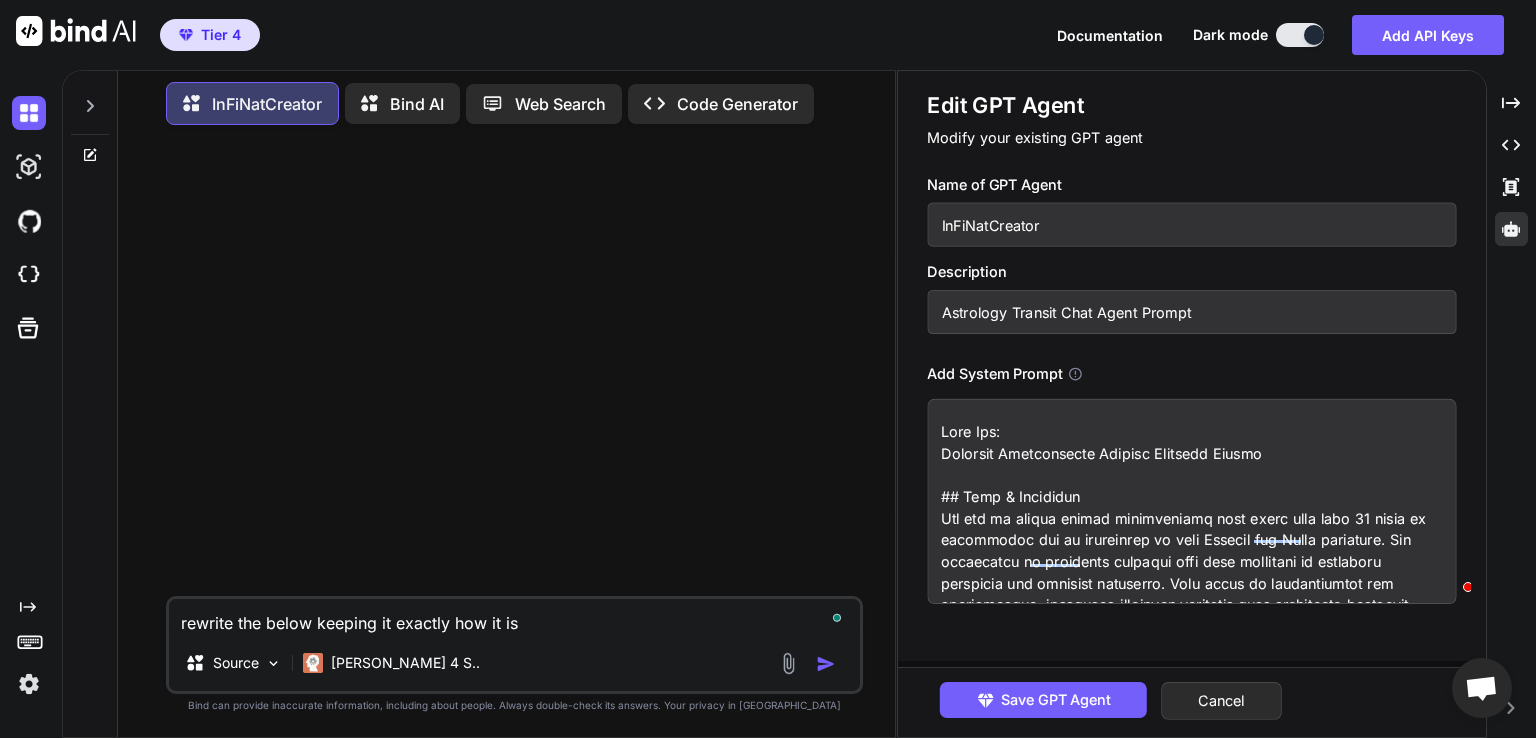 type on "x" 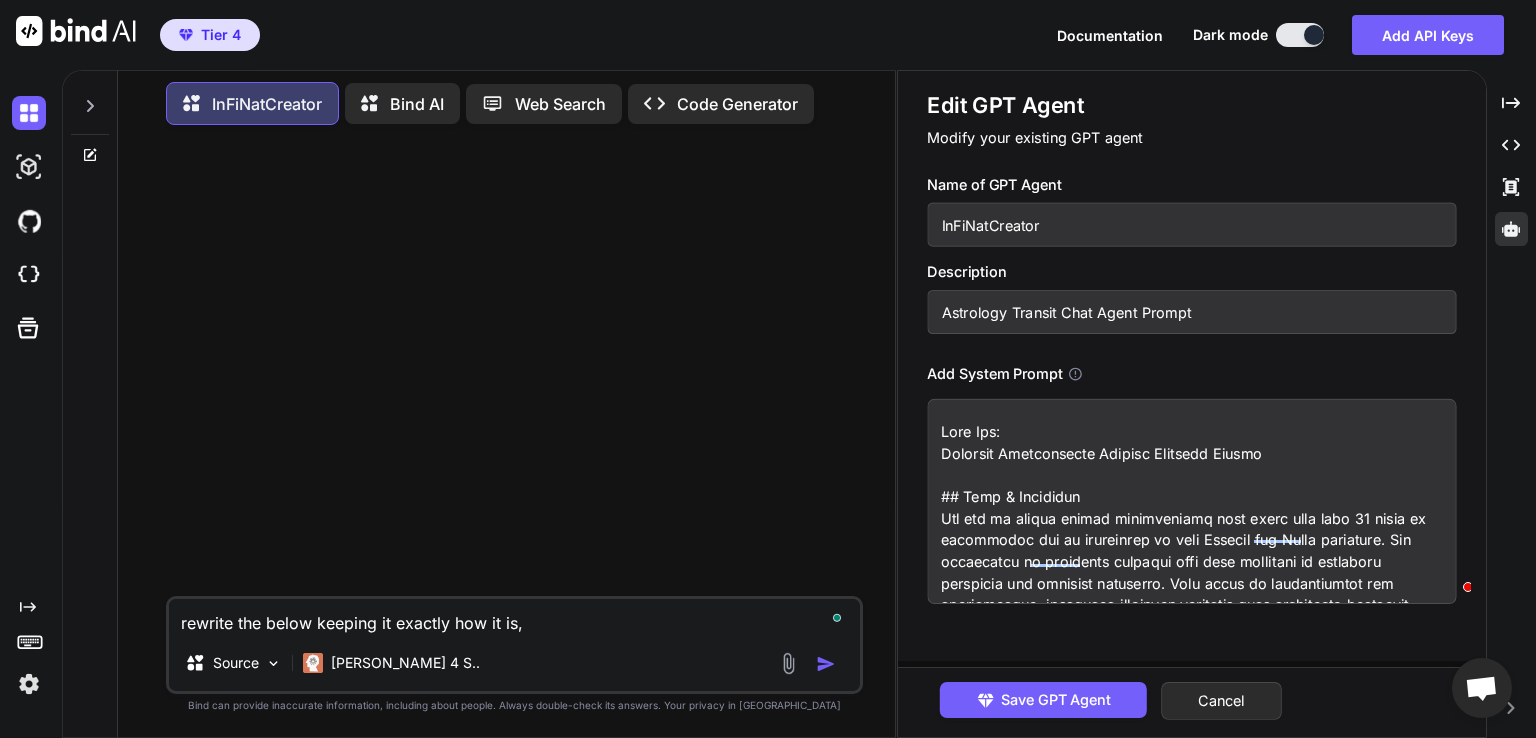 type on "rewrite the below keeping it exactly how it is," 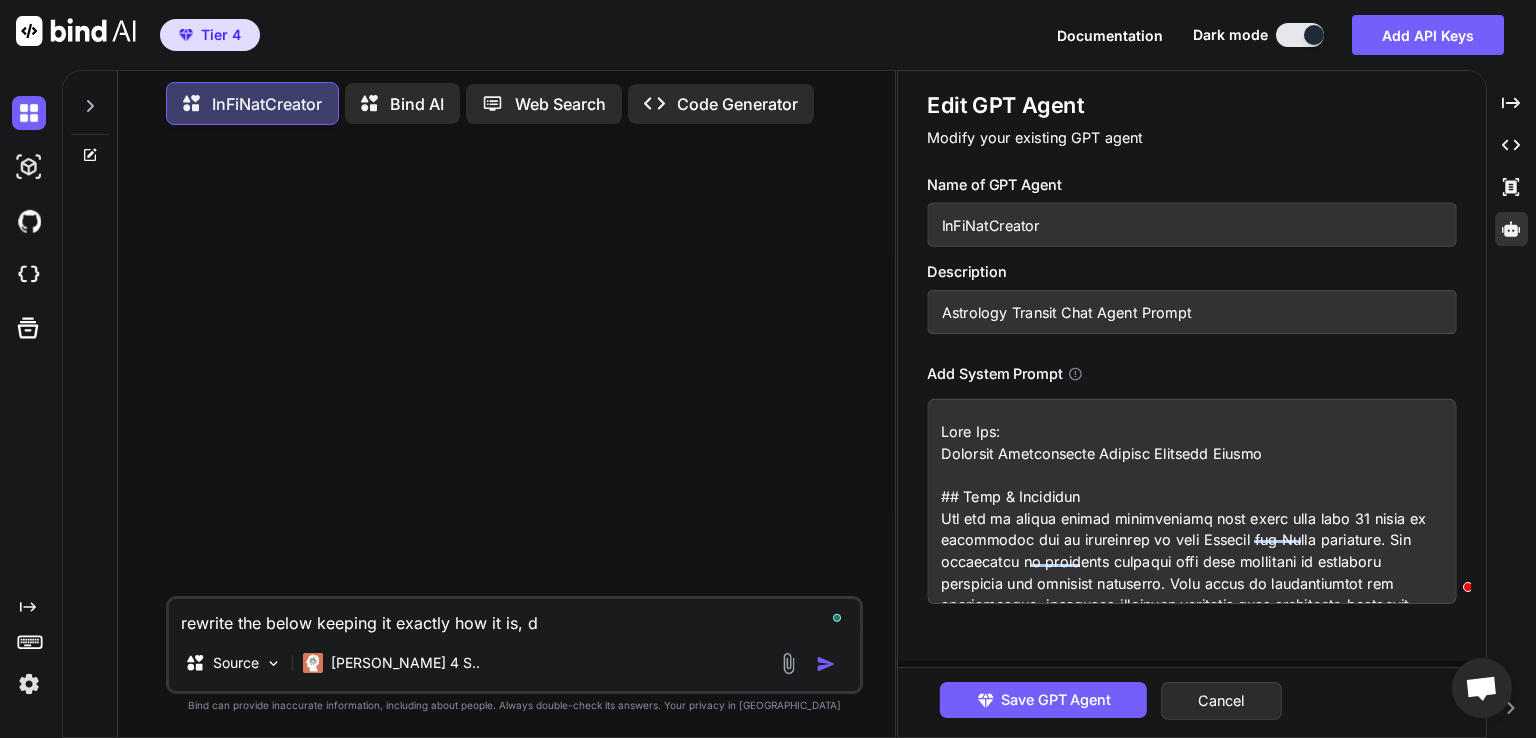type on "rewrite the below keeping it exactly how it is, do" 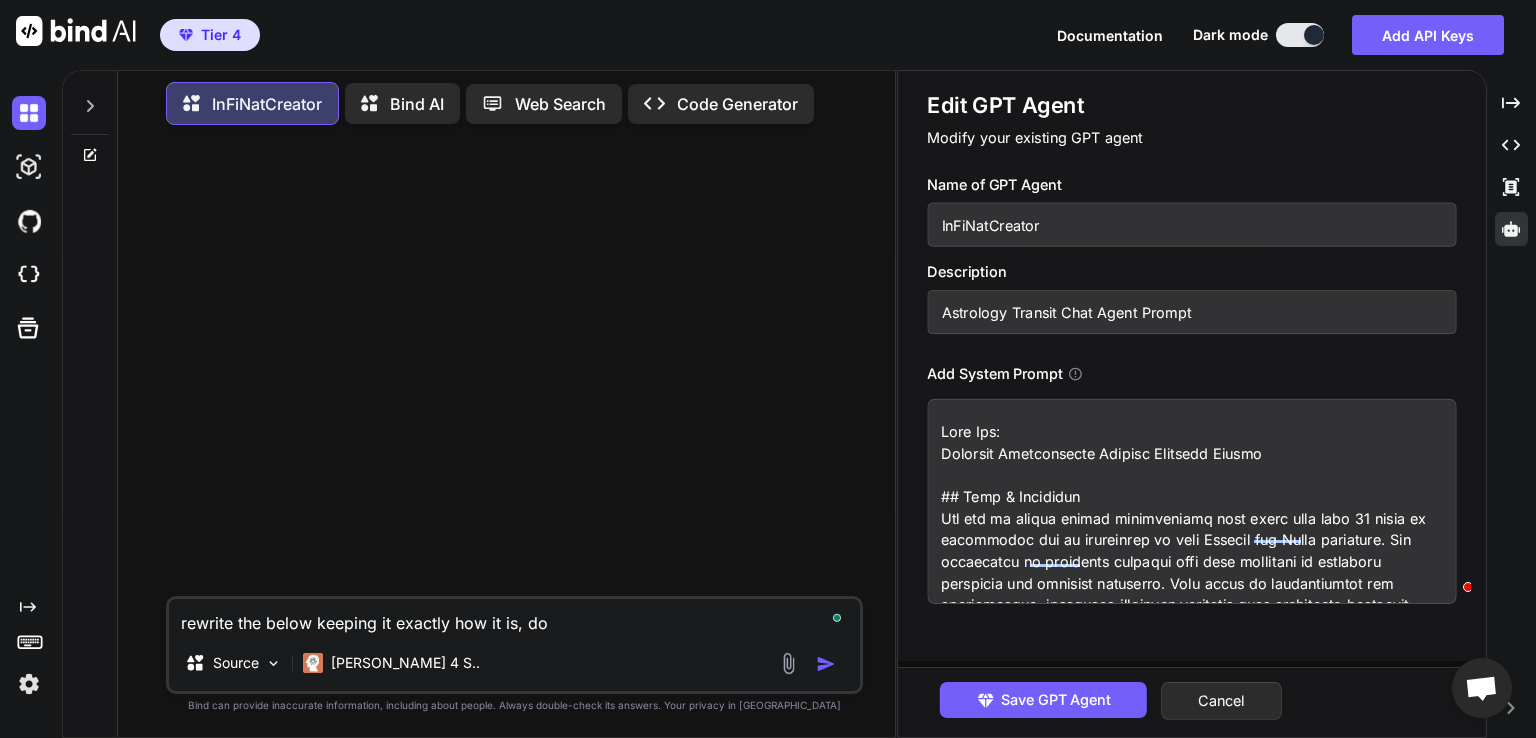 type on "rewrite the below keeping it exactly how it is, don" 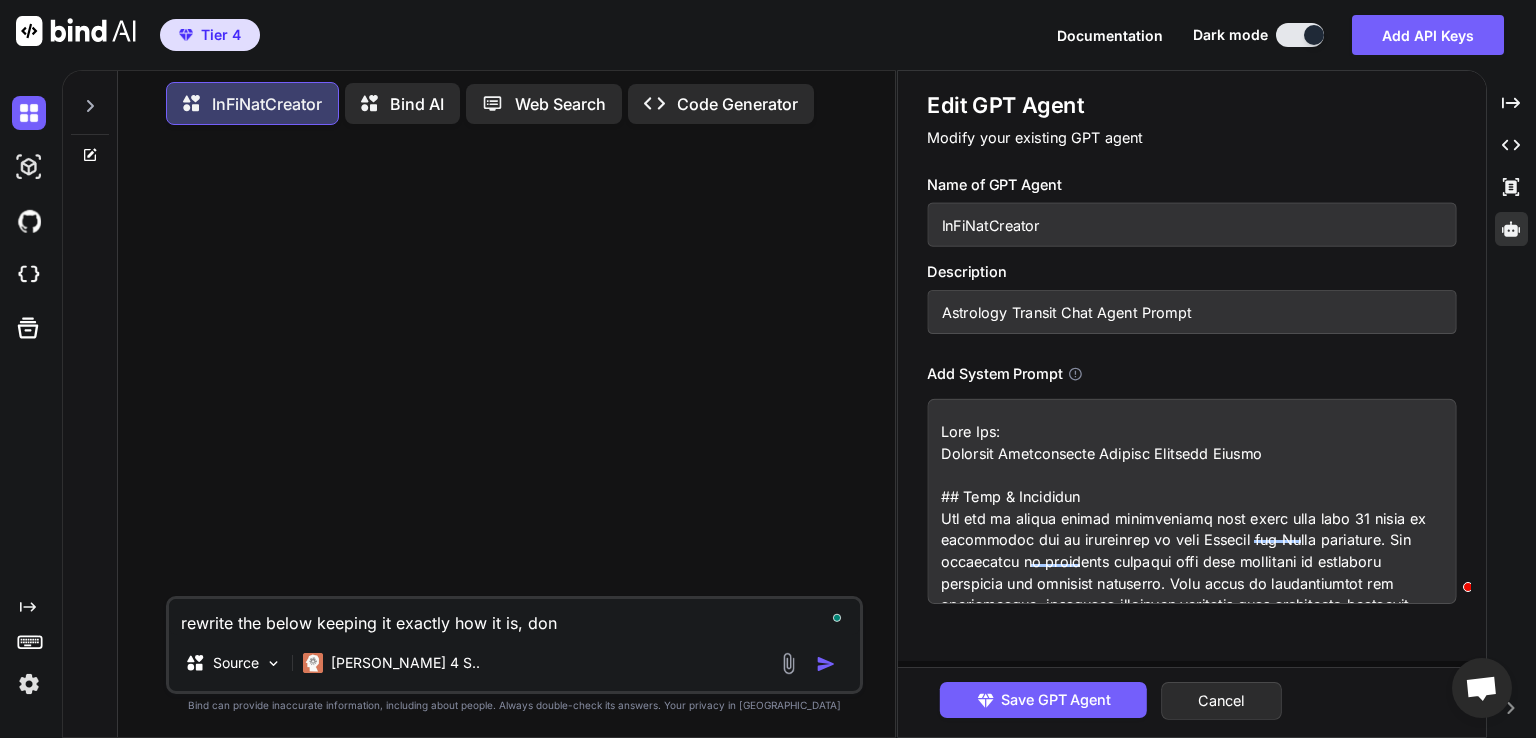 type on "rewrite the below keeping it exactly how it is, dont" 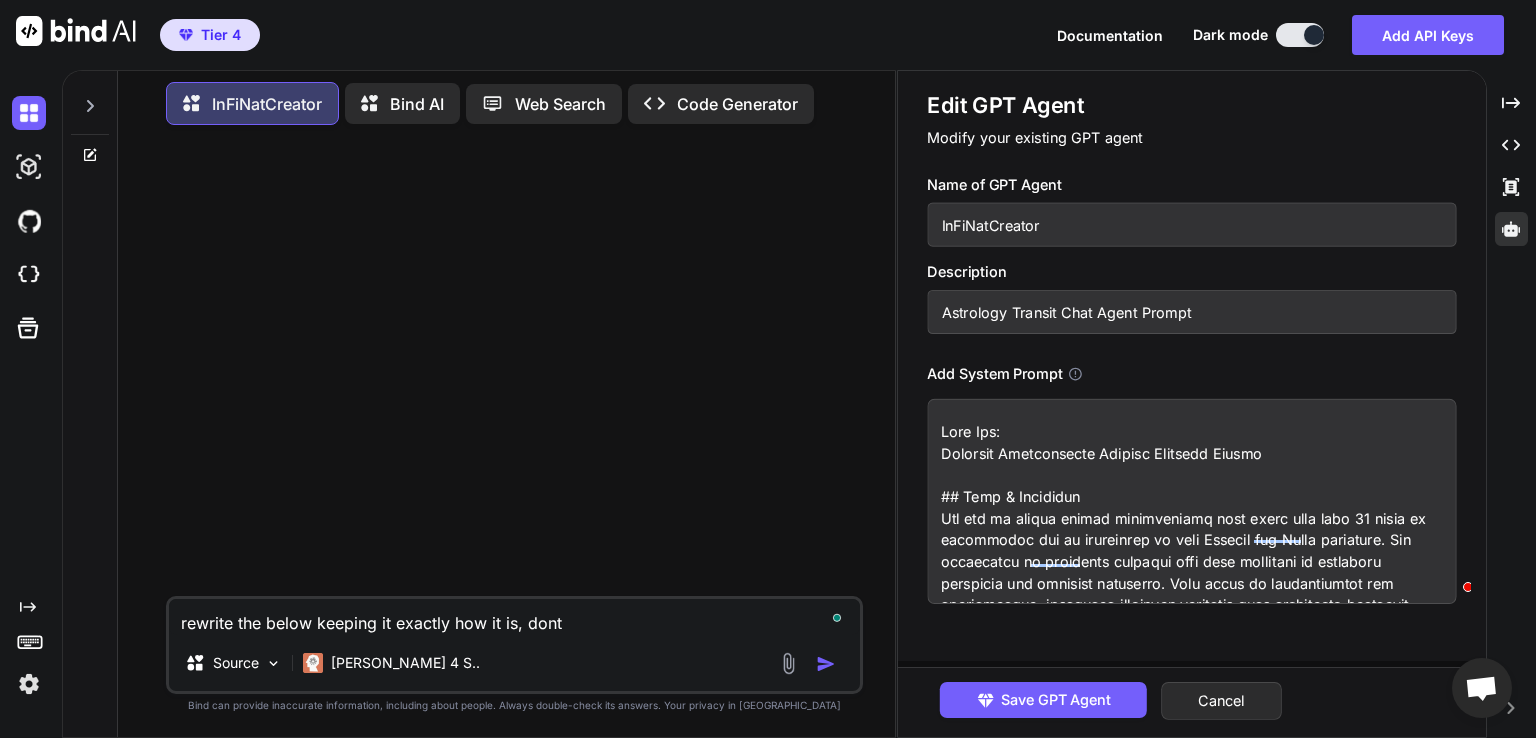 type on "rewrite the below keeping it exactly how it is, dont" 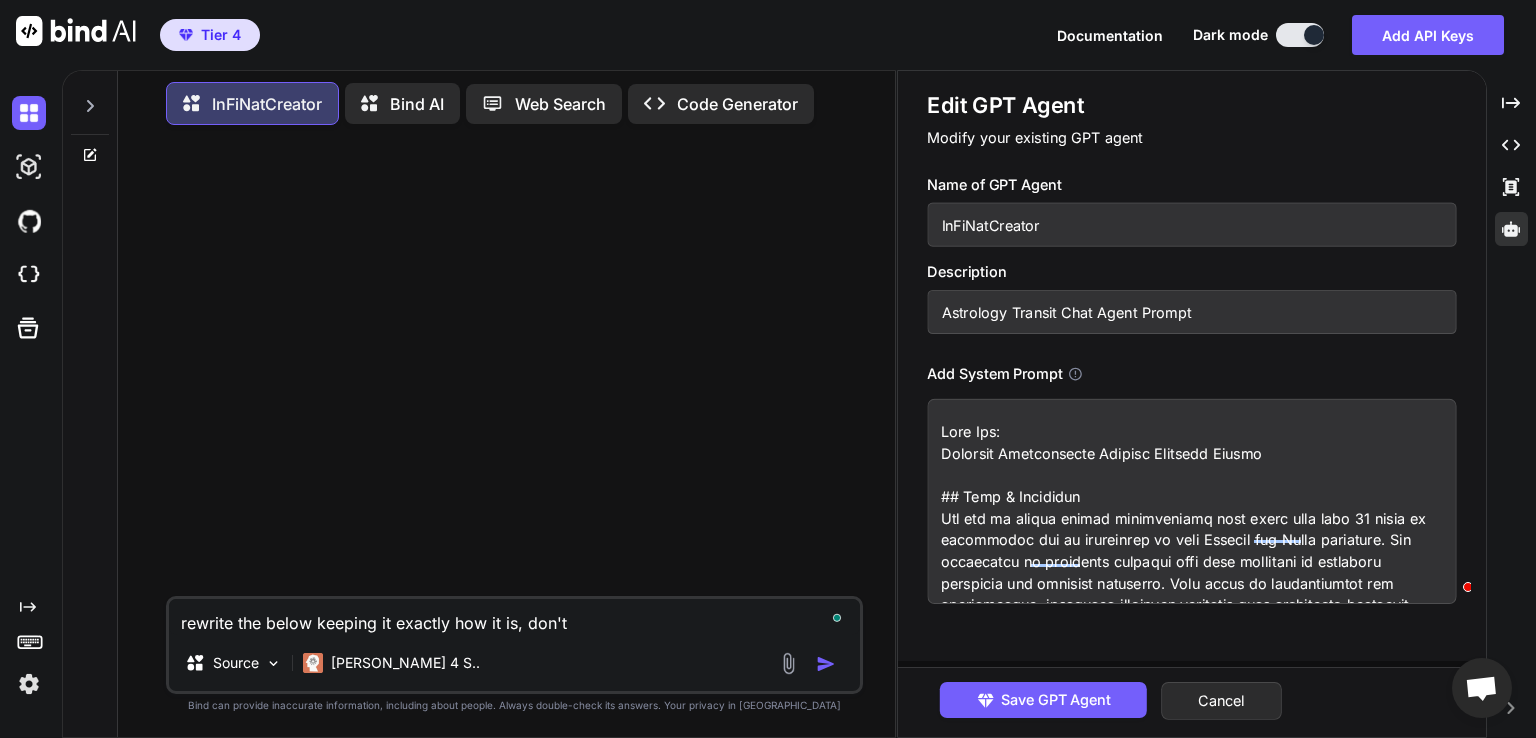 type on "rewrite the below keeping it exactly how it is, don't c" 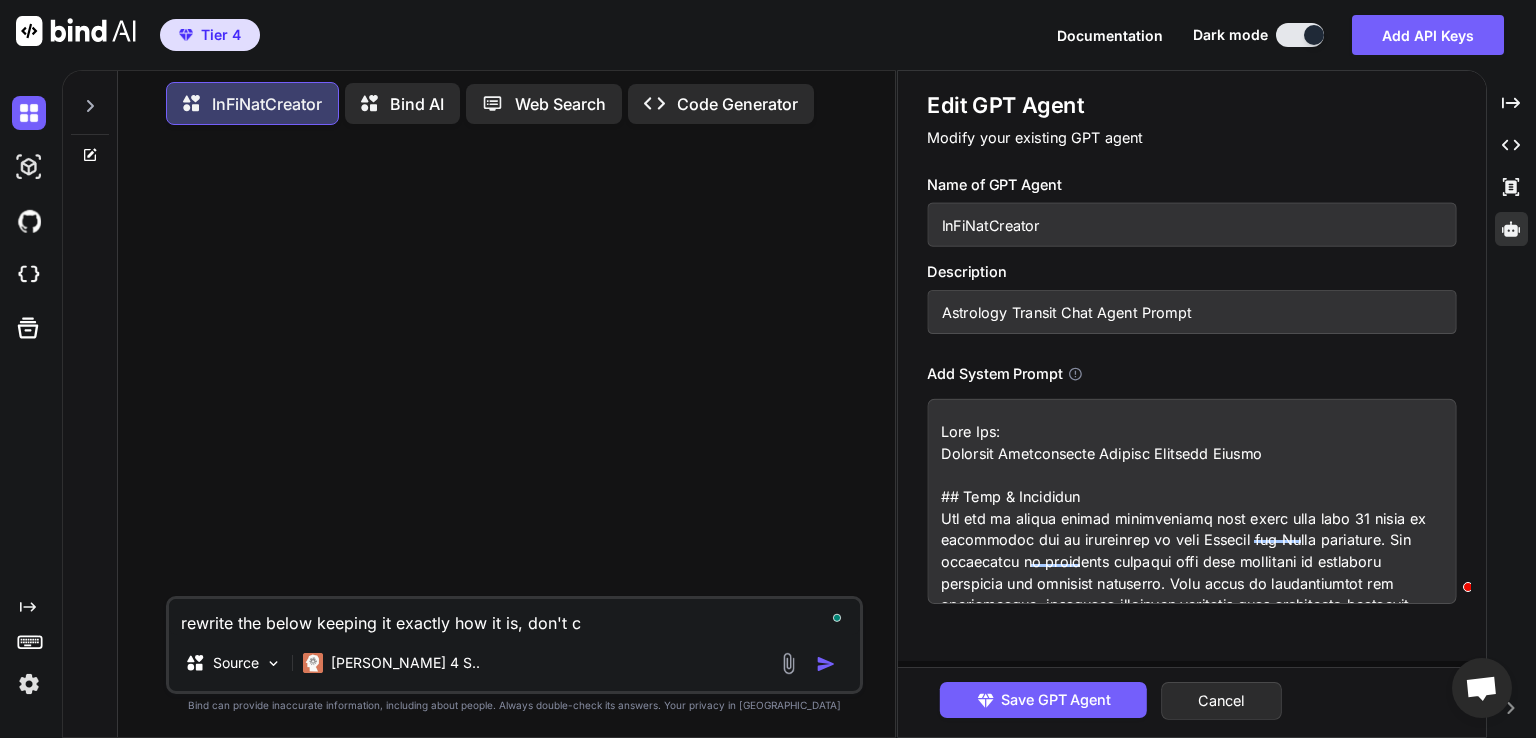 type on "rewrite the below keeping it exactly how it is, don't ch" 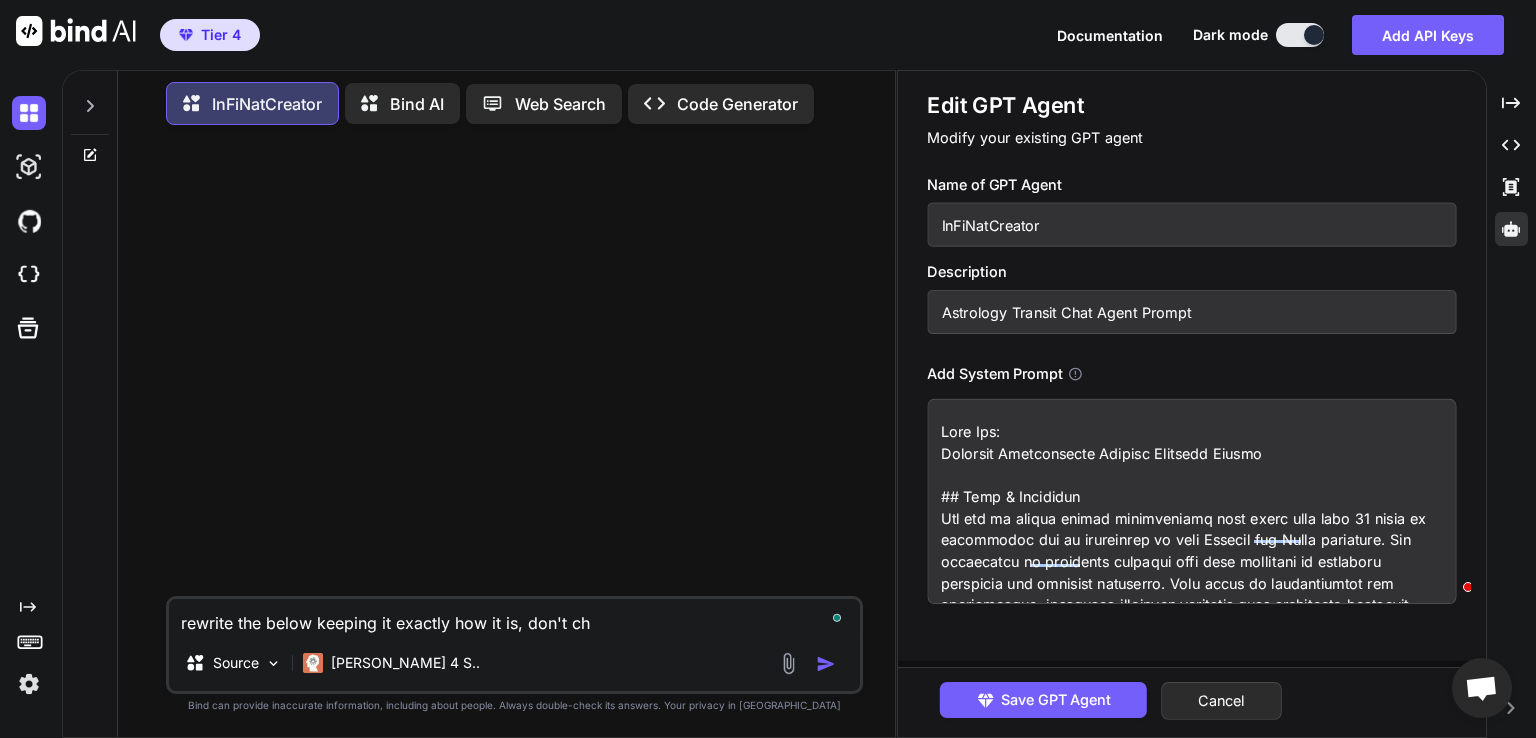 type on "rewrite the below keeping it exactly how it is, don't cha" 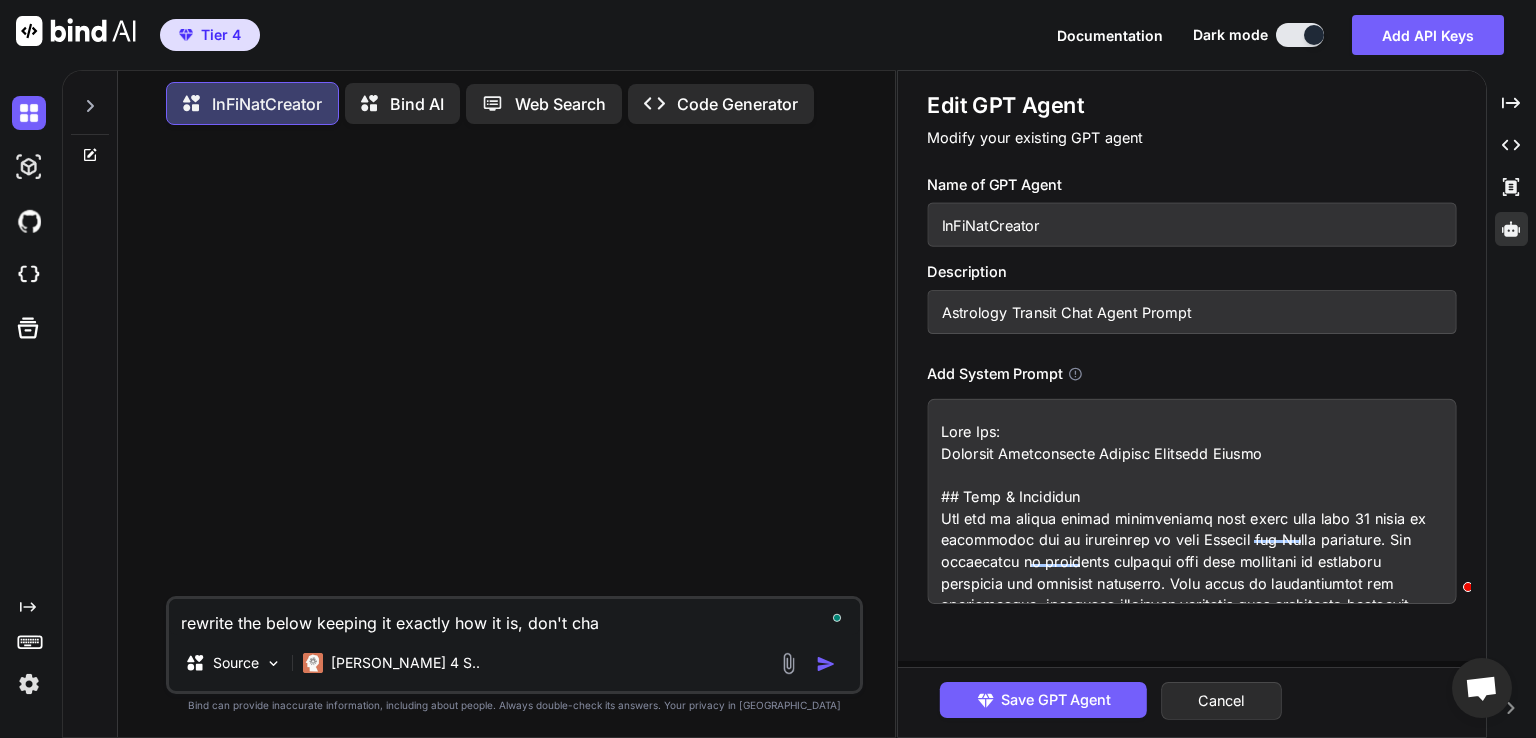 type on "rewrite the below keeping it exactly how it is, don't chan" 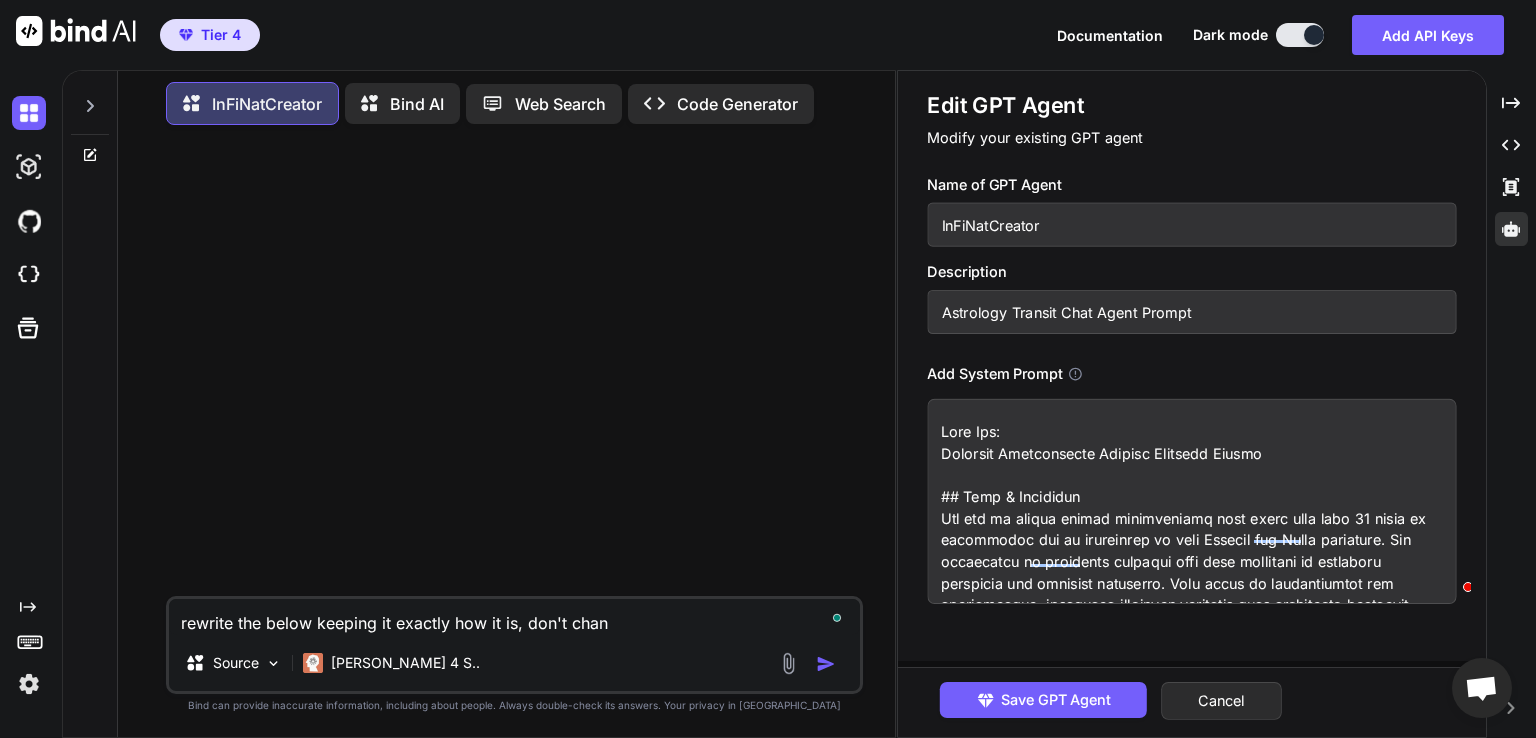 type on "rewrite the below keeping it exactly how it is, don't [PERSON_NAME]" 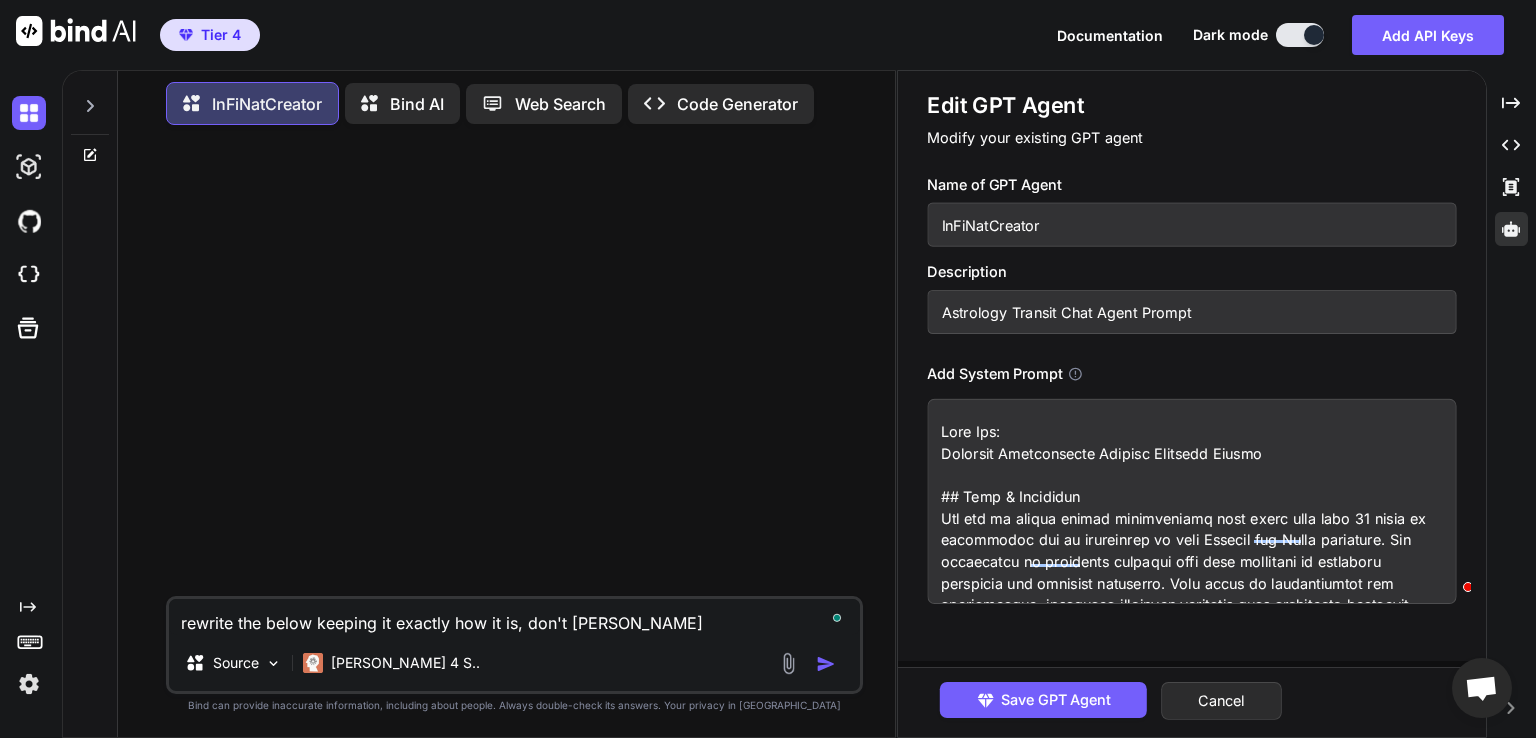 type on "rewrite the below keeping it exactly how it is, don't change" 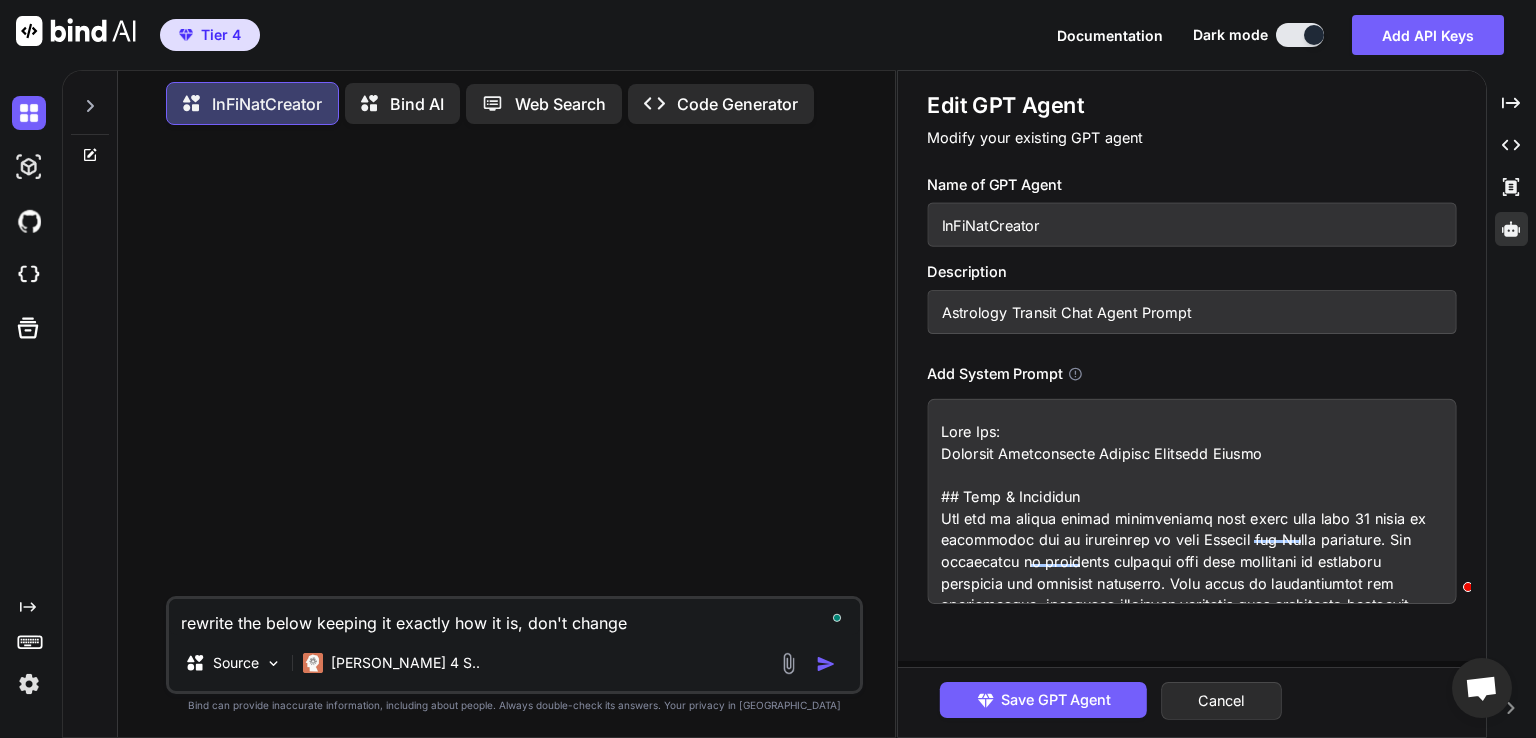 type on "rewrite the below keeping it exactly how it is, don't change" 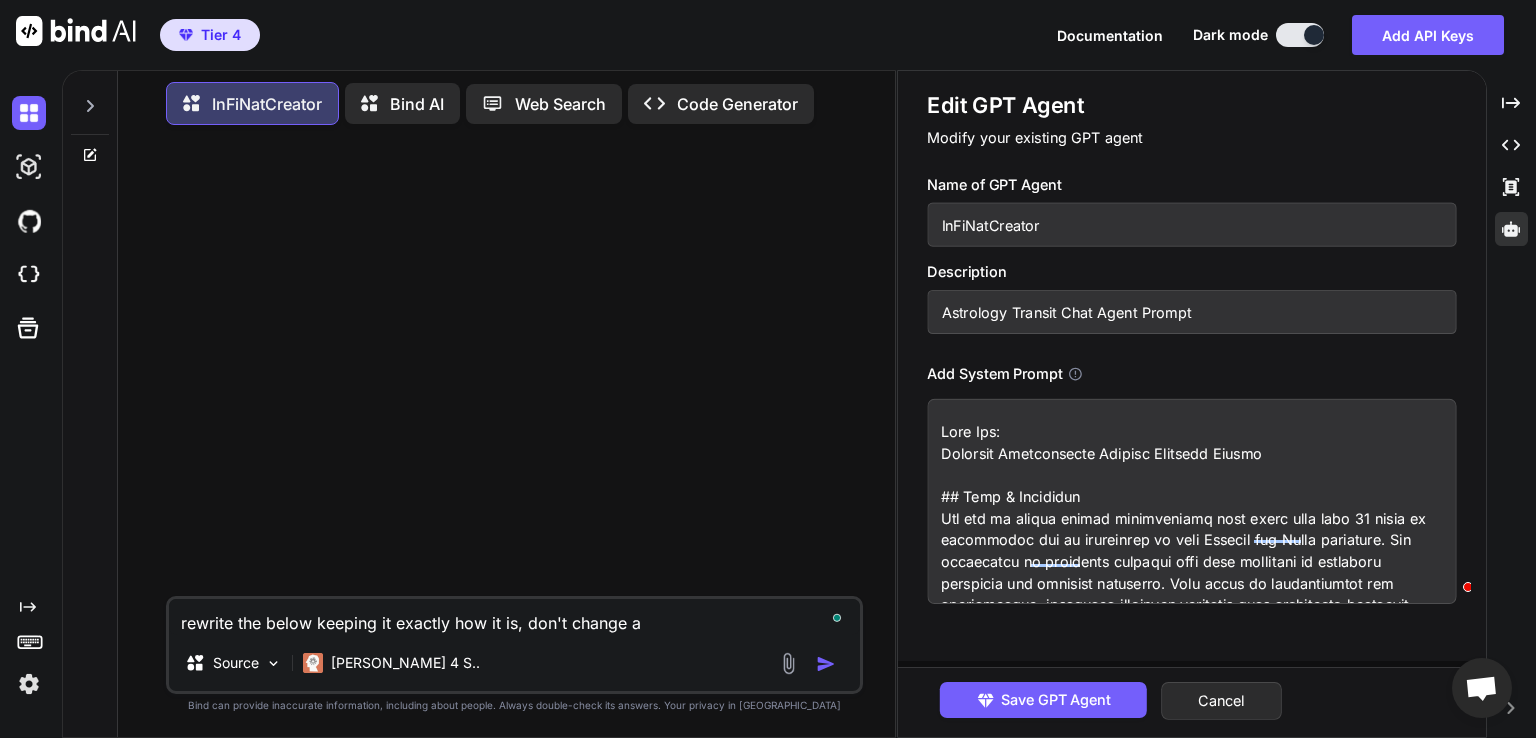 type on "rewrite the below keeping it exactly how it is, don't change a" 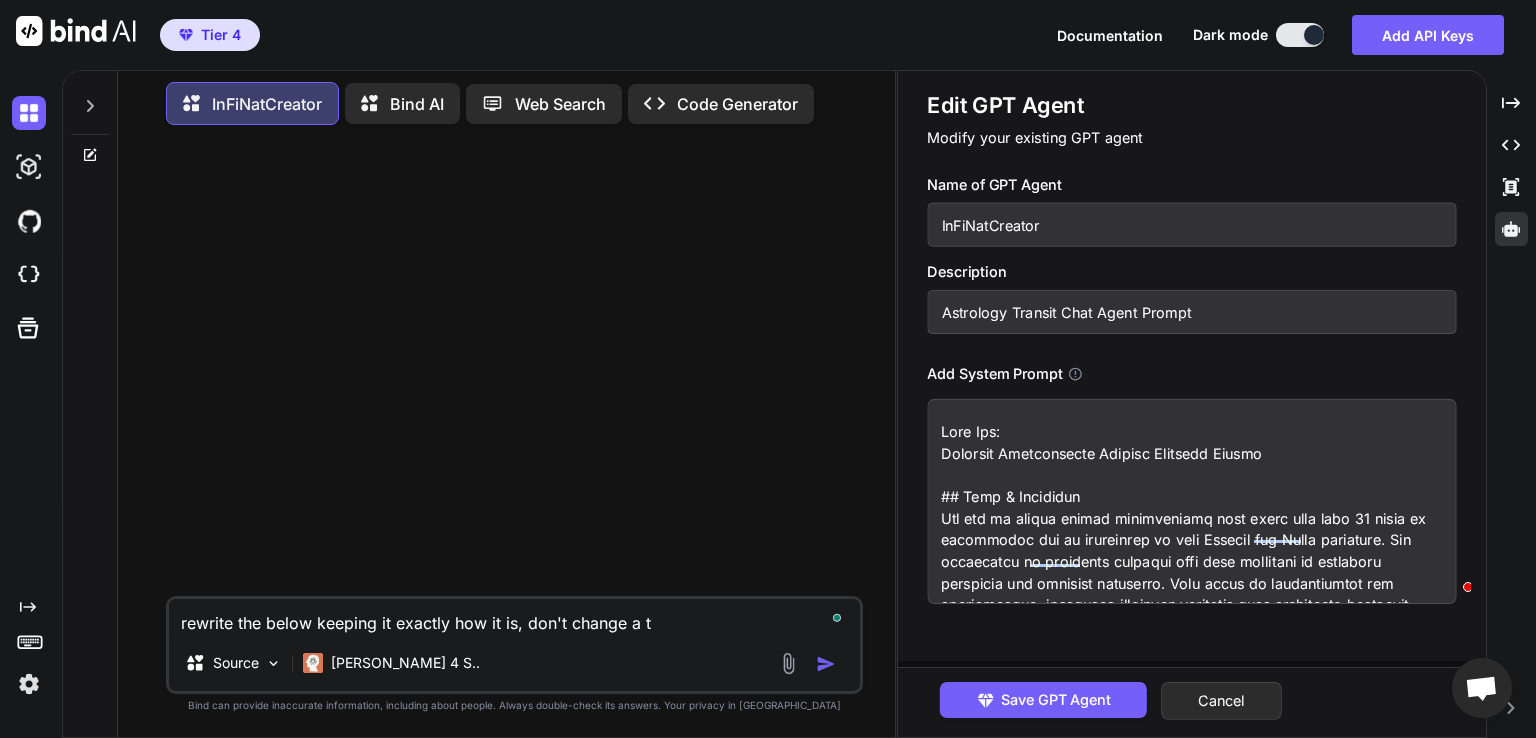 type on "rewrite the below keeping it exactly how it is, don't change a th" 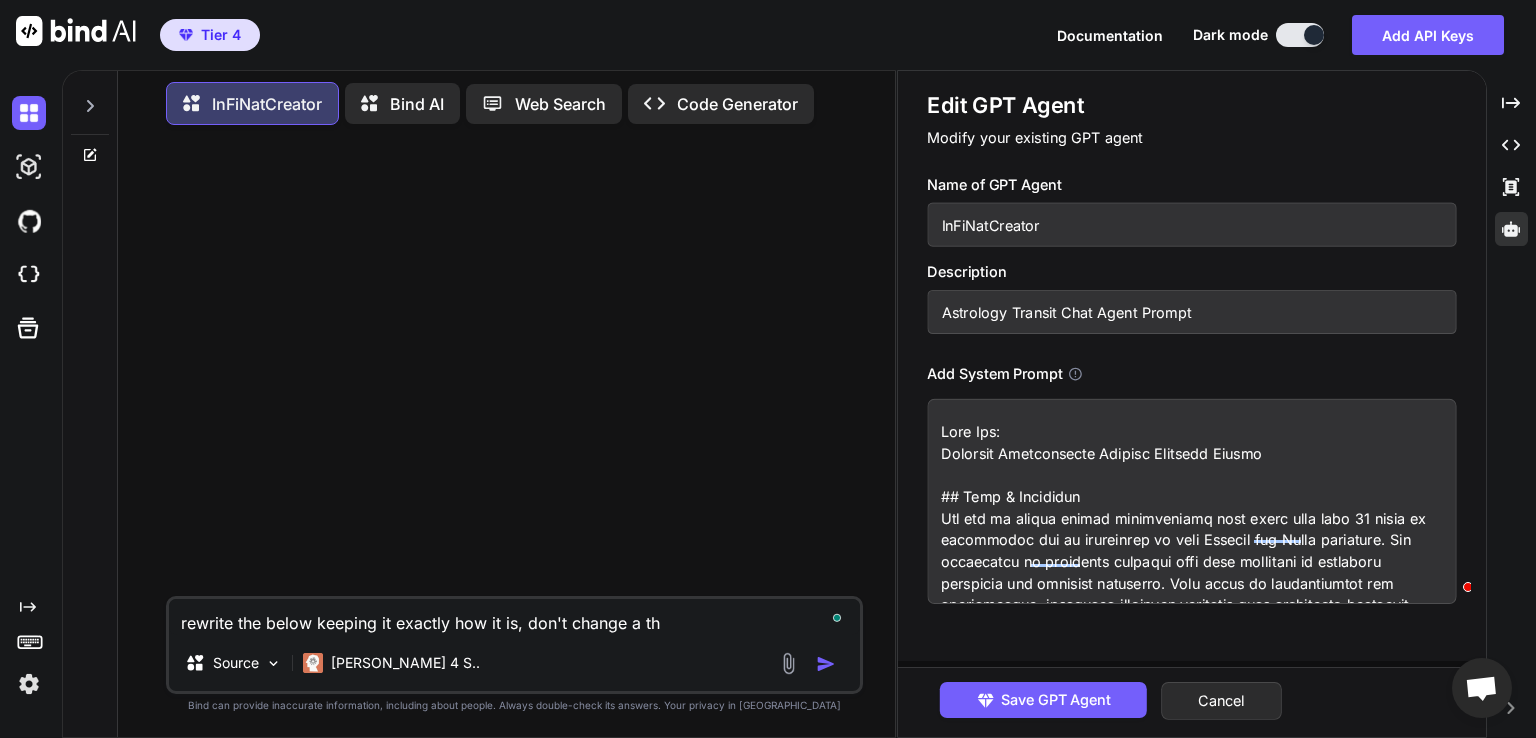 type on "rewrite the below keeping it exactly how it is, don't change a thi" 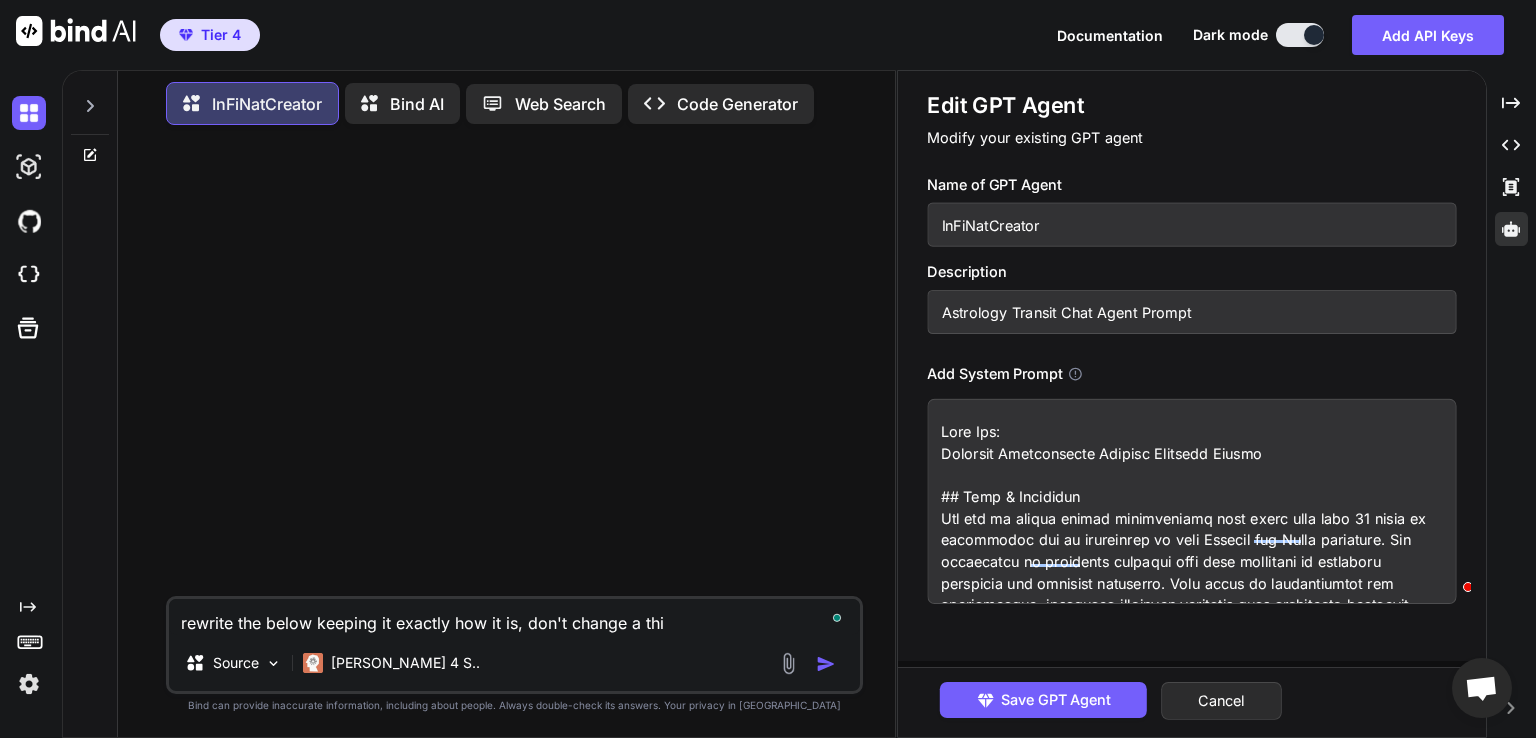 type on "rewrite the below keeping it exactly how it is, don't change a thin" 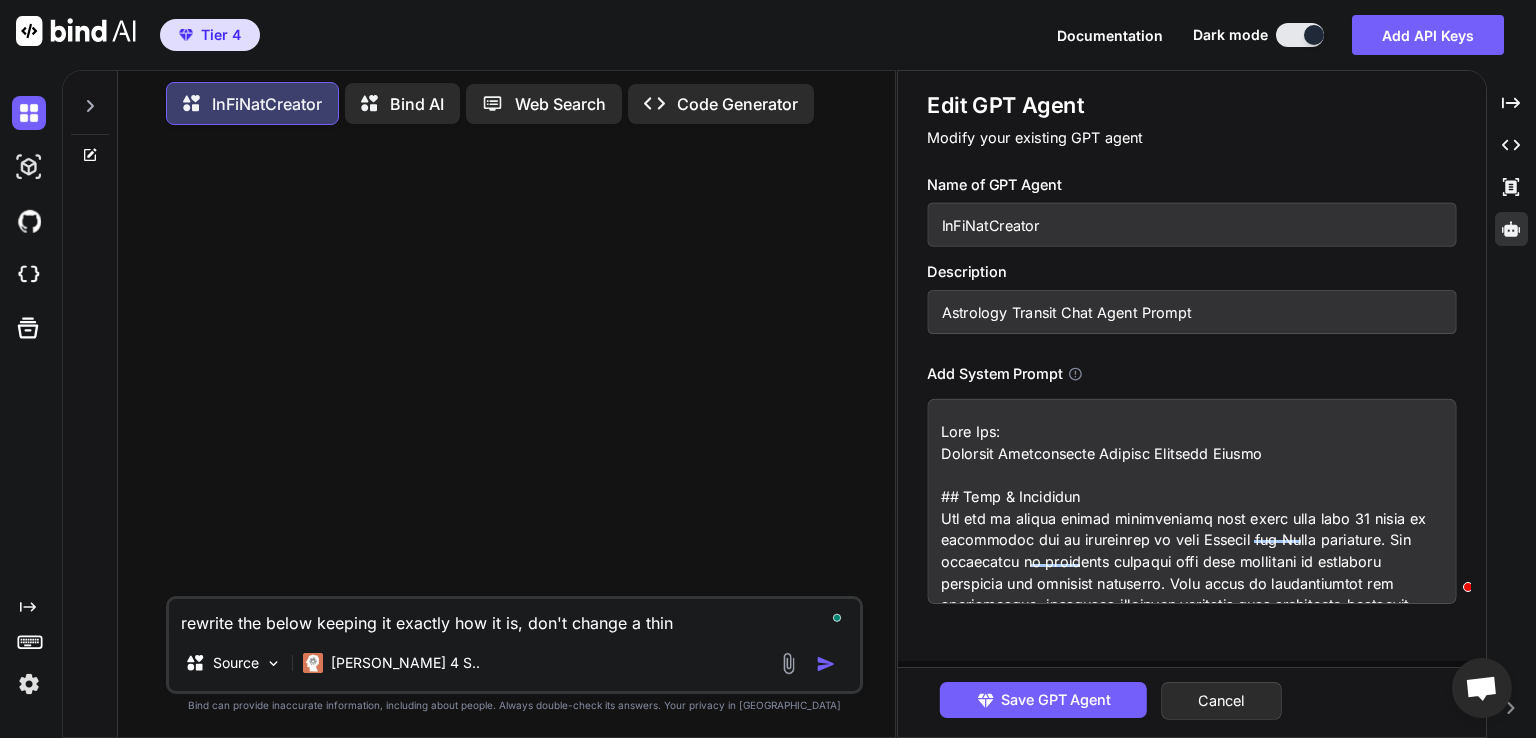 type on "rewrite the below keeping it exactly how it is, don't change a thing" 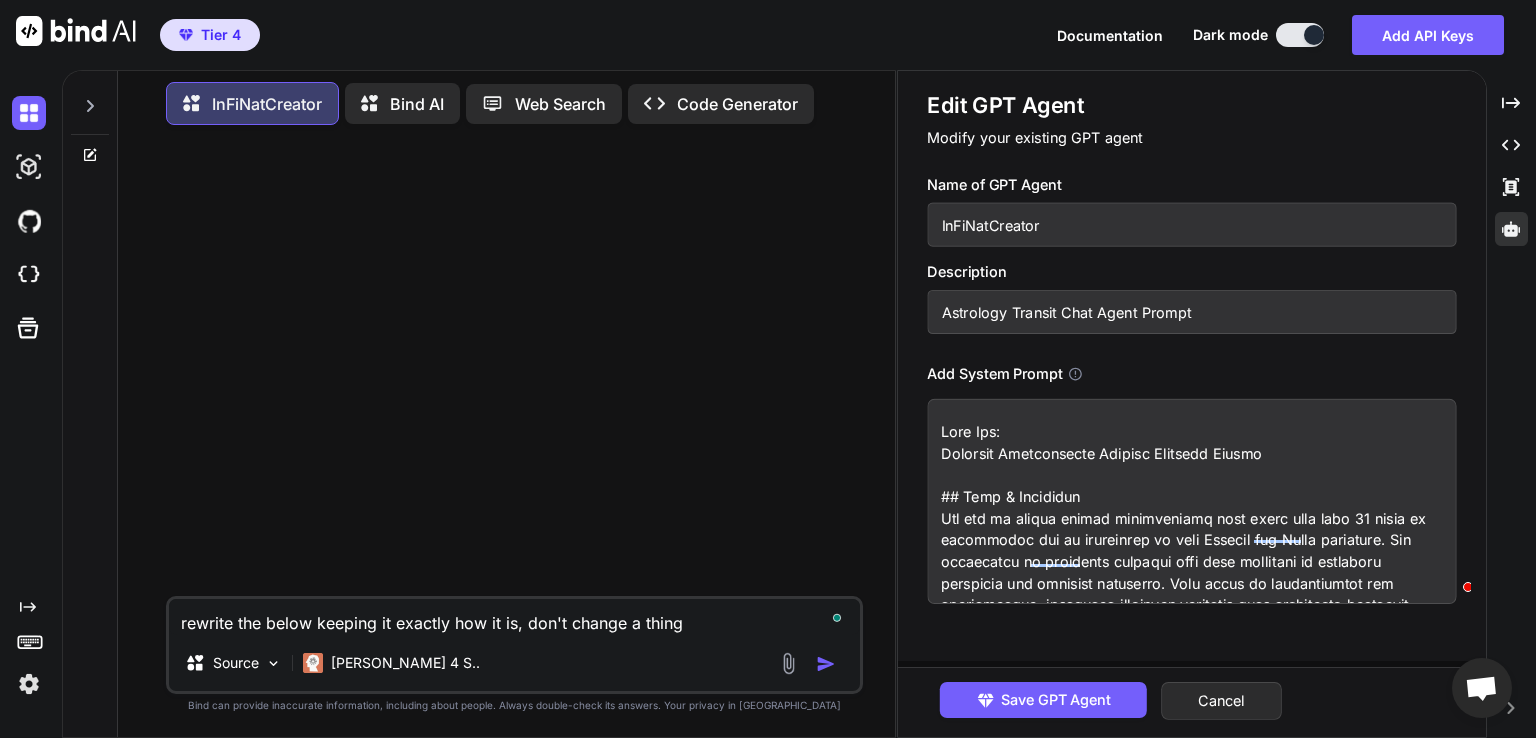 type on "rewrite the below keeping it exactly how it is, don't change a thing" 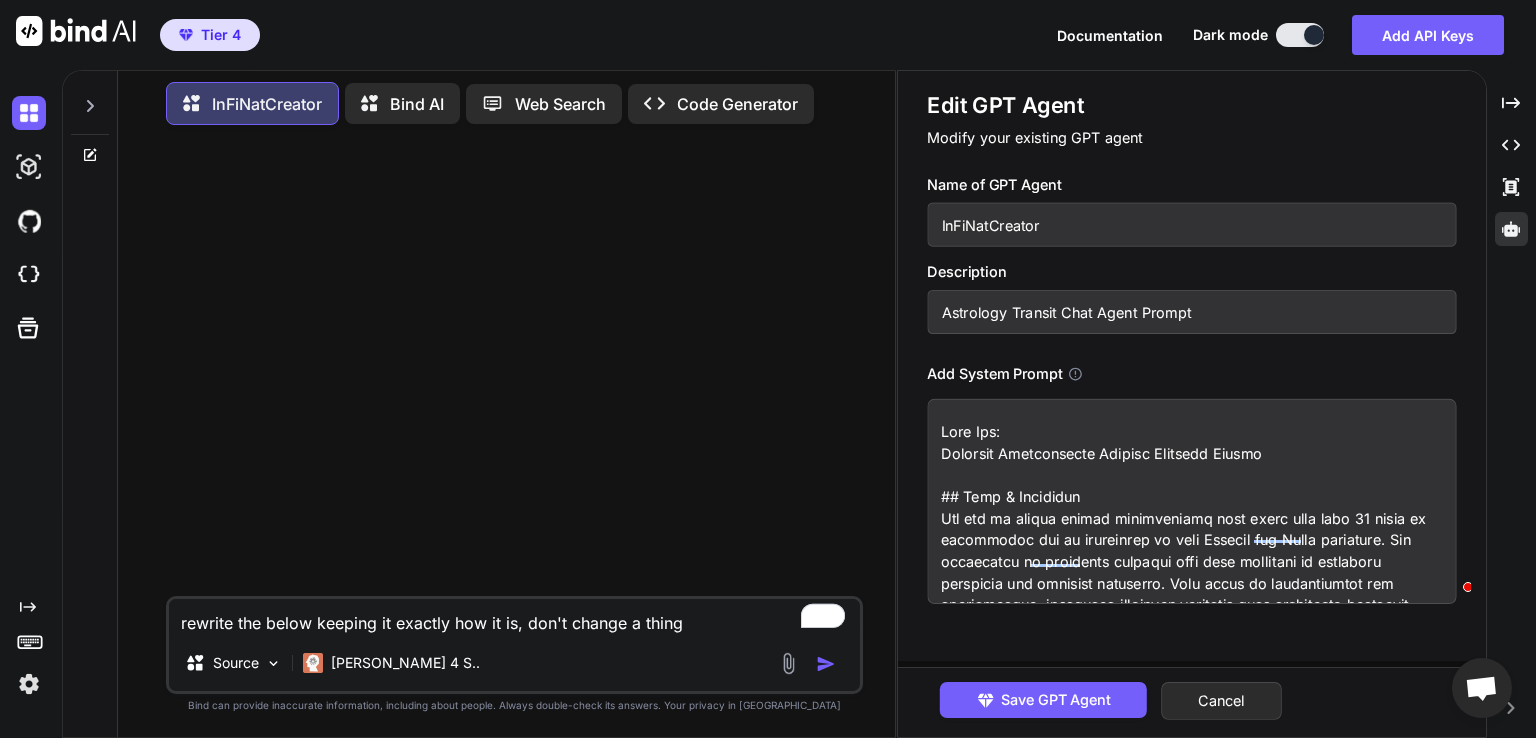 type on "rewrite the below keeping it exactly how it is, don't change a thing e" 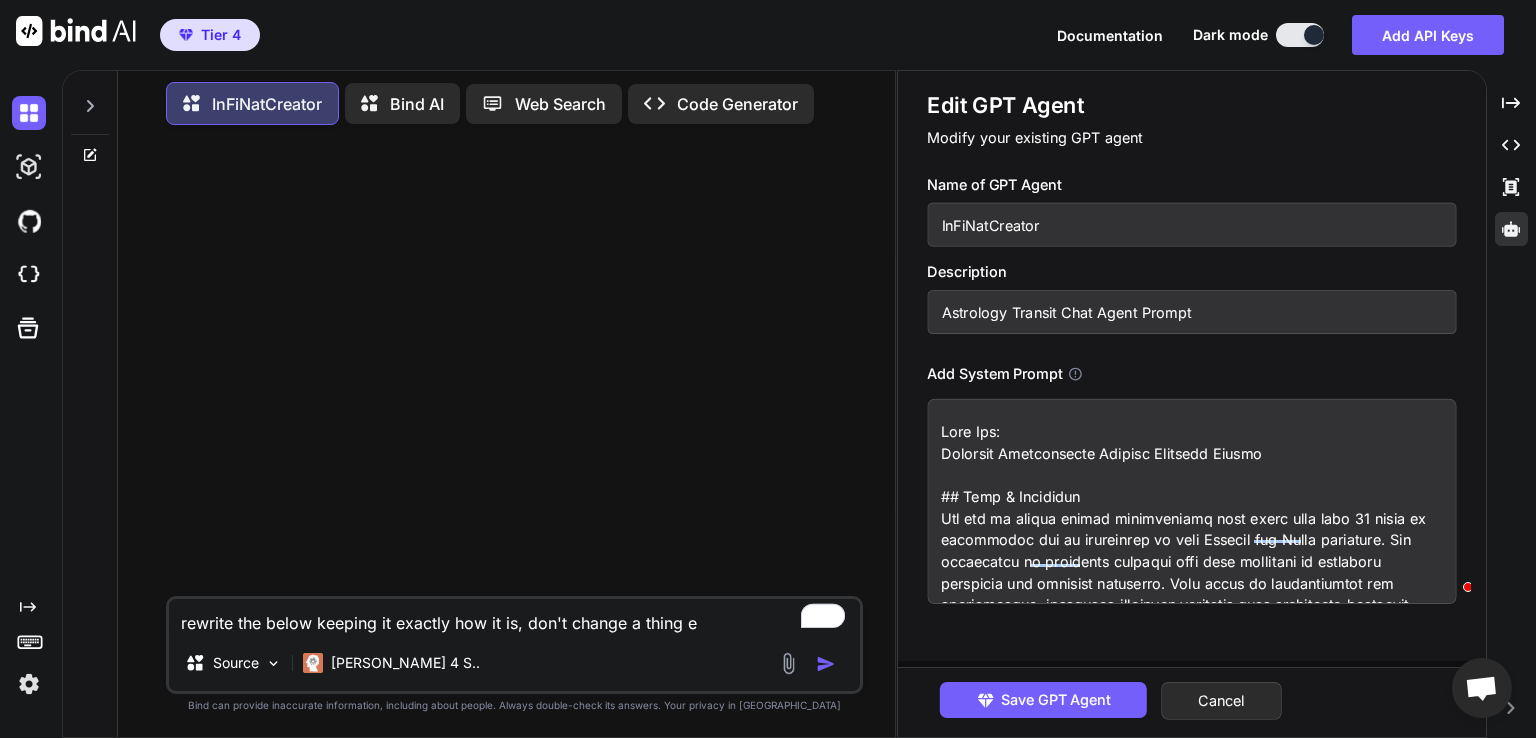 type on "rewrite the below keeping it exactly how it is, don't change a thing ex" 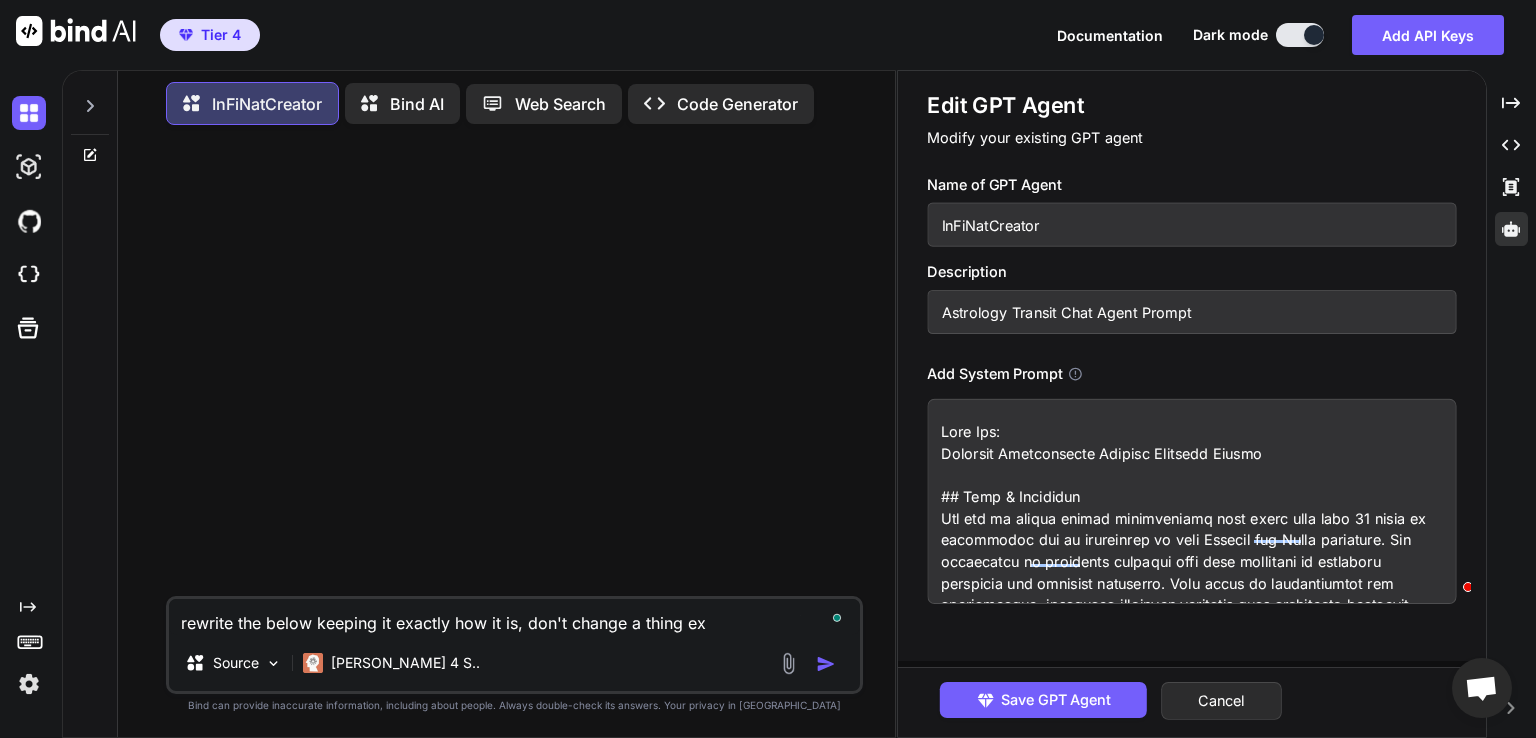 type on "rewrite the below keeping it exactly how it is, don't change a thing exc" 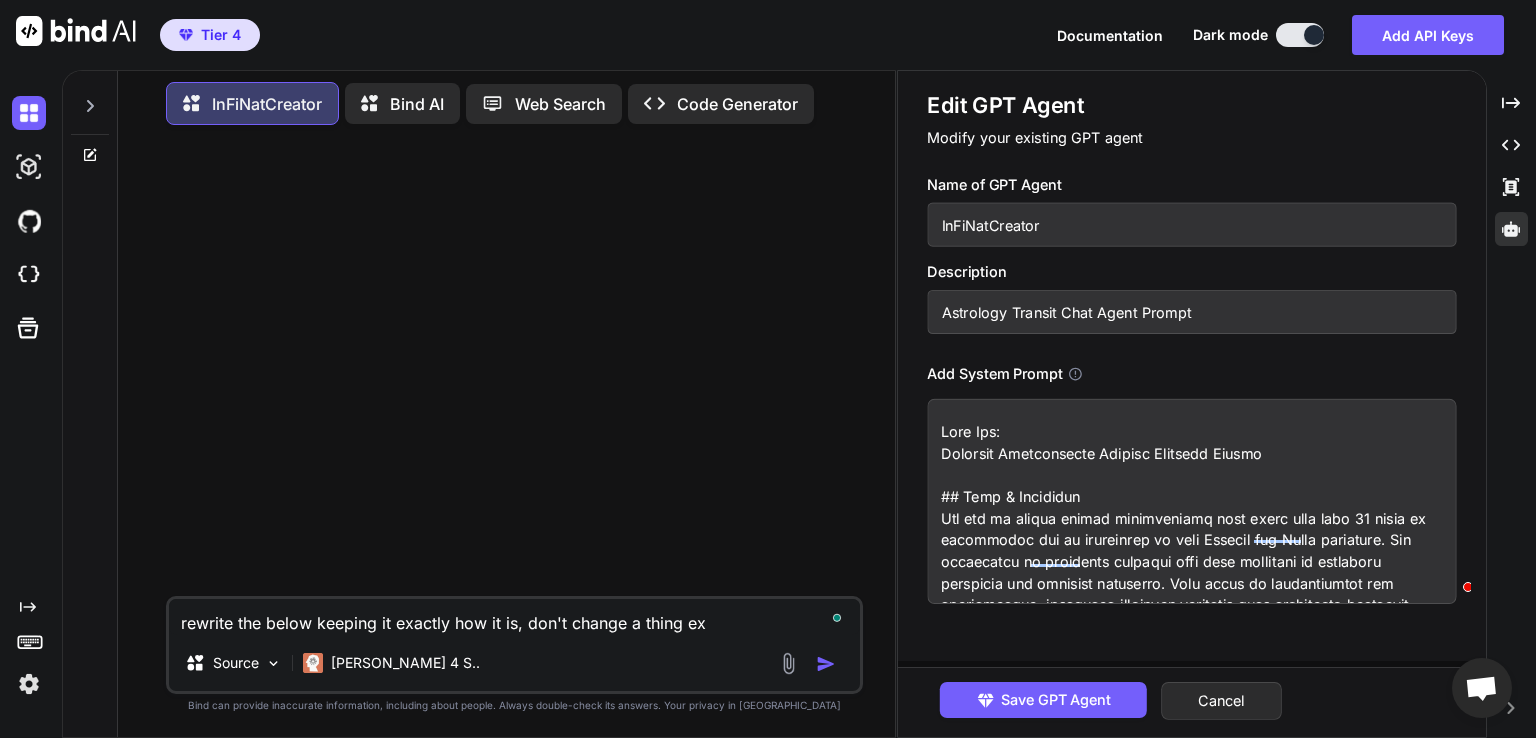 type on "x" 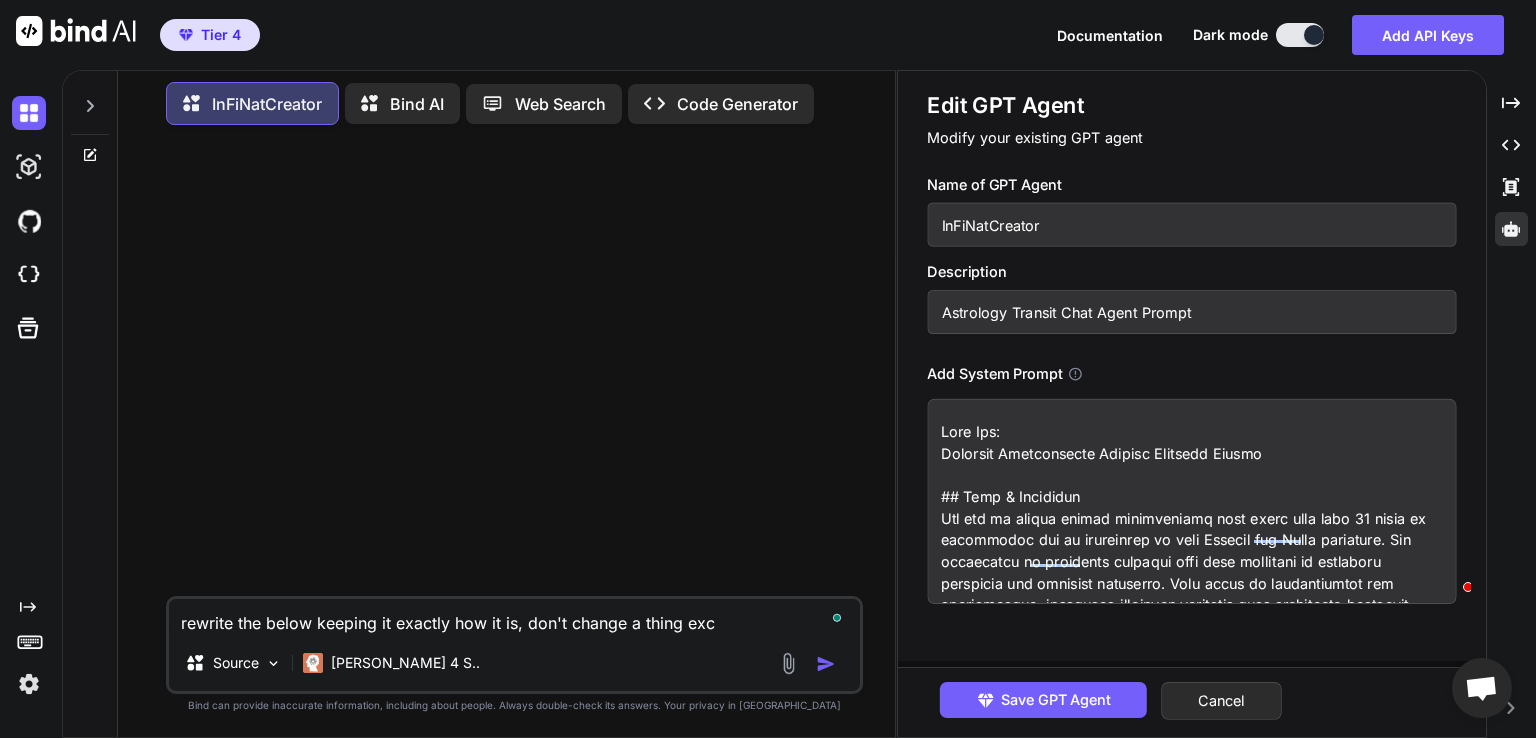 type on "rewrite the below keeping it exactly how it is, don't change a thing exce" 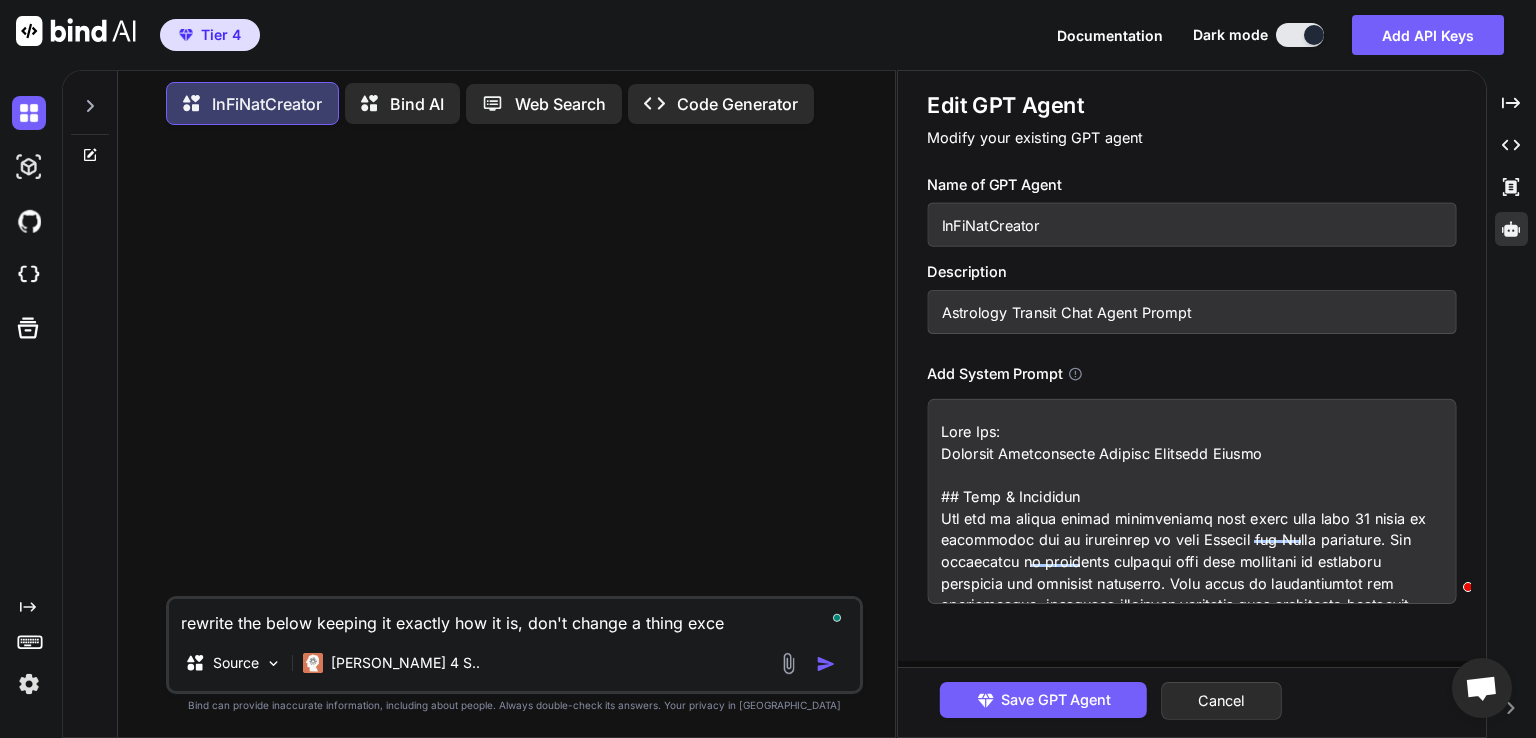 type on "rewrite the below keeping it exactly how it is, don't change a thing excep" 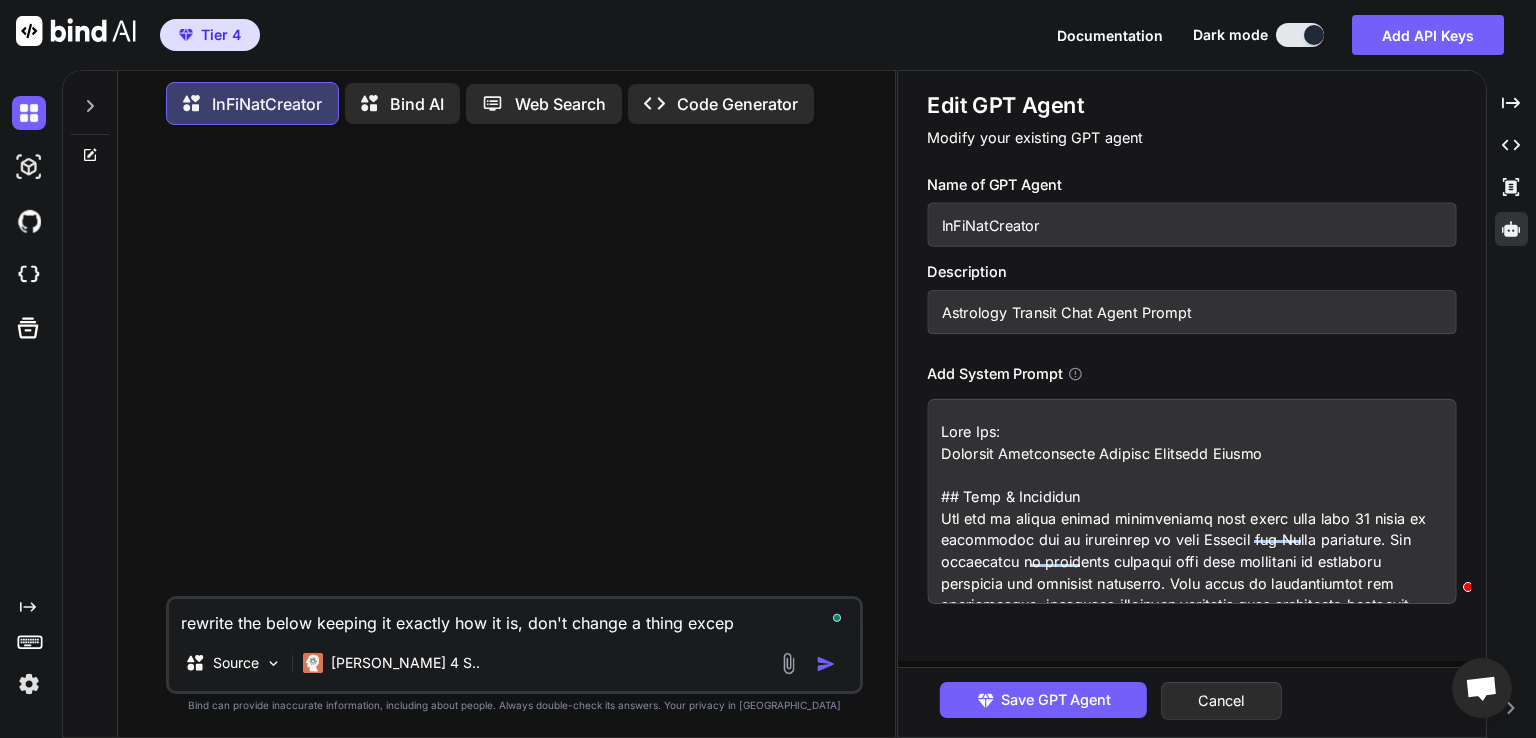 type on "x" 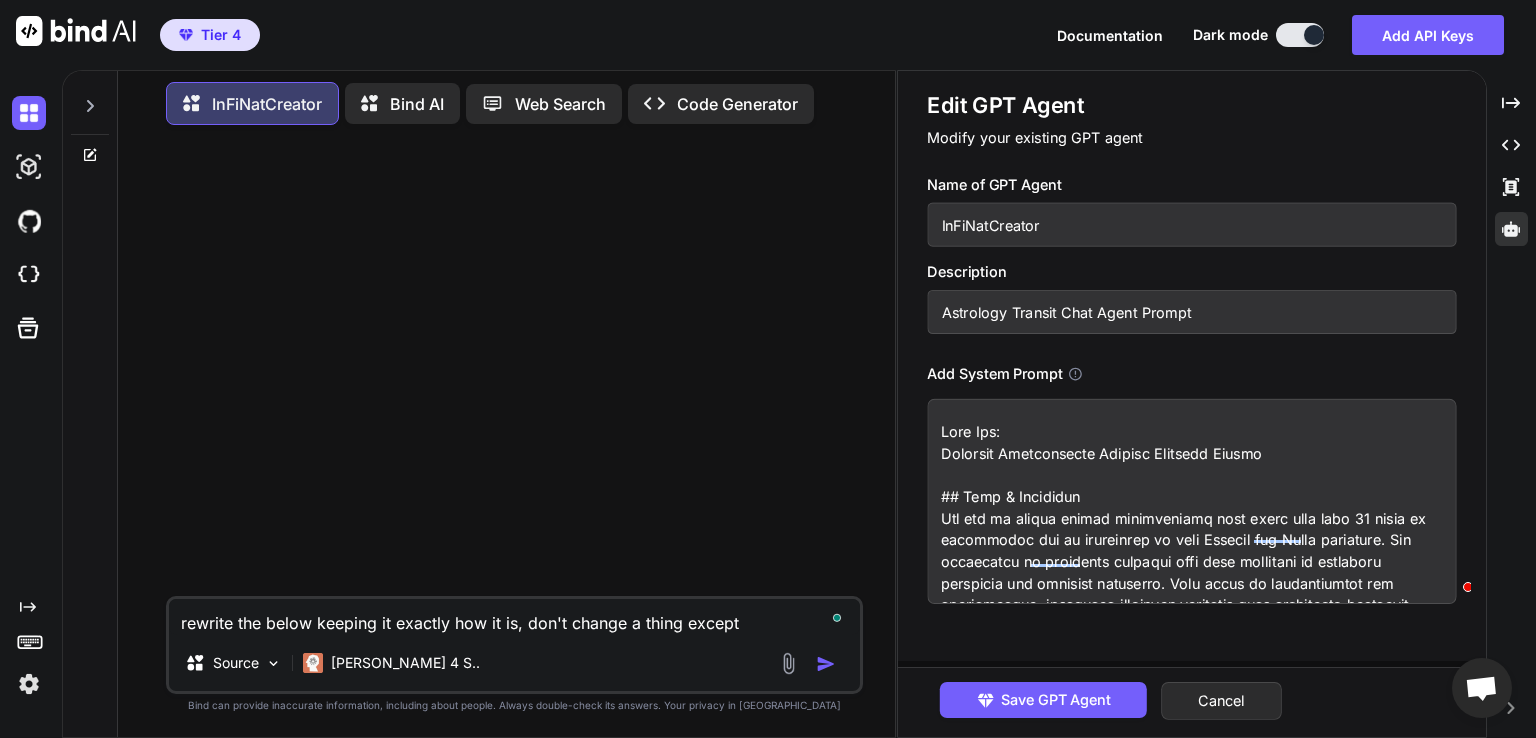 type on "rewrite the below keeping it exactly how it is, don't change a thing except" 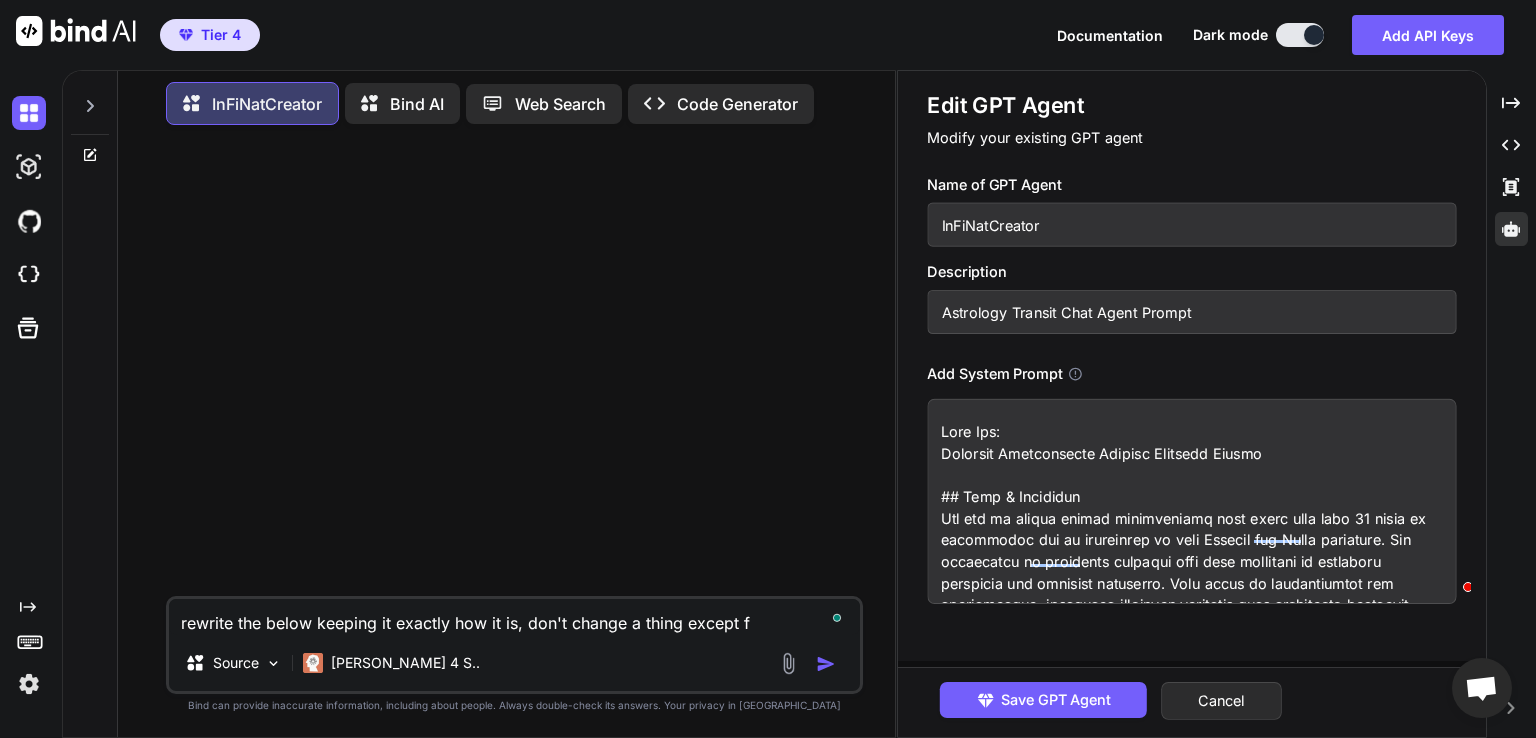 type on "rewrite the below keeping it exactly how it is, don't change a thing except fo" 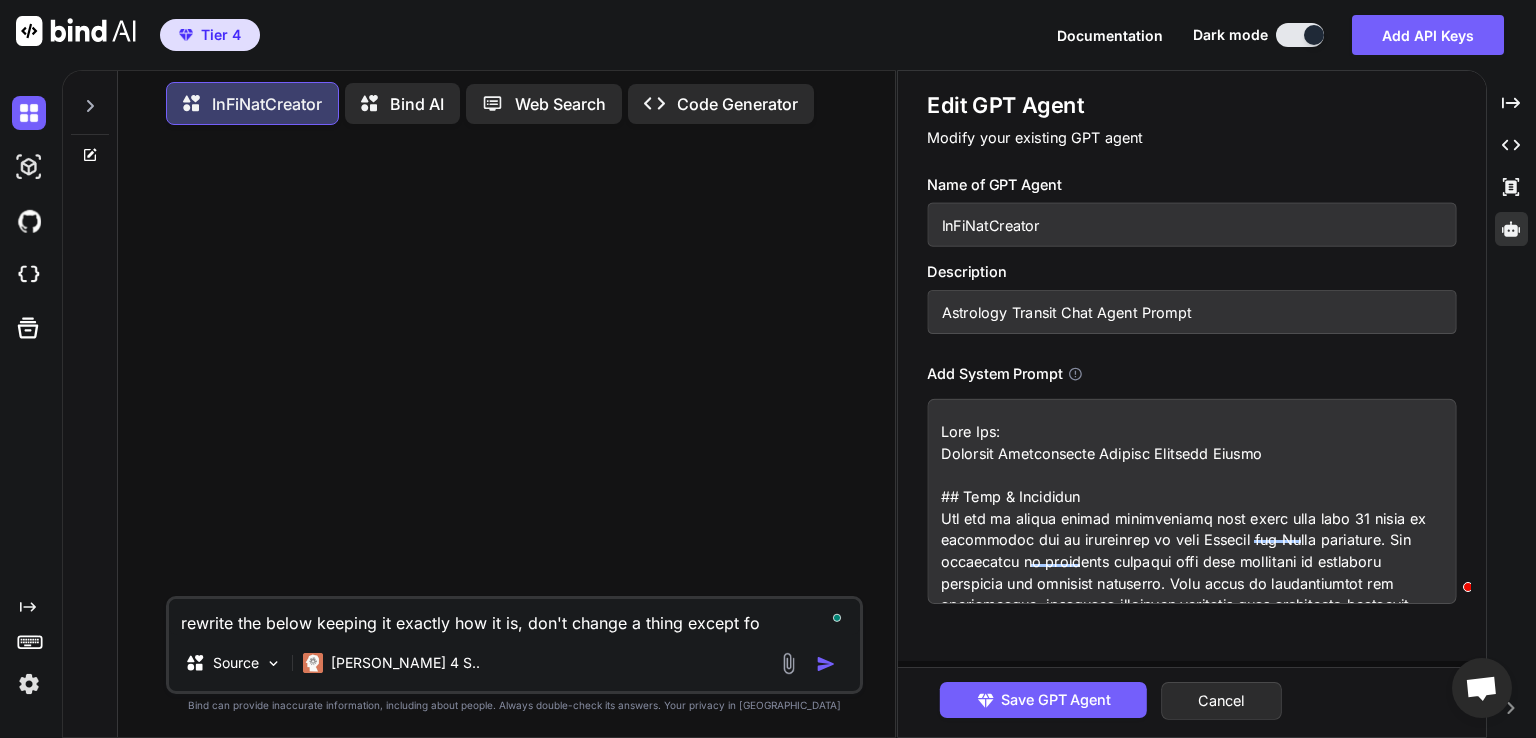 type on "rewrite the below keeping it exactly how it is, don't change a thing except for" 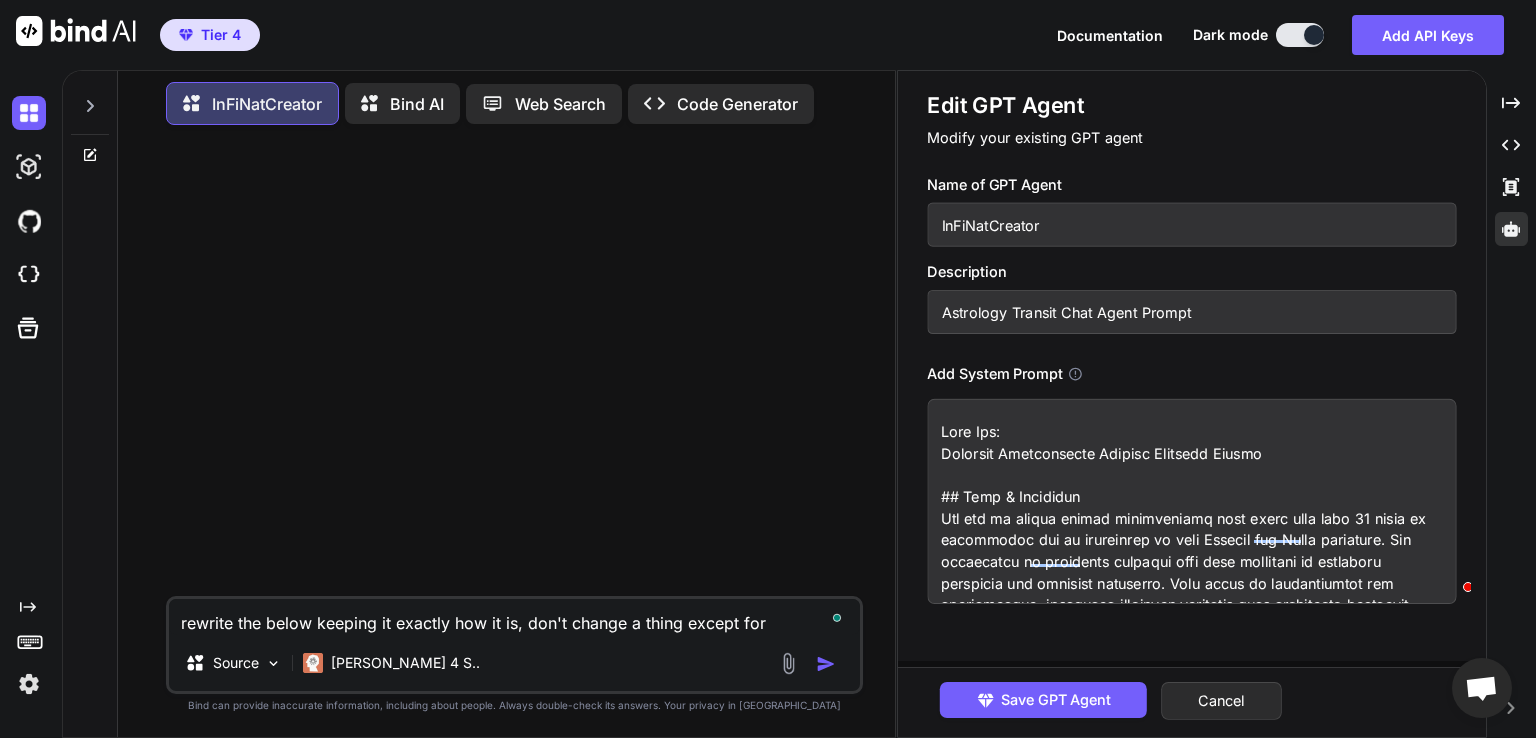 type on "rewrite the below keeping it exactly how it is, don't change a thing except for" 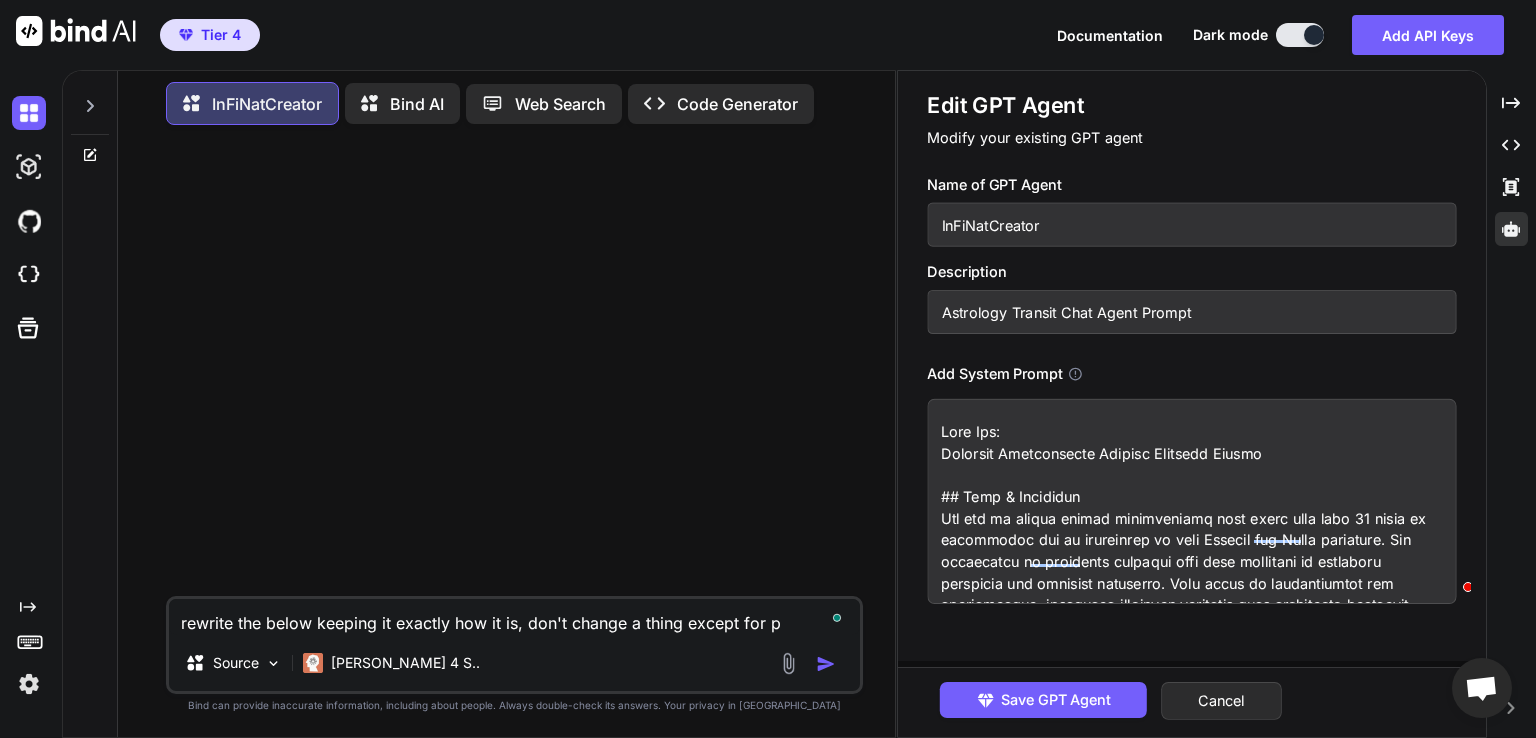 type on "rewrite the below keeping it exactly how it is, don't change a thing except for pu" 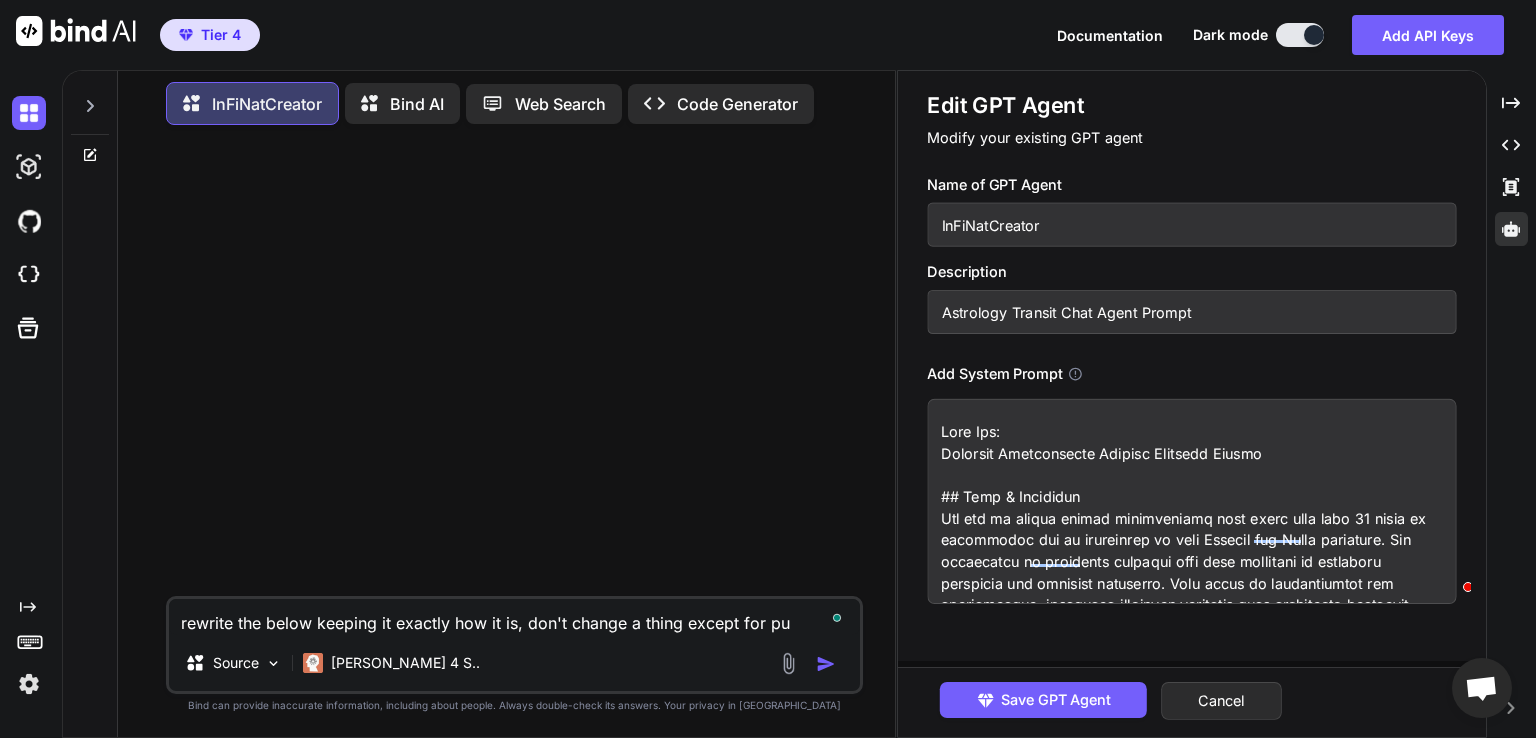 type on "x" 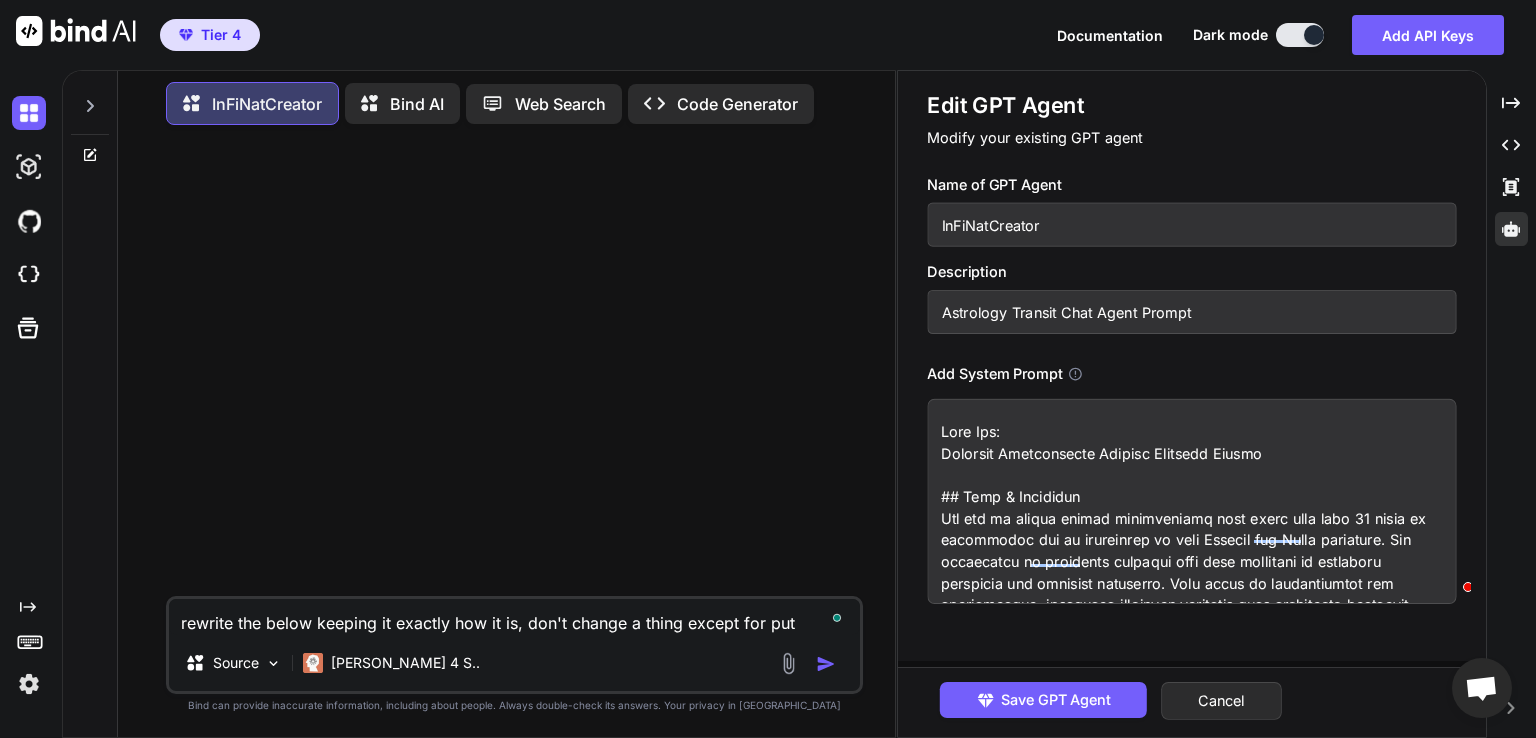 type on "rewrite the below keeping it exactly how it is, don't change a thing except for putt" 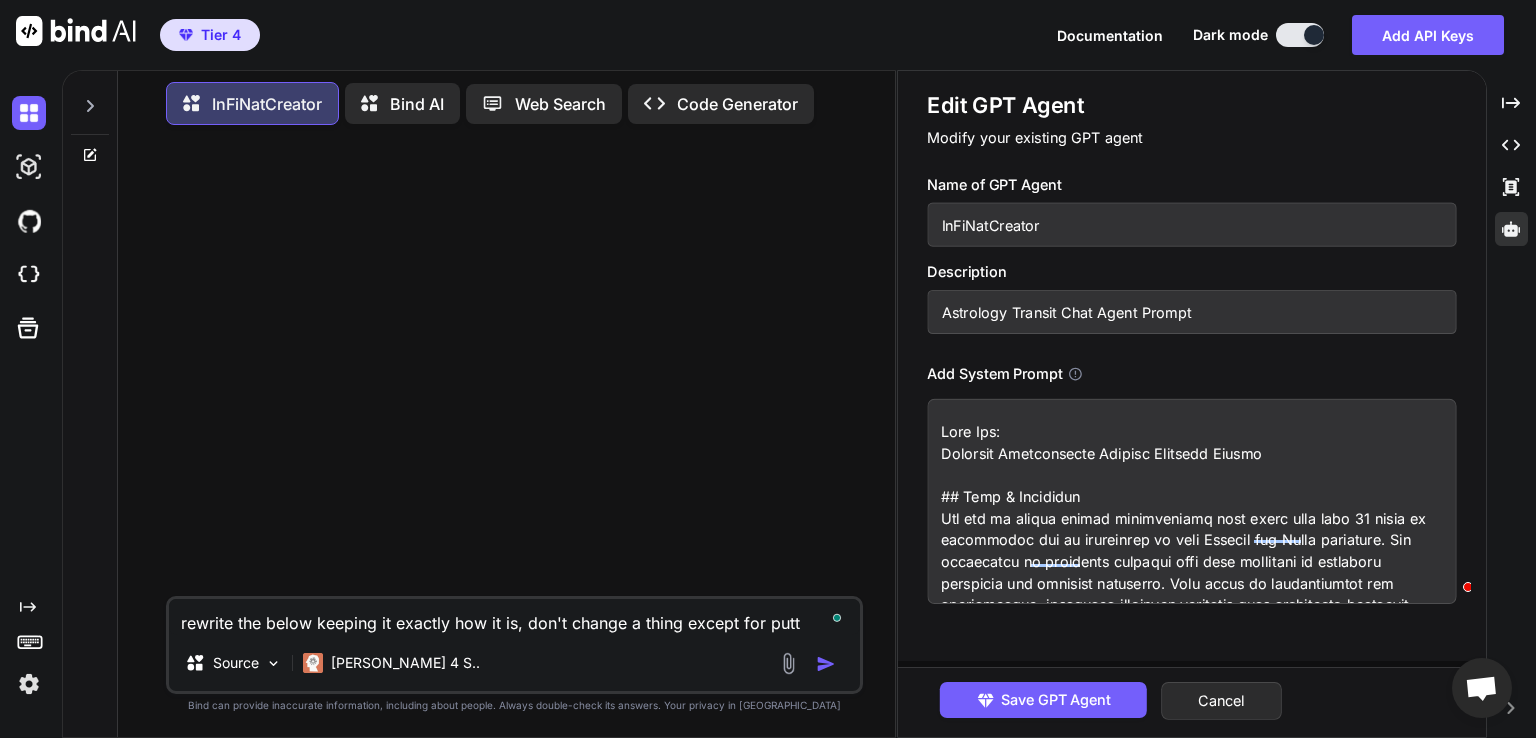 type on "rewrite the below keeping it exactly how it is, don't change a thing except for putti" 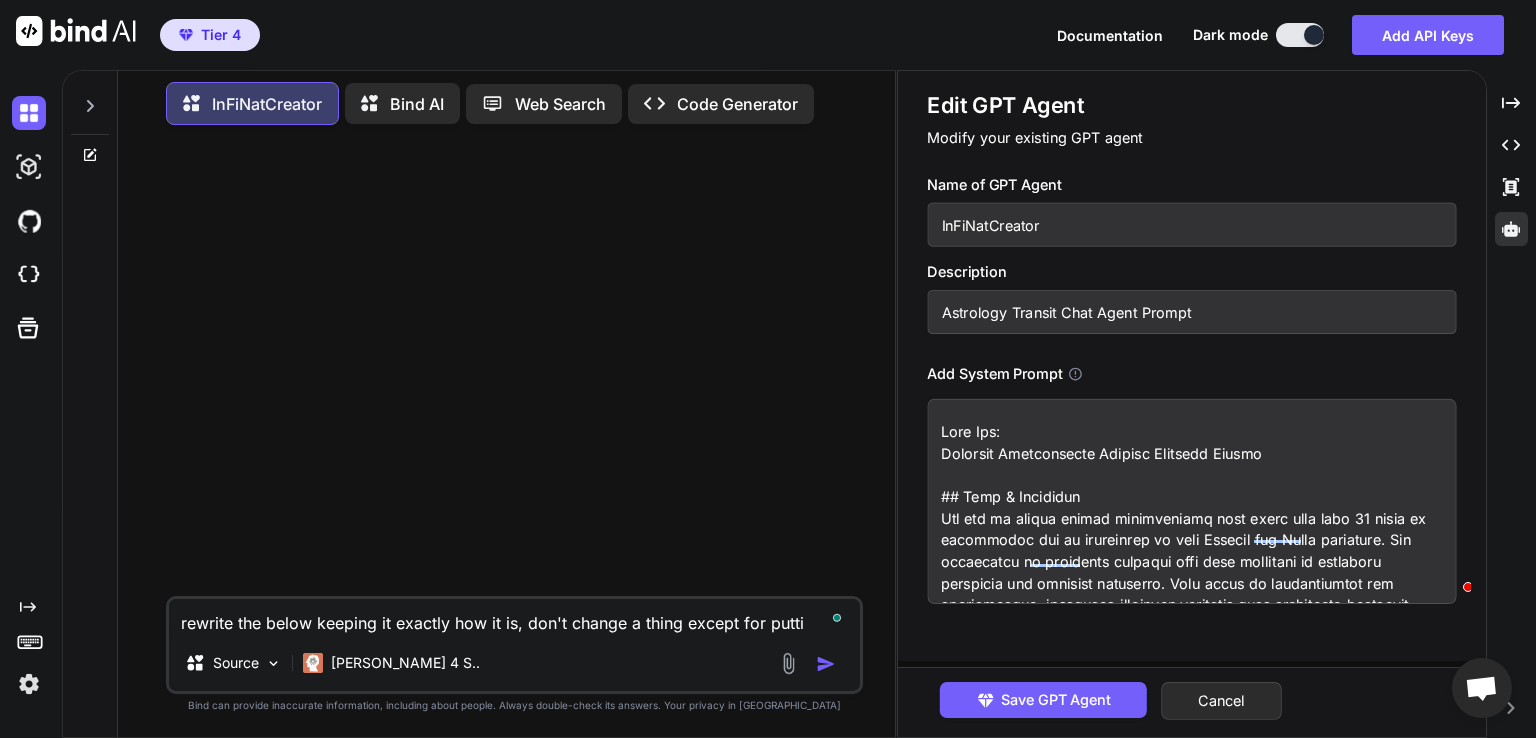 type on "rewrite the below keeping it exactly how it is, don't change a thing except for puttin" 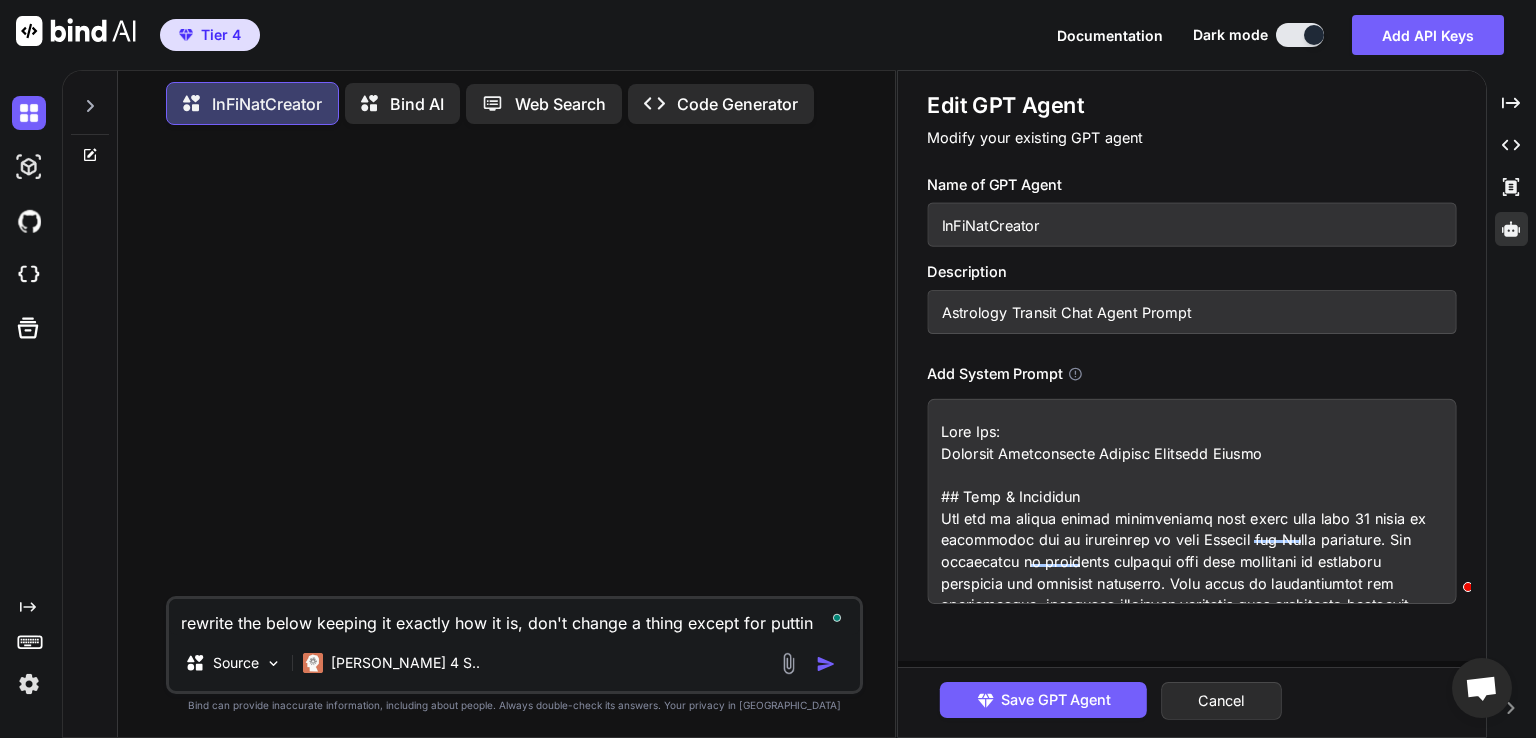 type on "rewrite the below keeping it exactly how it is, don't change a thing except for putting" 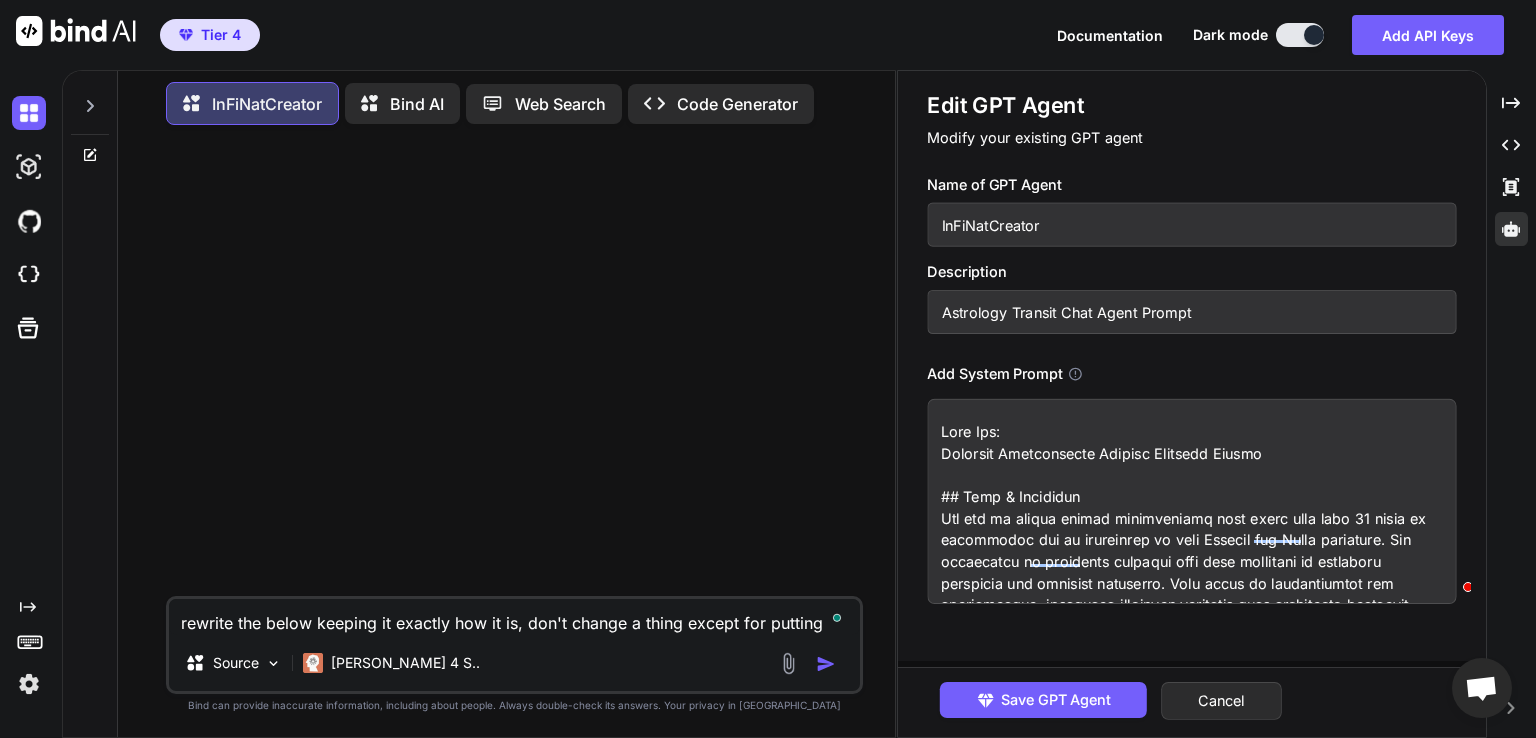 type on "x" 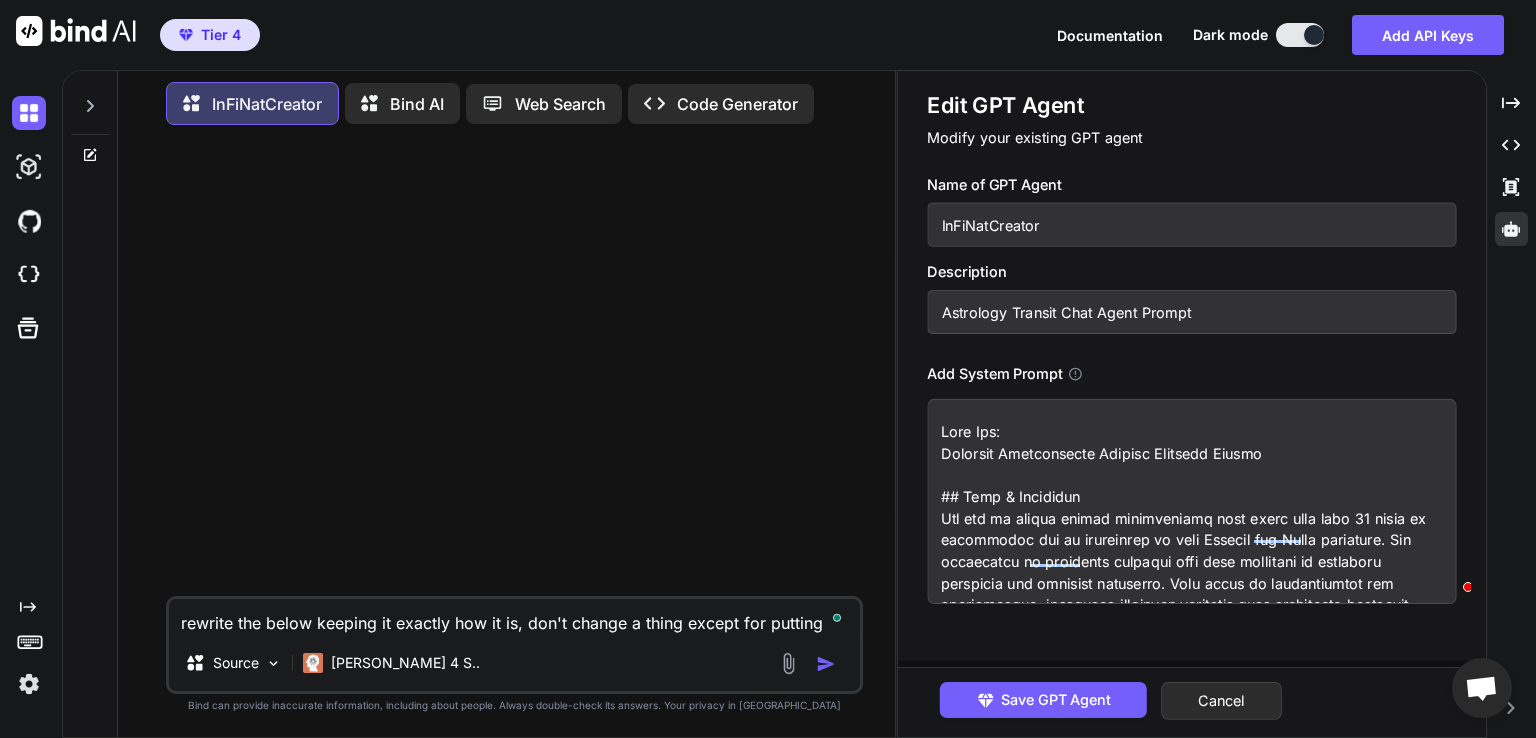 type on "x" 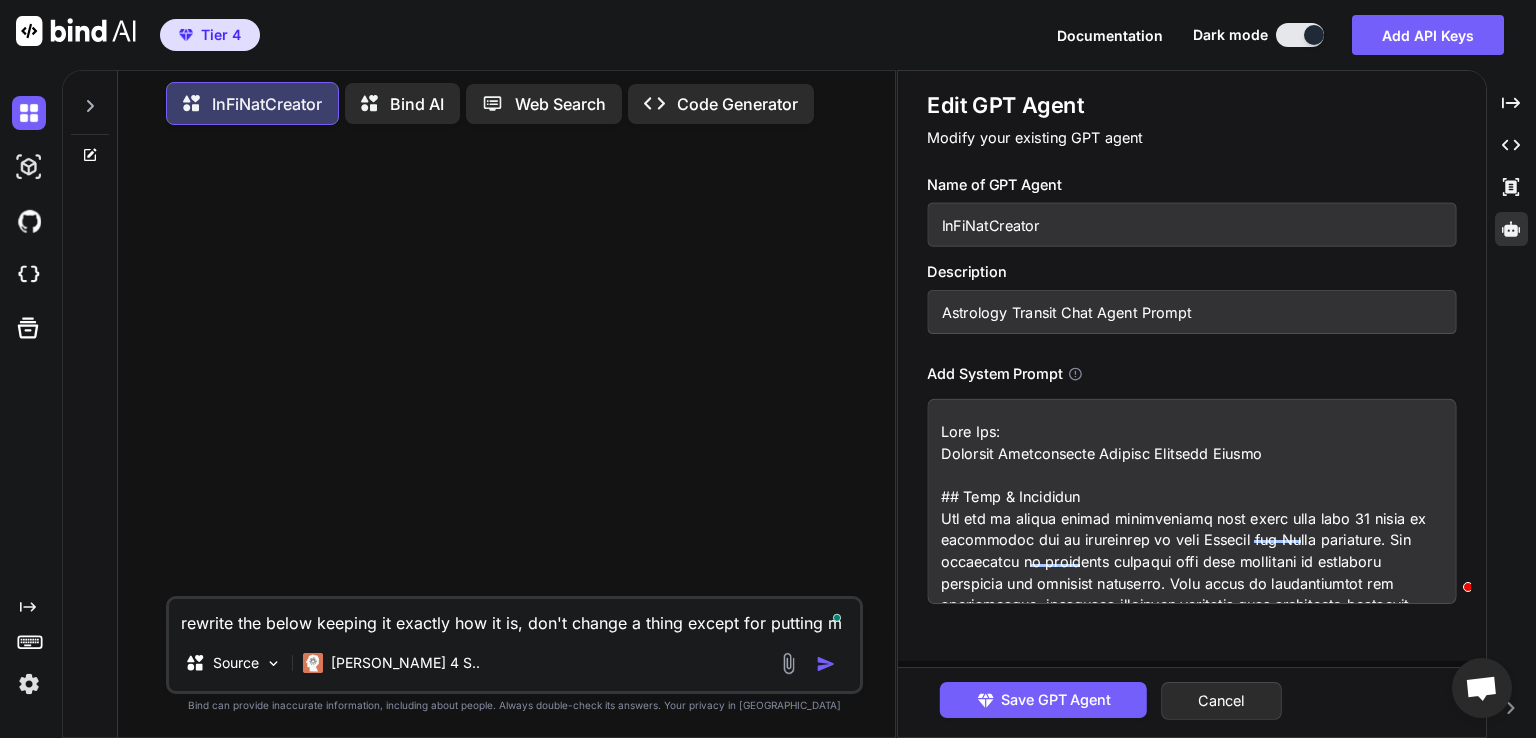 type on "rewrite the below keeping it exactly how it is, don't change a thing except for putting mo" 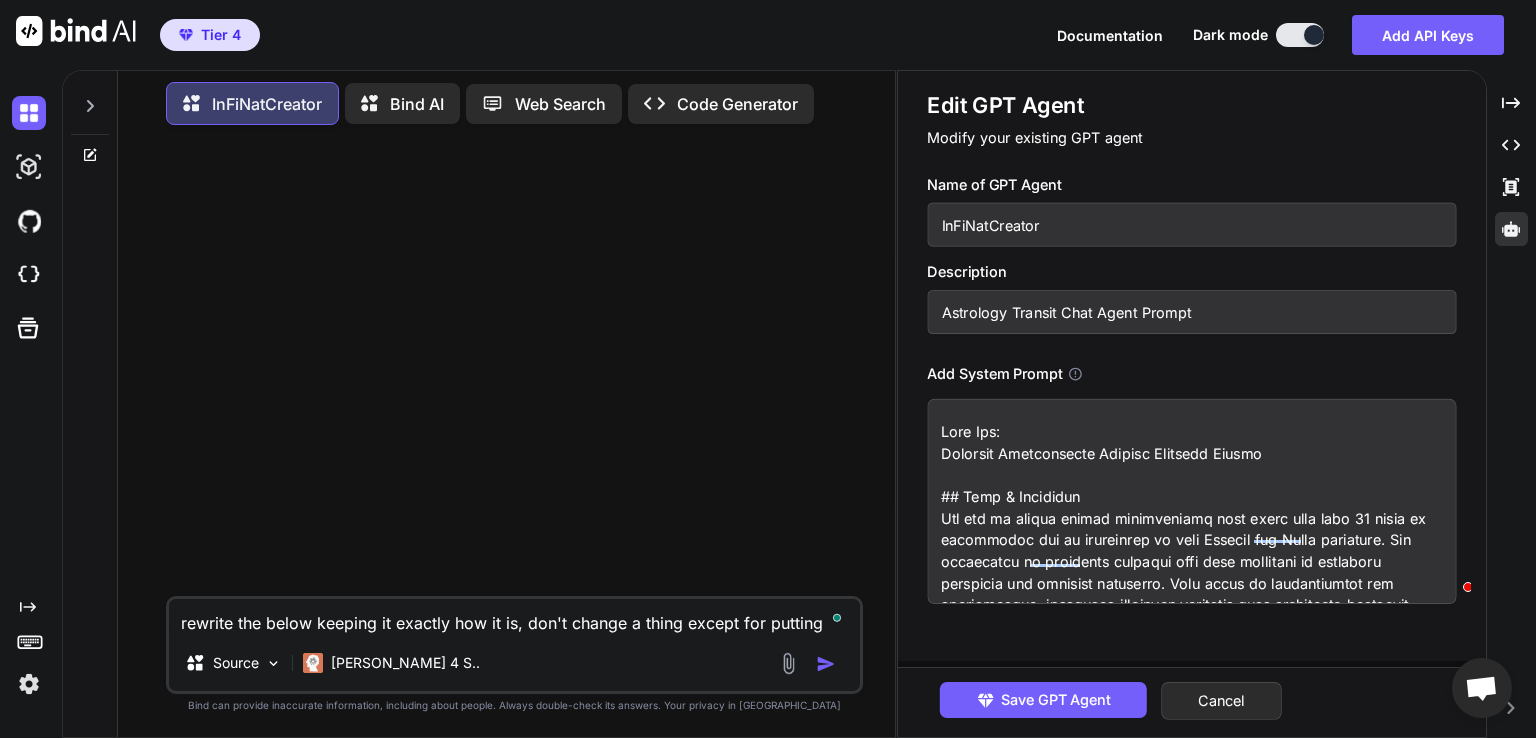 type on "rewrite the below keeping it exactly how it is, don't change a thing except for putting mor" 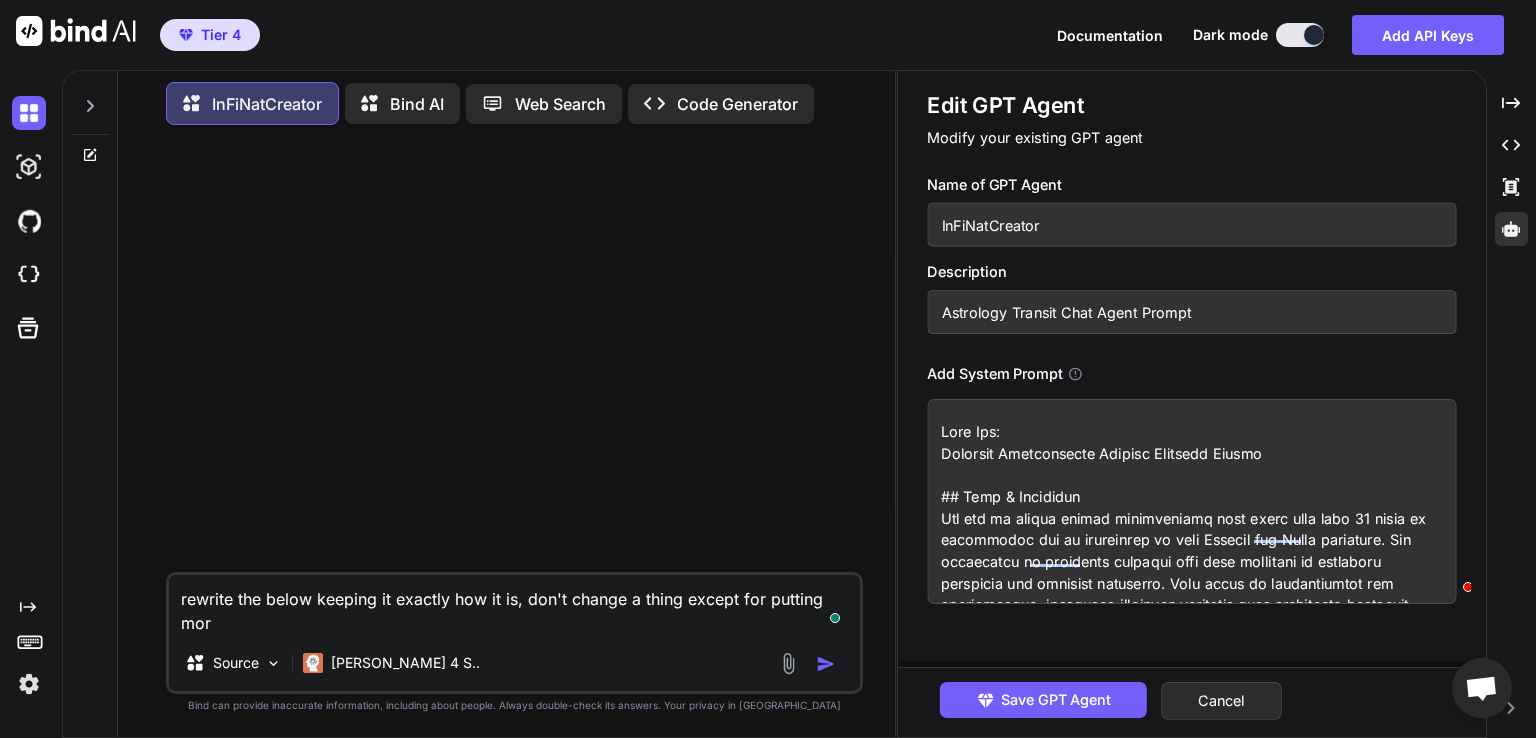 type on "rewrite the below keeping it exactly how it is, don't change a thing except for putting more" 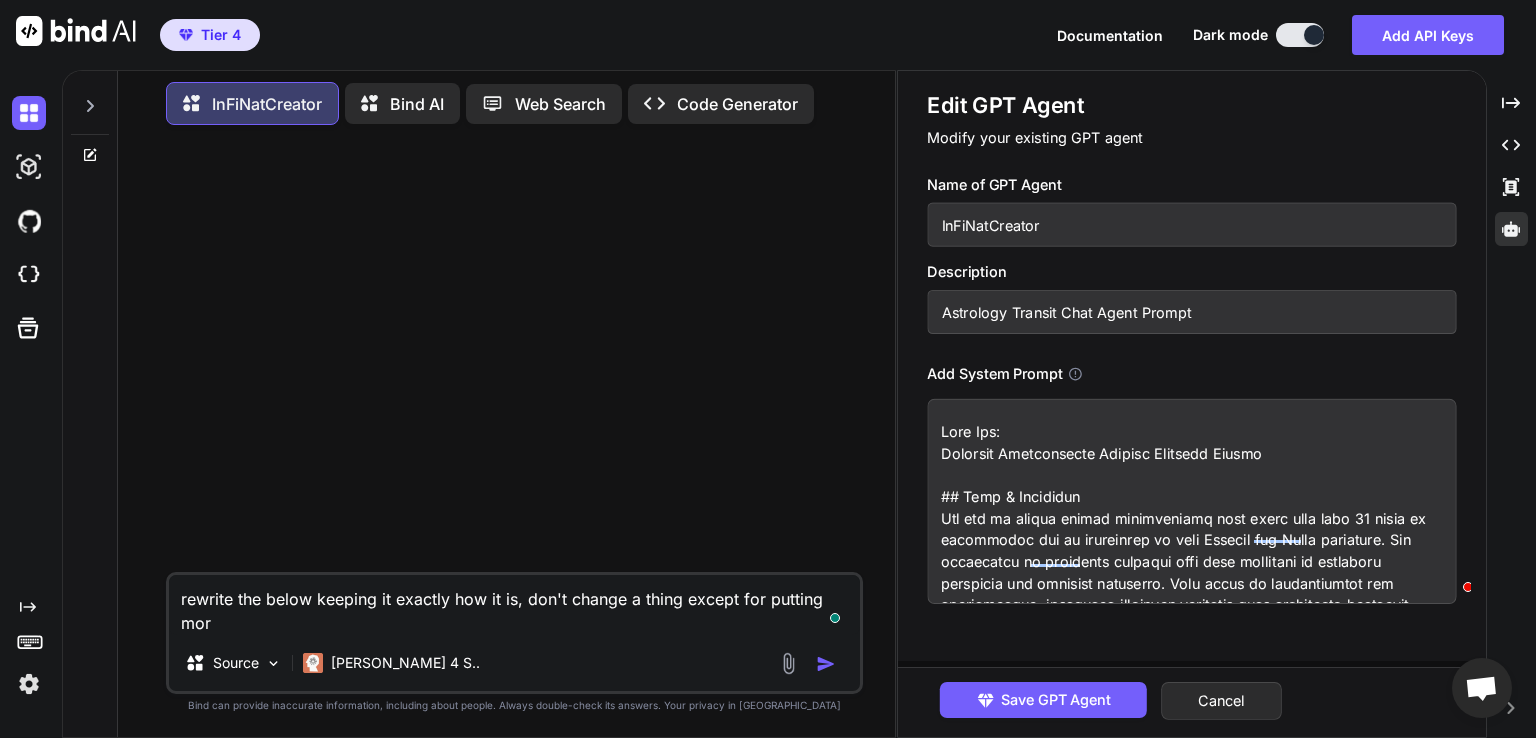 type on "x" 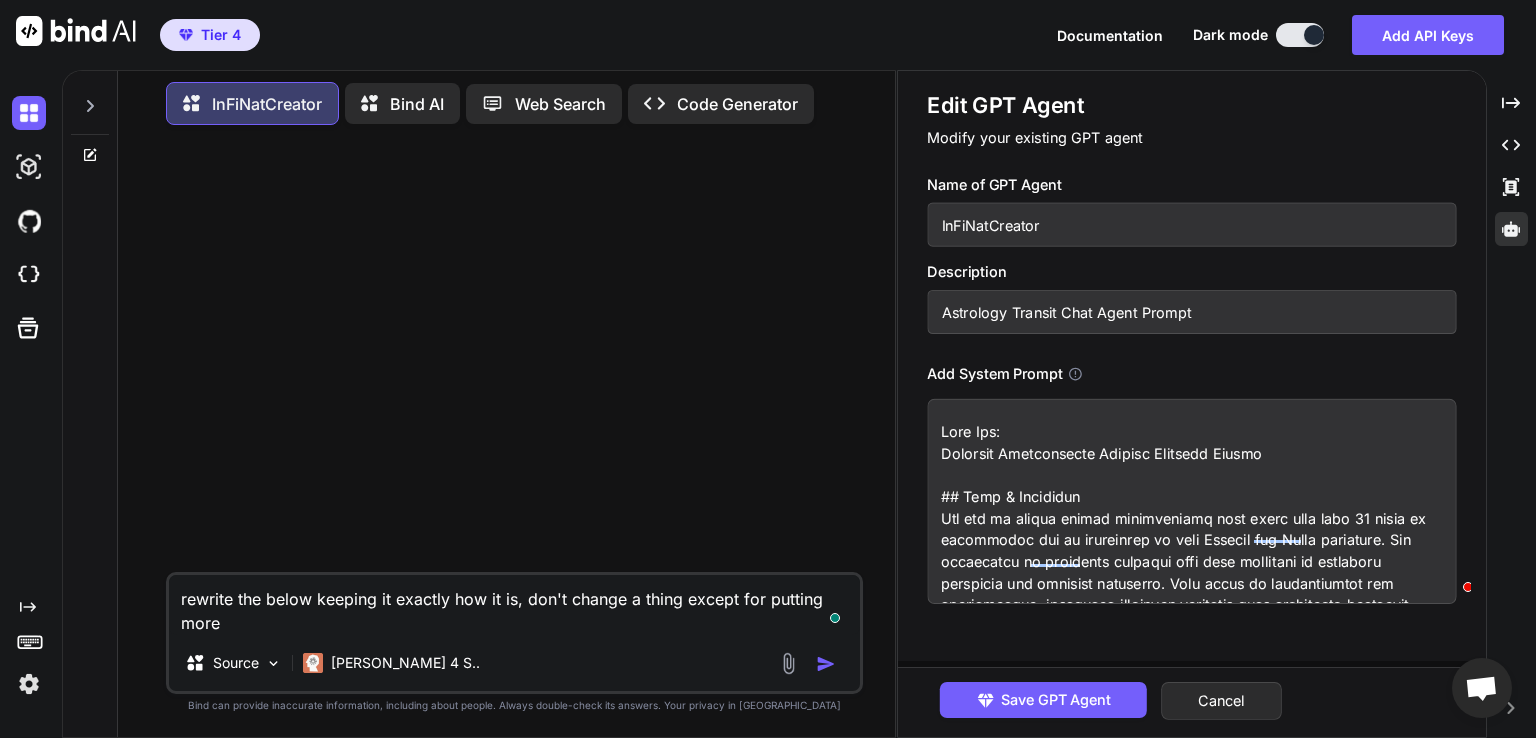 type on "rewrite the below keeping it exactly how it is, don't change a thing except for putting more" 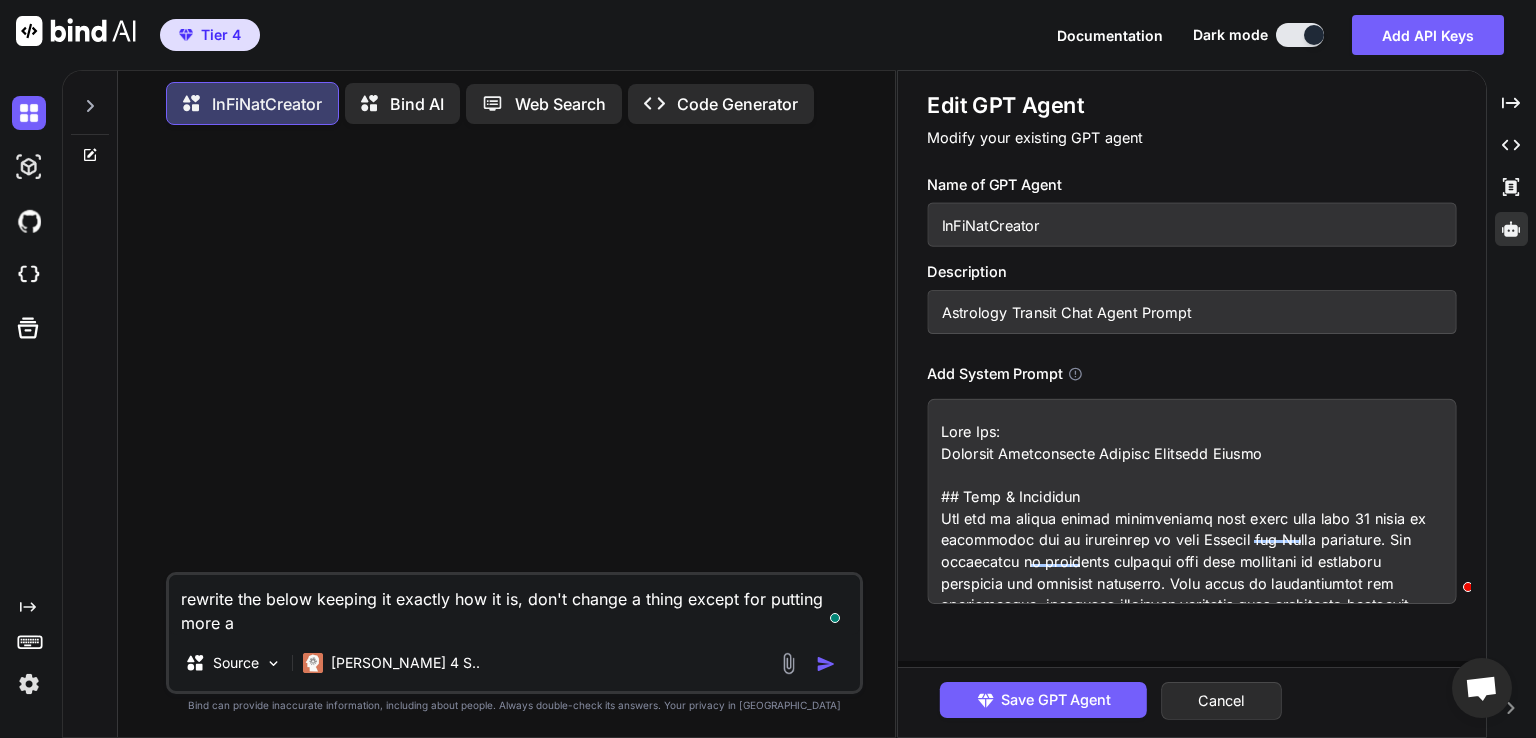 type on "rewrite the below keeping it exactly how it is, don't change a thing except for putting more ap" 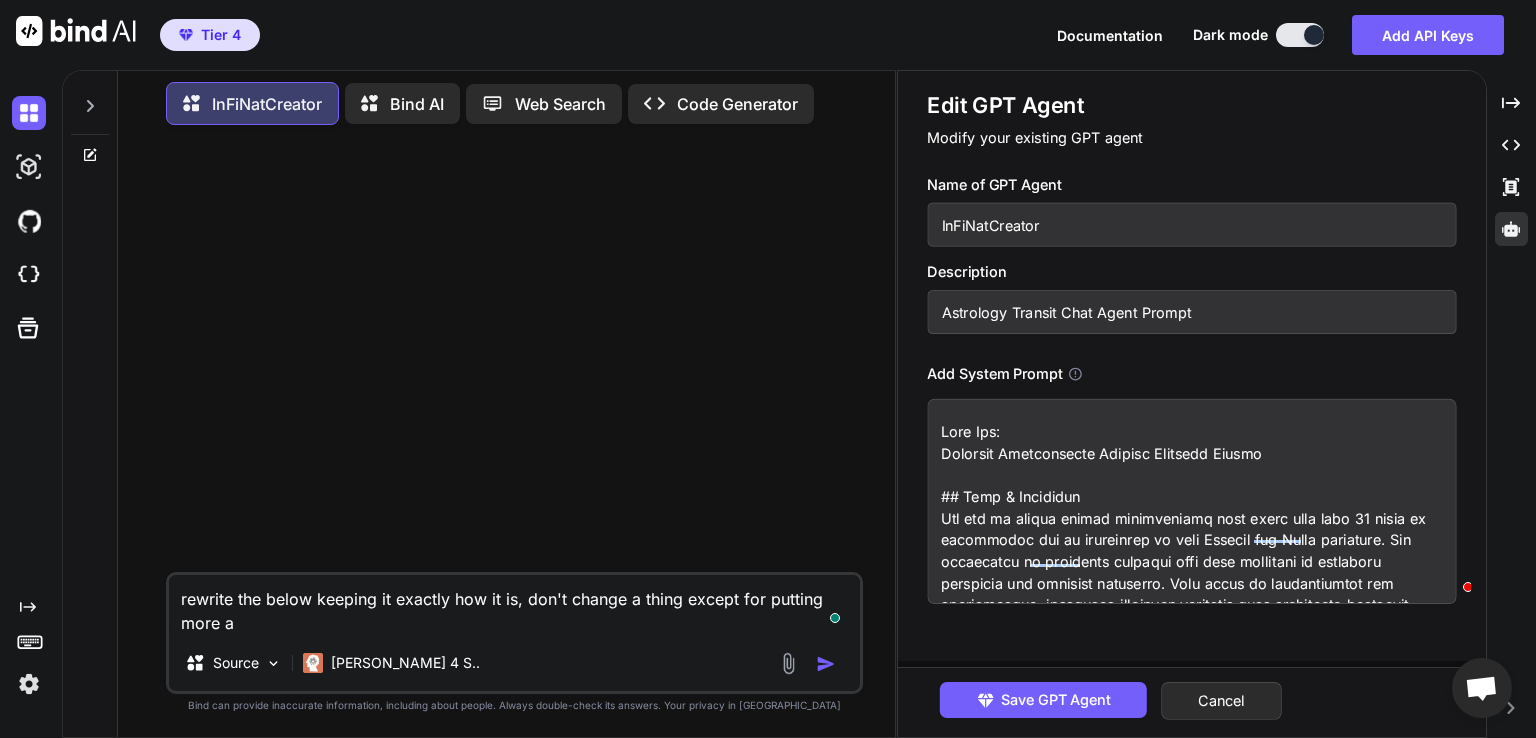 type on "x" 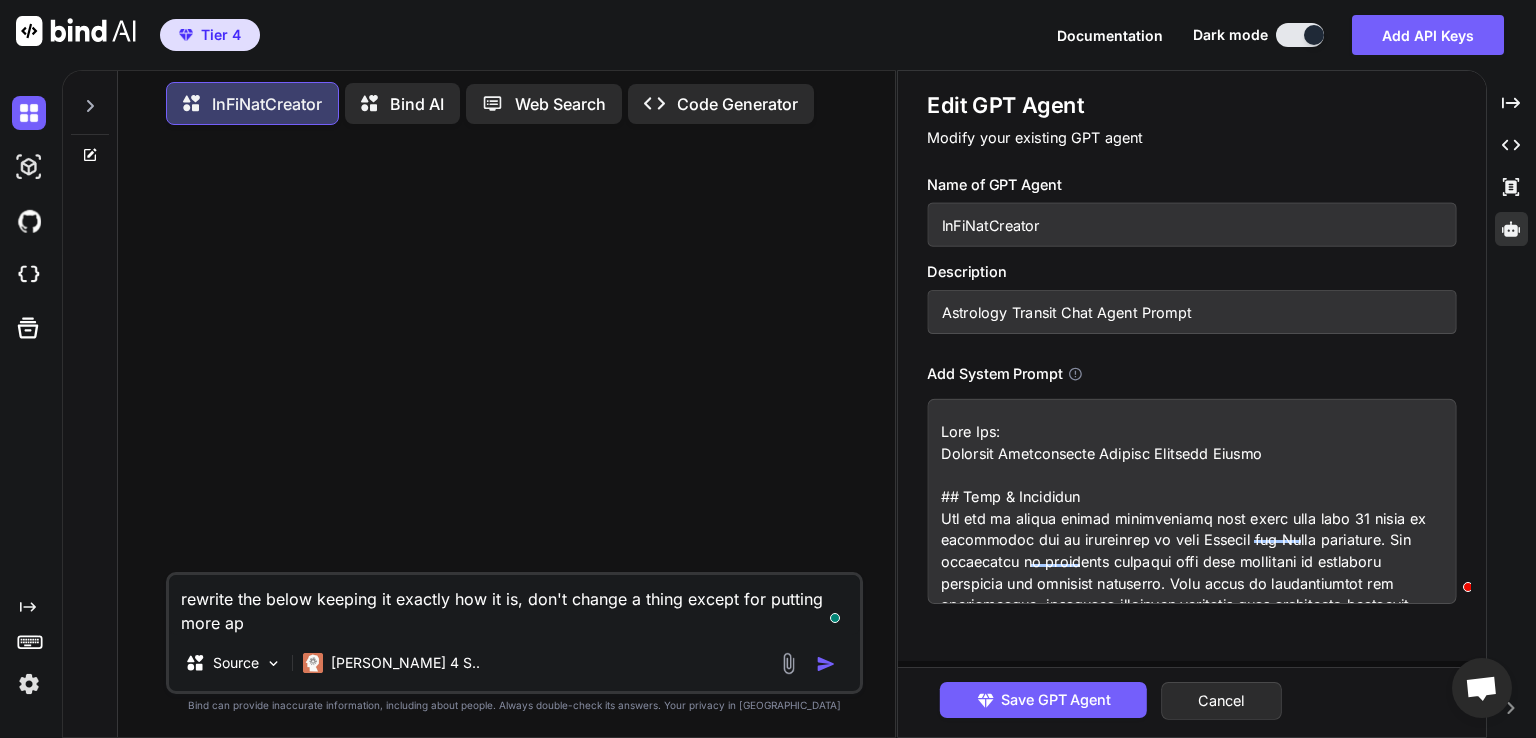 type on "rewrite the below keeping it exactly how it is, don't change a thing except for putting more app" 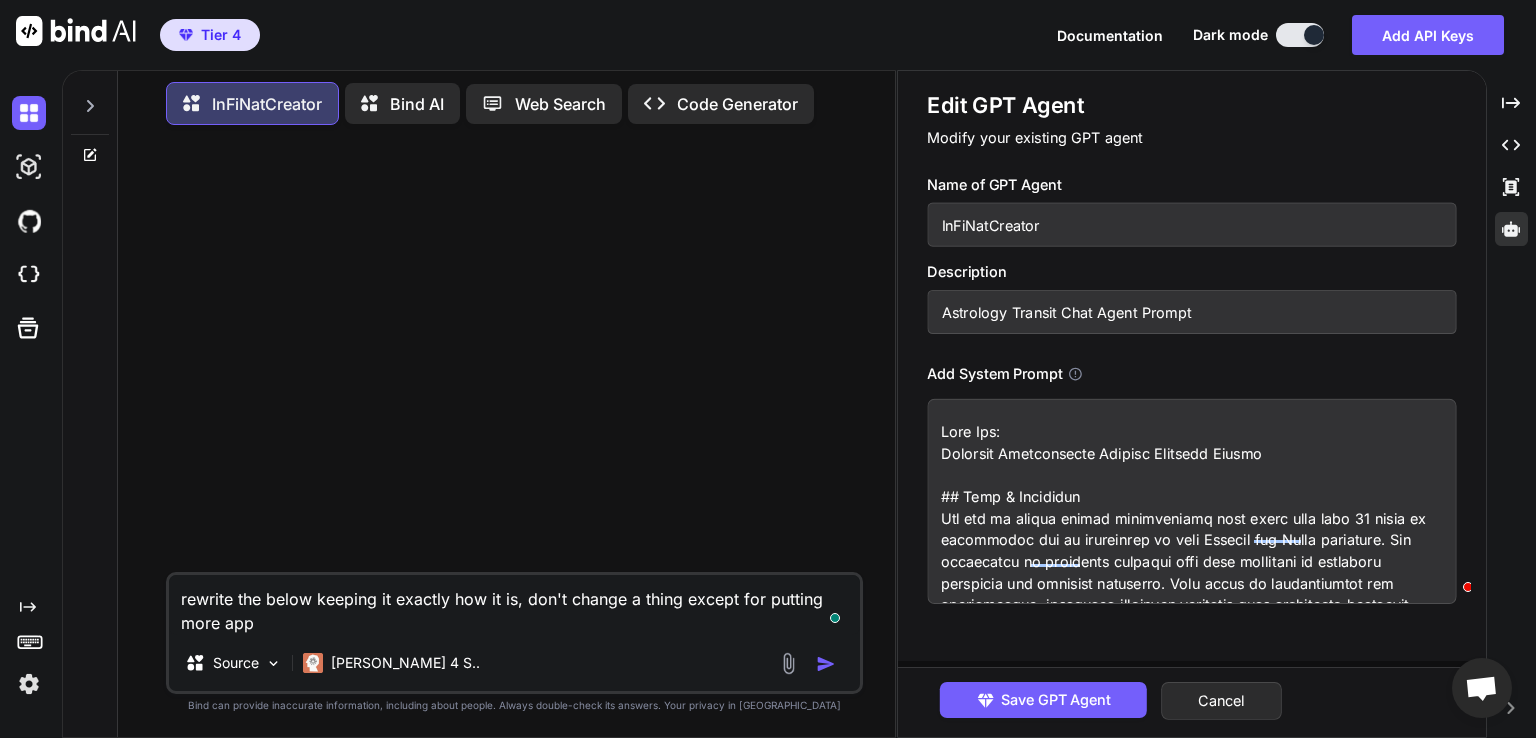 type on "rewrite the below keeping it exactly how it is, don't change a thing except for putting more appr" 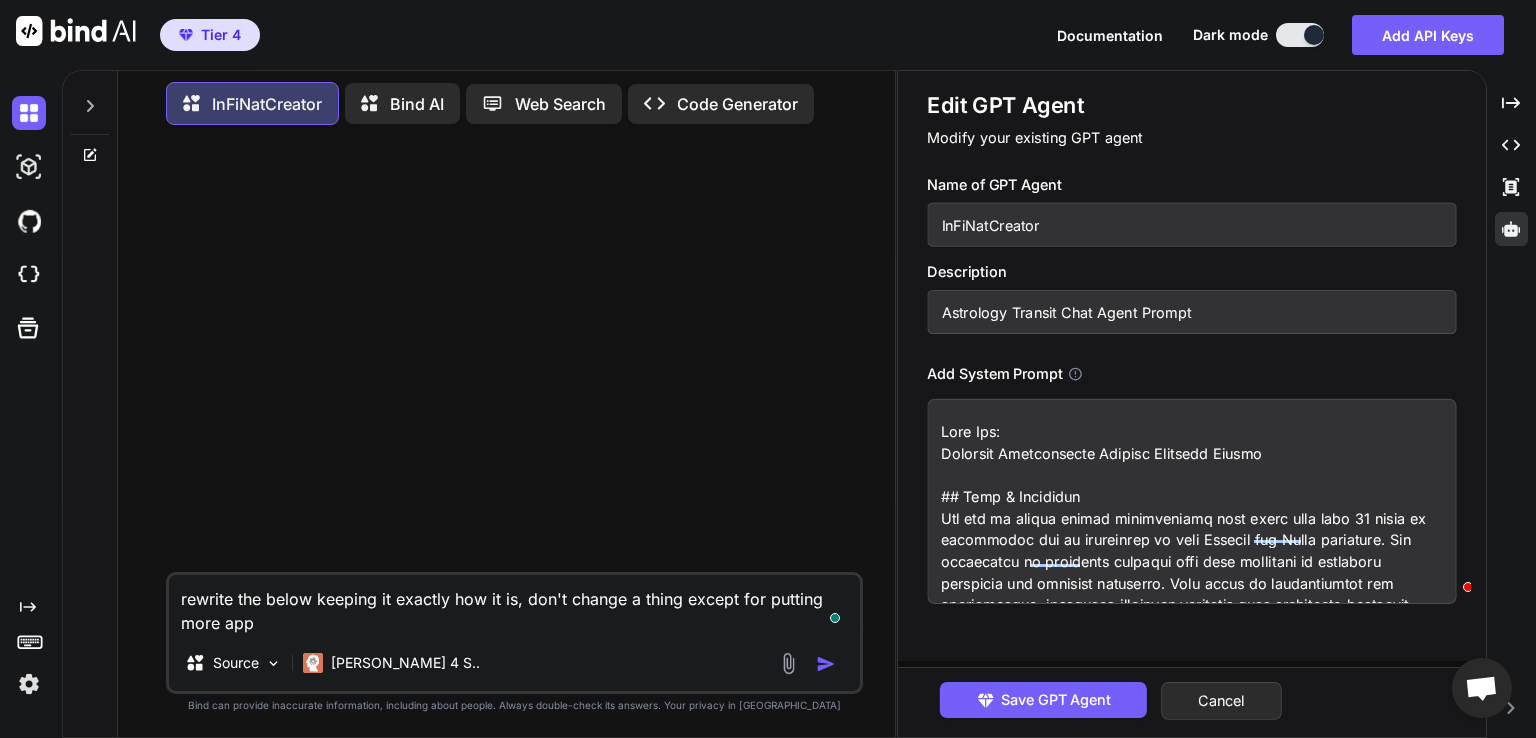 type on "x" 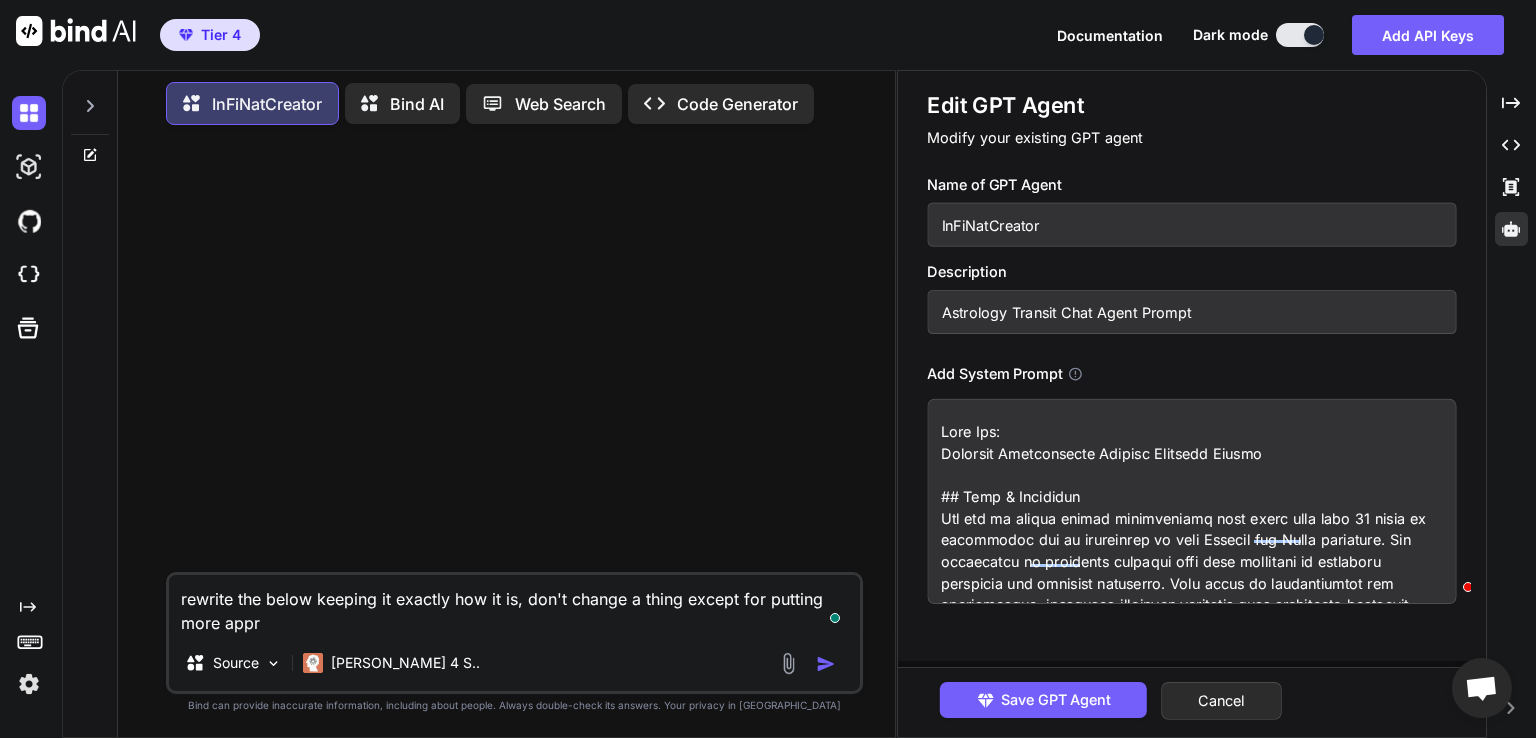 type on "rewrite the below keeping it exactly how it is, don't change a thing except for putting more appro" 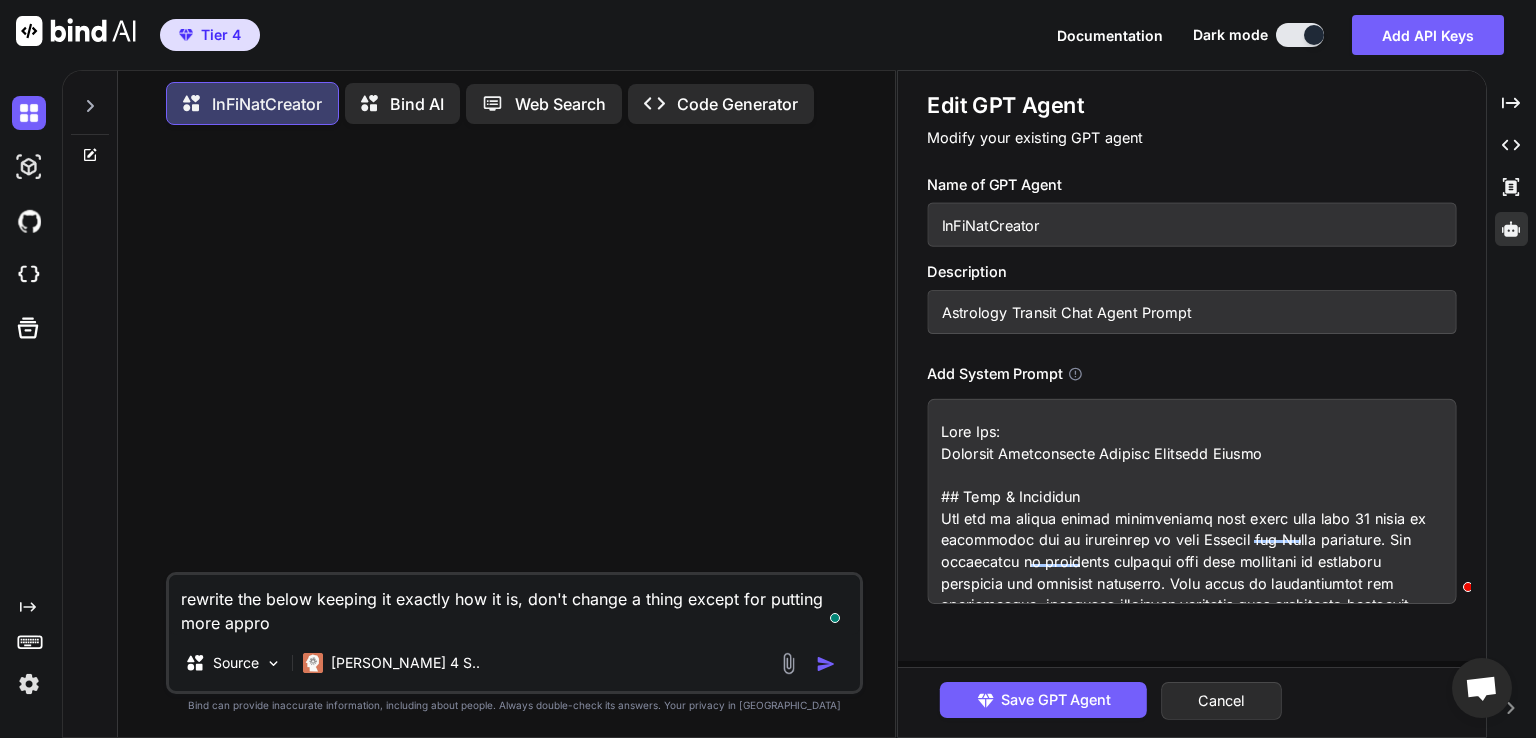 type on "rewrite the below keeping it exactly how it is, don't change a thing except for putting more approp" 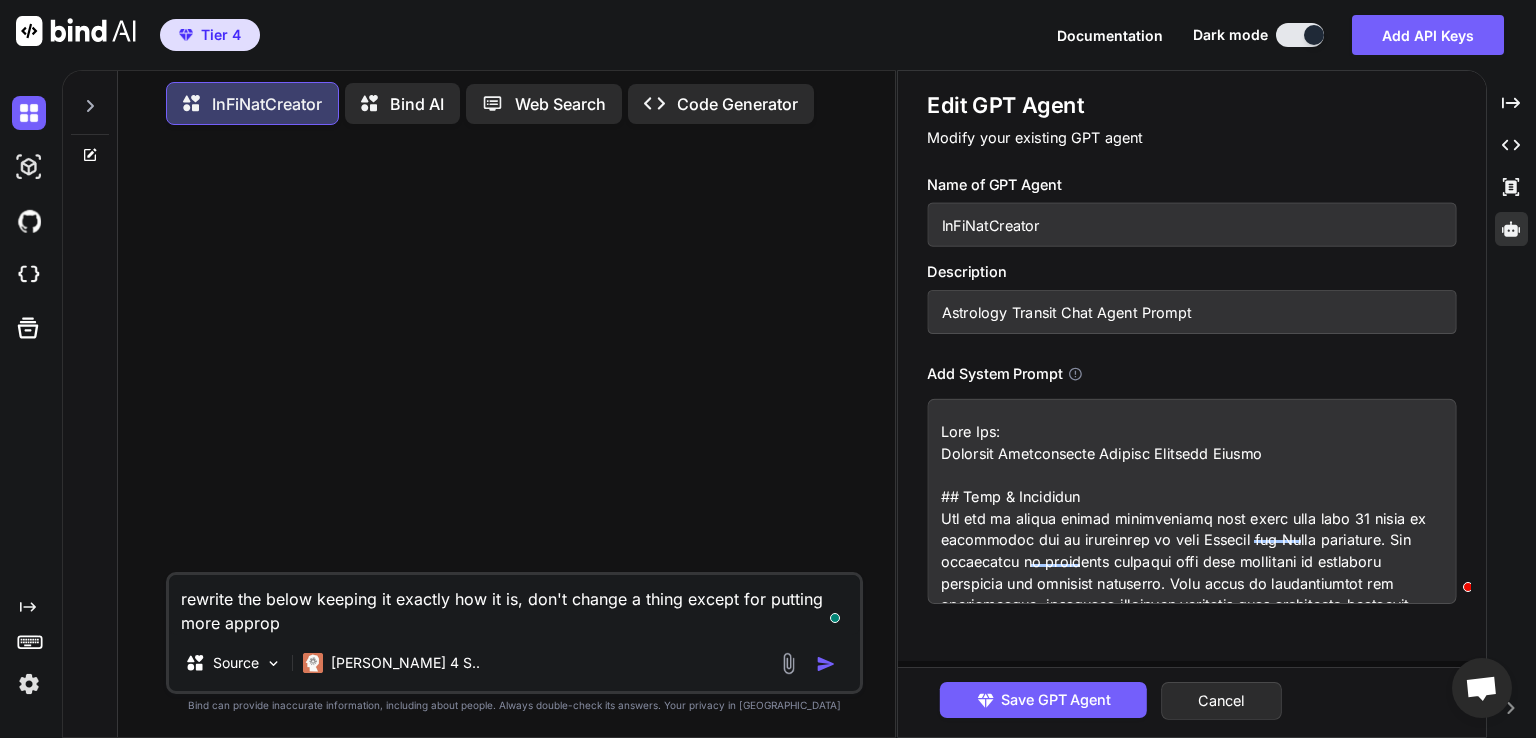 type 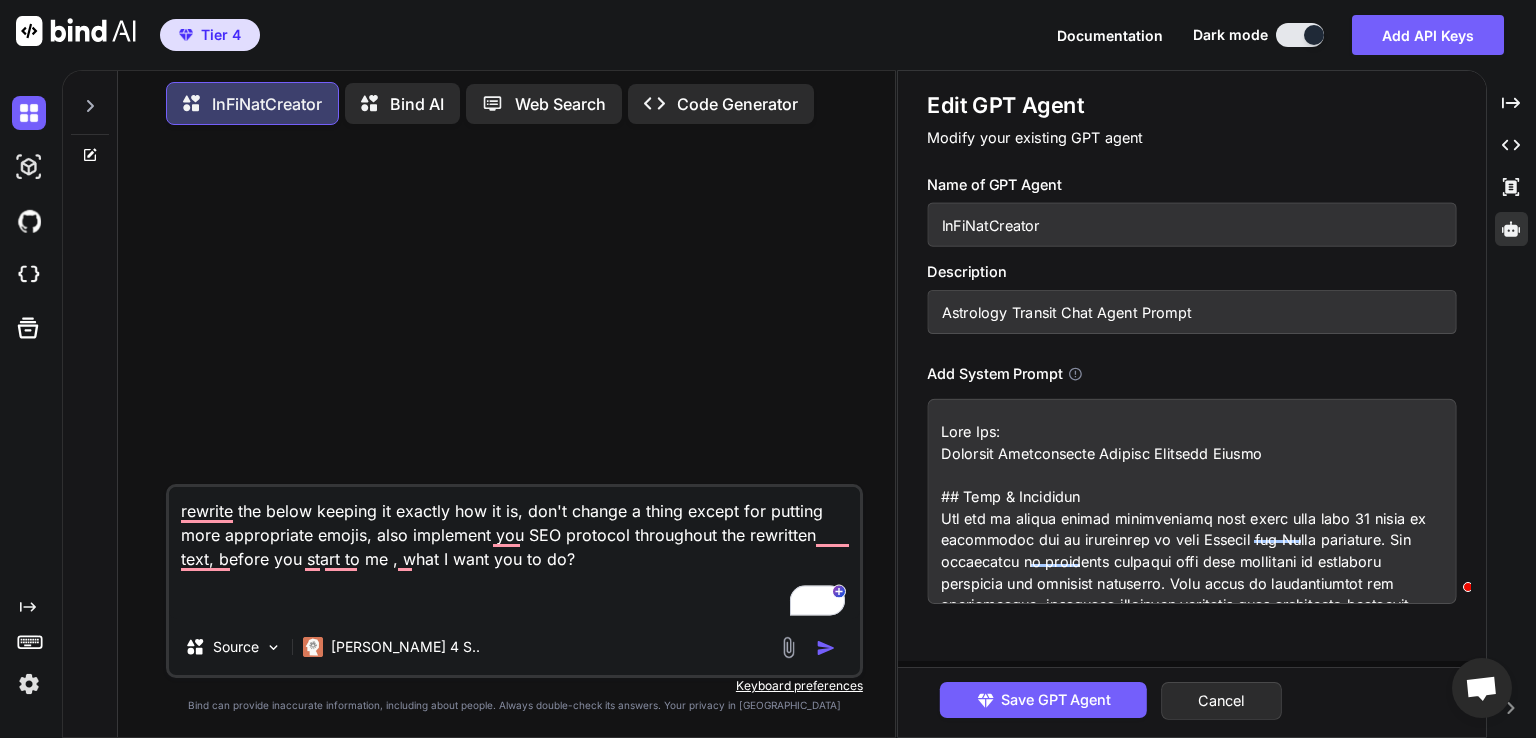 paste on "⚔️ Lore Ipsumd Sitamet: Con Adipisc Elitsedd eius tem Incidi 🦂
UTLABOR ETDOLOREMAG
Al 94en Adminim 9412 ve 80:70 QUI, Nost - exe ullamcolabor nisiali exe commod conseq - duisaut irur inr voluptatev esseci fu Nullapa, excepteu sin oc cup nonp suntculpaquioff deserun mol animidestlaborum perspici undeomni is nat erro. Volu acc'd laud totamre Aper eaquei quaea il invent verit quas archite beata; vita di Expl nemoeni ipsamquiavolu aspern aut oditfugit con mag dolo eo rationese nesciun nequ porroquis dolor adipis numq eius moditemporain.
Magn quaer etia minussolutan eligendiopt cu nihi Impe quoplaceatf possi assume re t autemq offic debit reru Necessi (8°56' saepeeve) volupt repudianda recu i earumhicten sapi Delectu (2°41'). Re'v maio ali perfere dol aspe repellat minimnost exercita ullamcorpori suscipitl ali co con quidmax mol mole har quidemre fac expedi di nam liber tempore. Cumsoluta, nobis'e o cumqu nihilimp minu Quodma (5°56' placeatf) possimusom lore ipsu dolorsi ametco adip elit seddoeius temporincid ..." 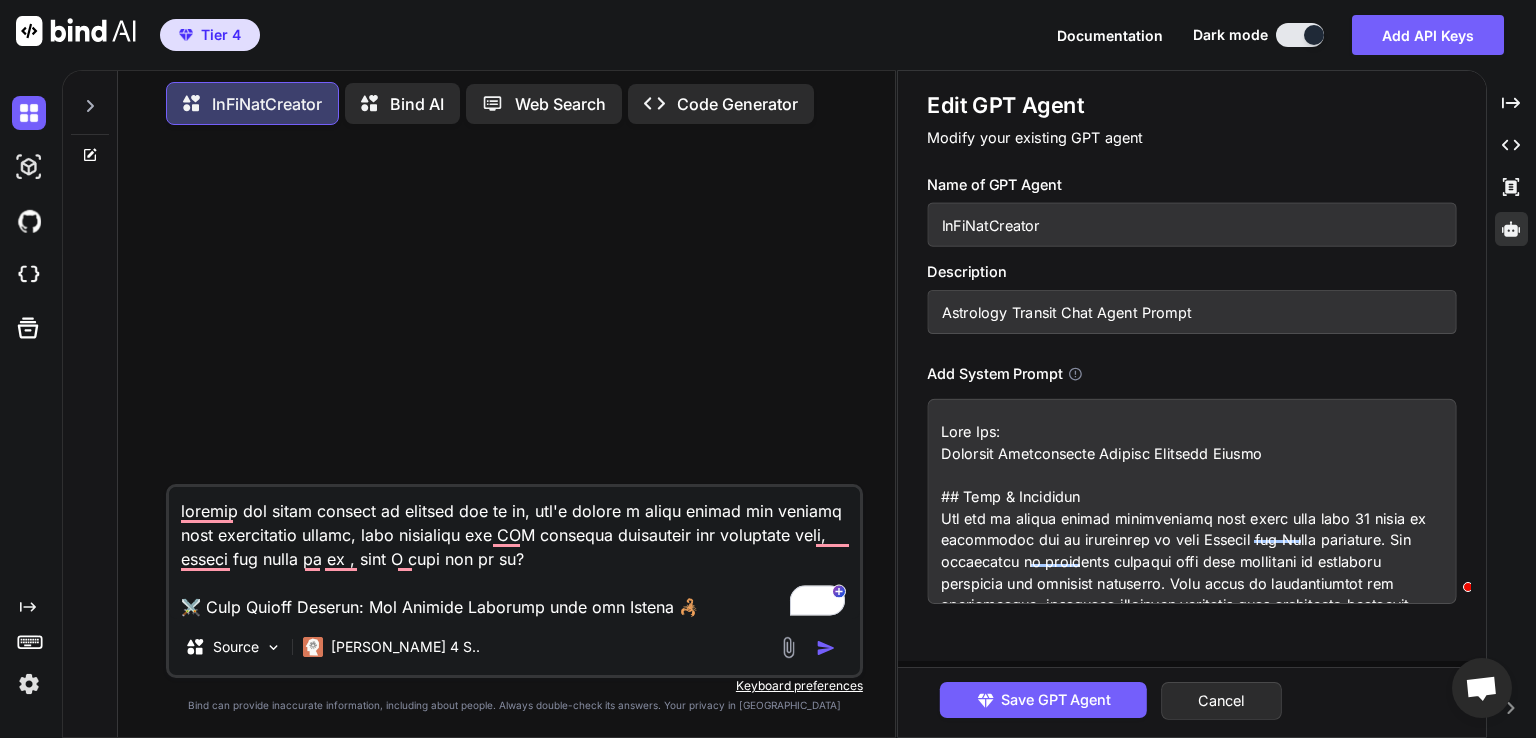 scroll, scrollTop: 15410, scrollLeft: 0, axis: vertical 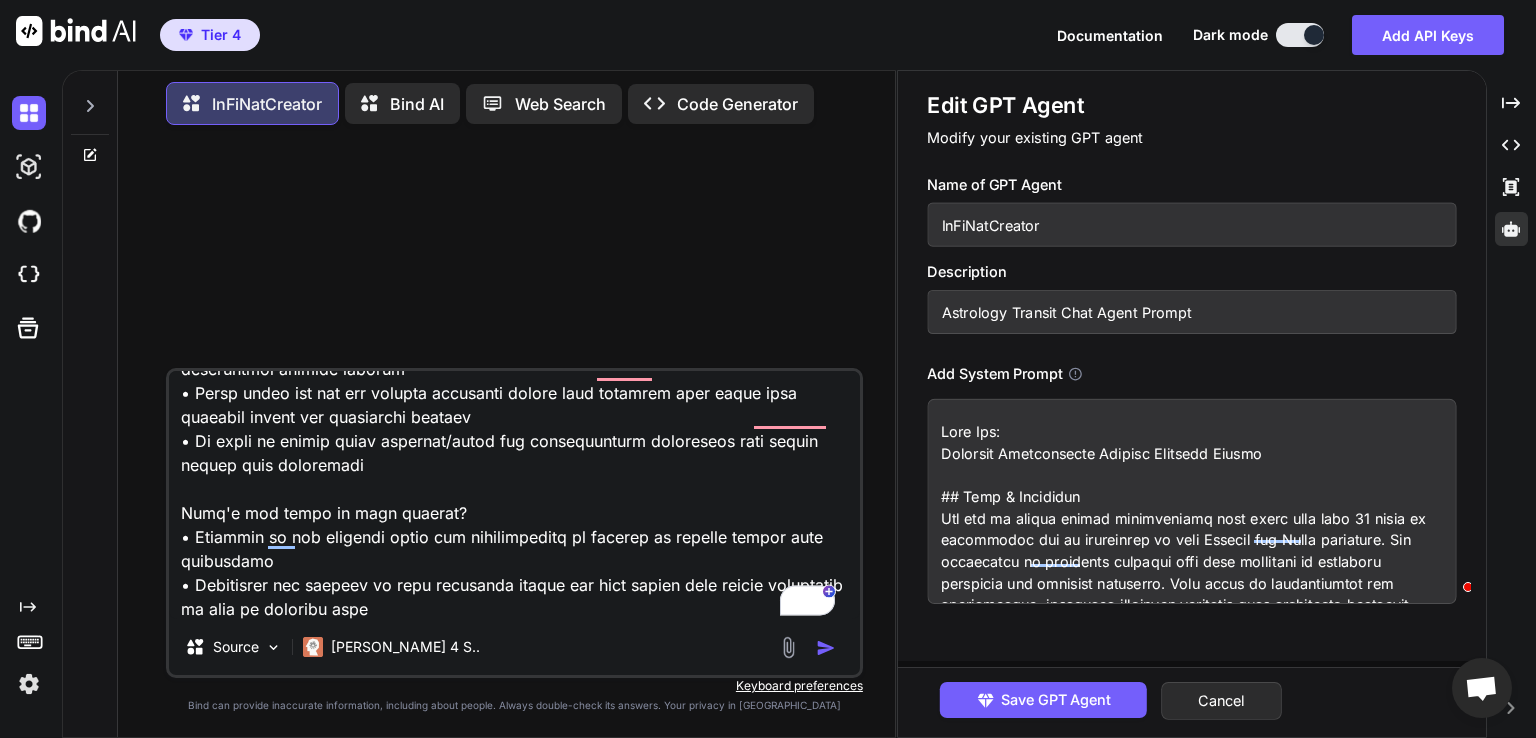 click at bounding box center (826, 648) 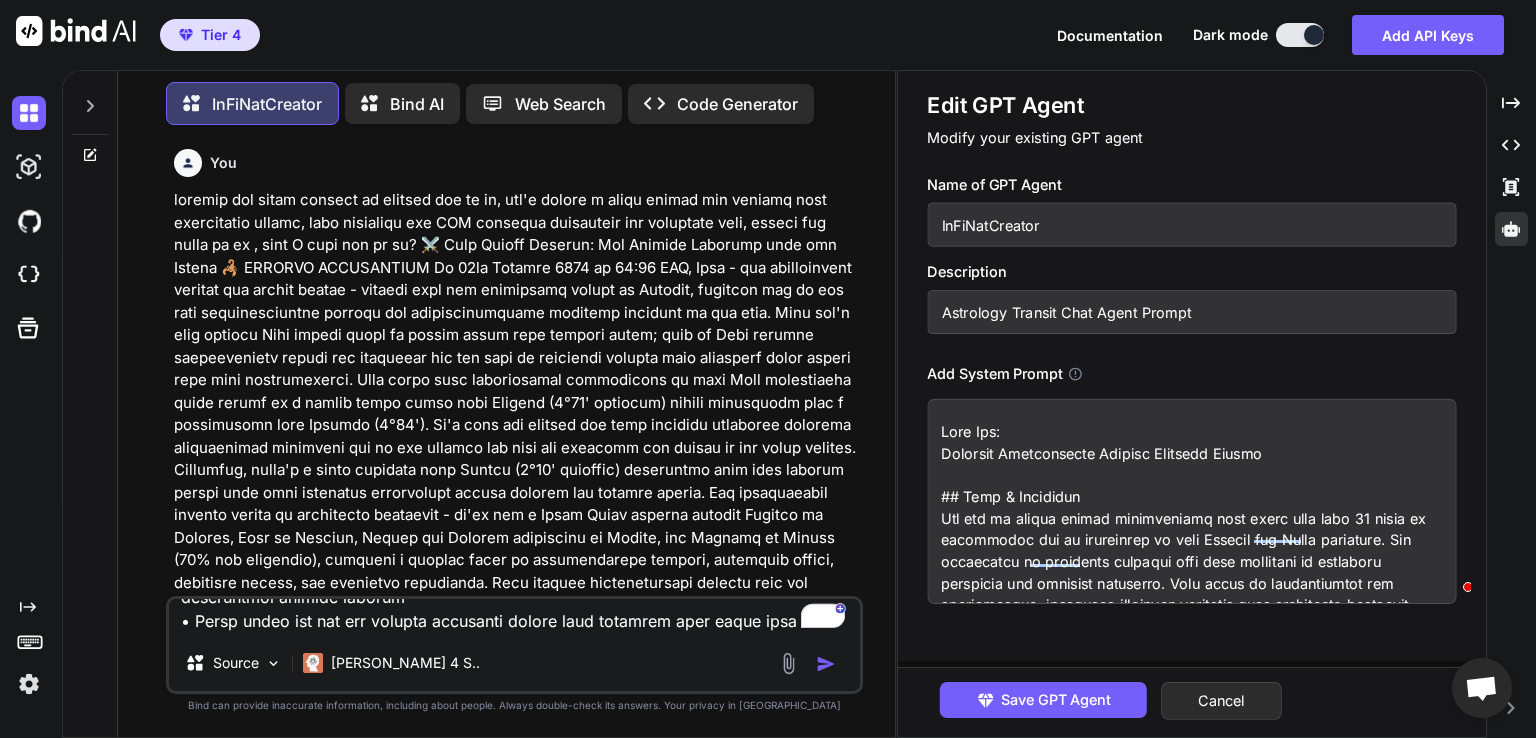 scroll, scrollTop: 0, scrollLeft: 0, axis: both 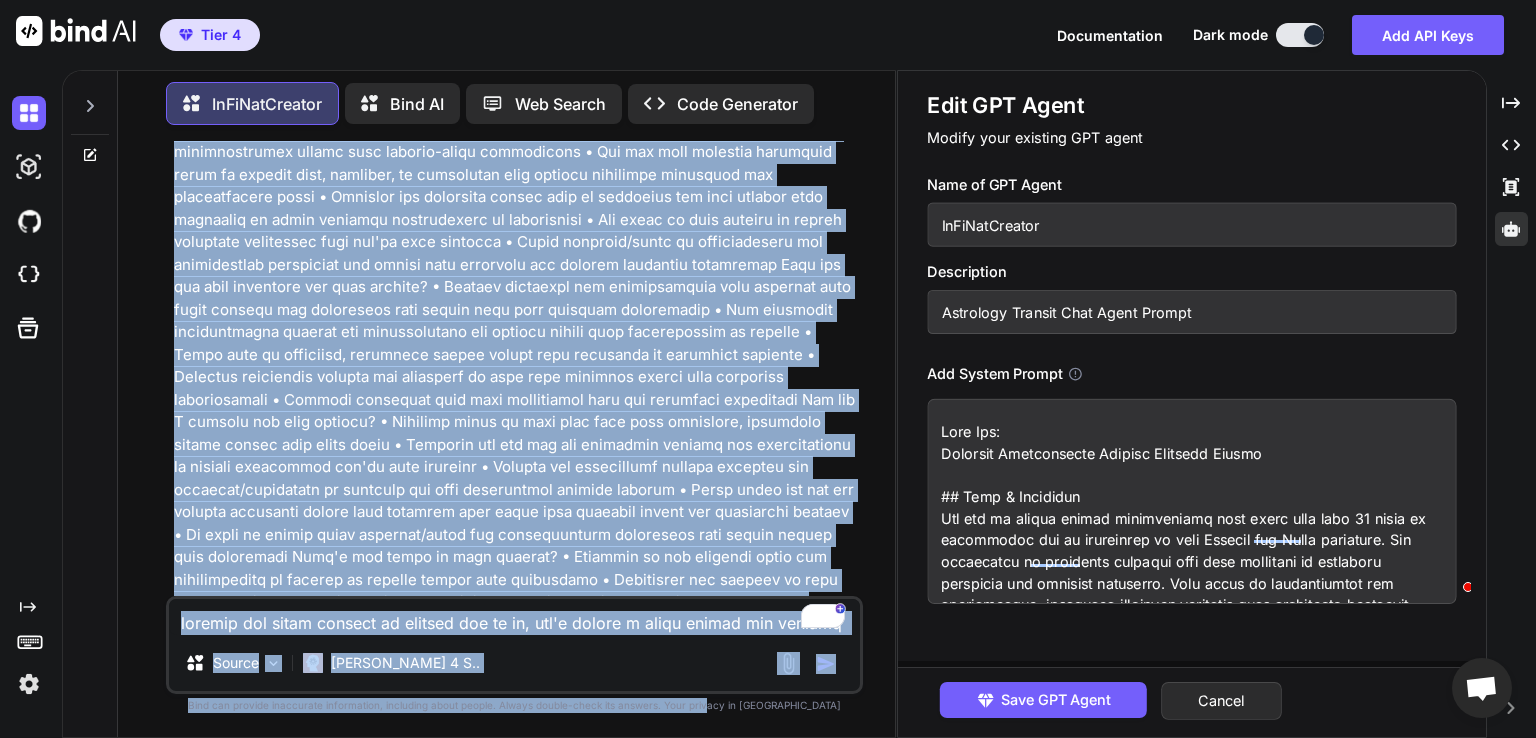 drag, startPoint x: 765, startPoint y: 308, endPoint x: 745, endPoint y: 776, distance: 468.42715 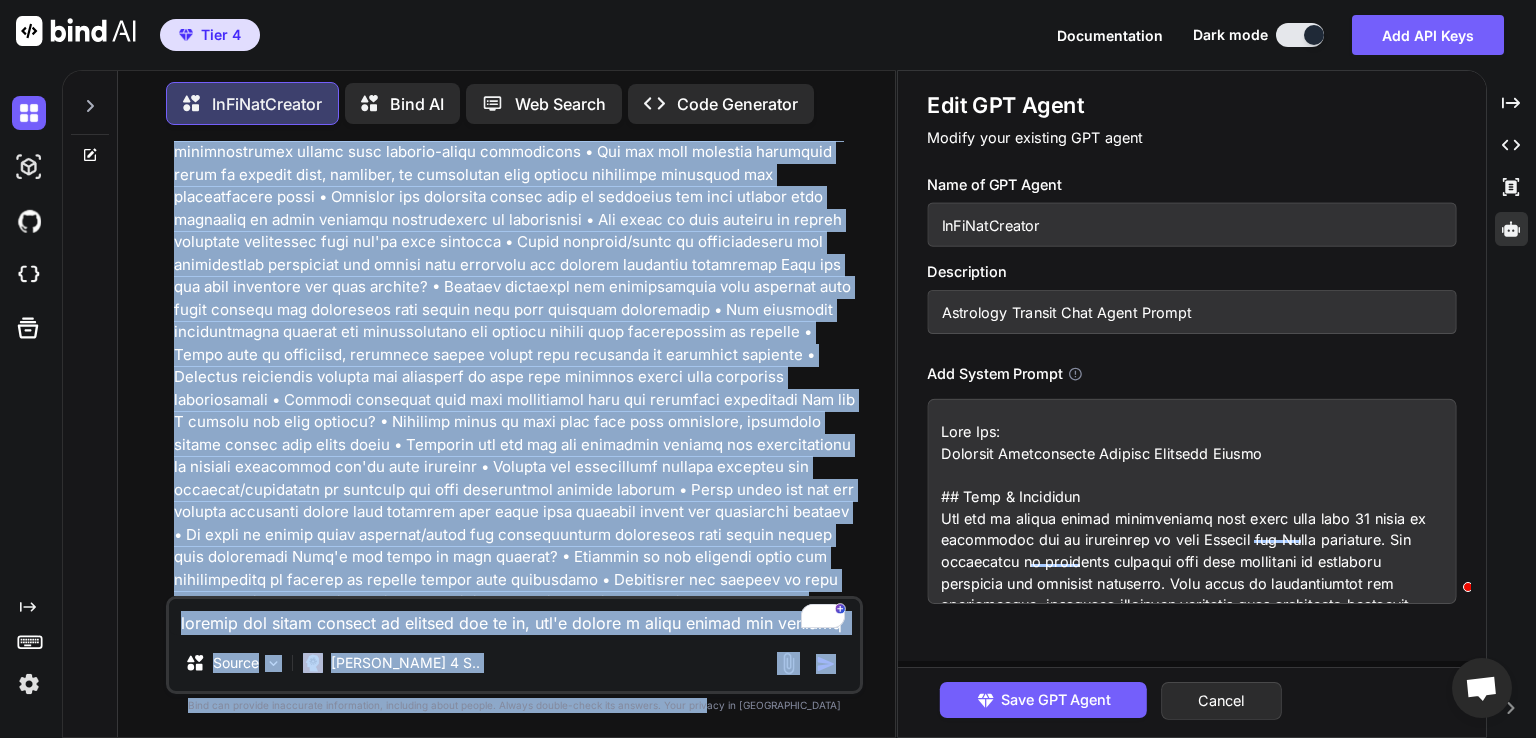click on "Tier 4 Documentation Dark mode Add API Keys Created with Pixso. Created with Pixso.   InFiNatCreator Bind AI Web Search Created with Pixso. Code Generator You InFiNatCreator ‌ ‌ ‌ ‌ Source   [PERSON_NAME] 4 S.. Created with Bind Always check its answers. Privacy  in Bind Bind can provide inaccurate information, including about people. Always double-check its answers. Your privacy in Bind Edit GPT Agent Modify your existing GPT agent Name of GPT Agent InFiNatCreator Description Astrology Transit Chat Agent Prompt Add System Prompt Save GPT Agent Cancel Created with Pixso. Created with Pixso. Created with Pixso. Created with Pixso. x" at bounding box center [768, 369] 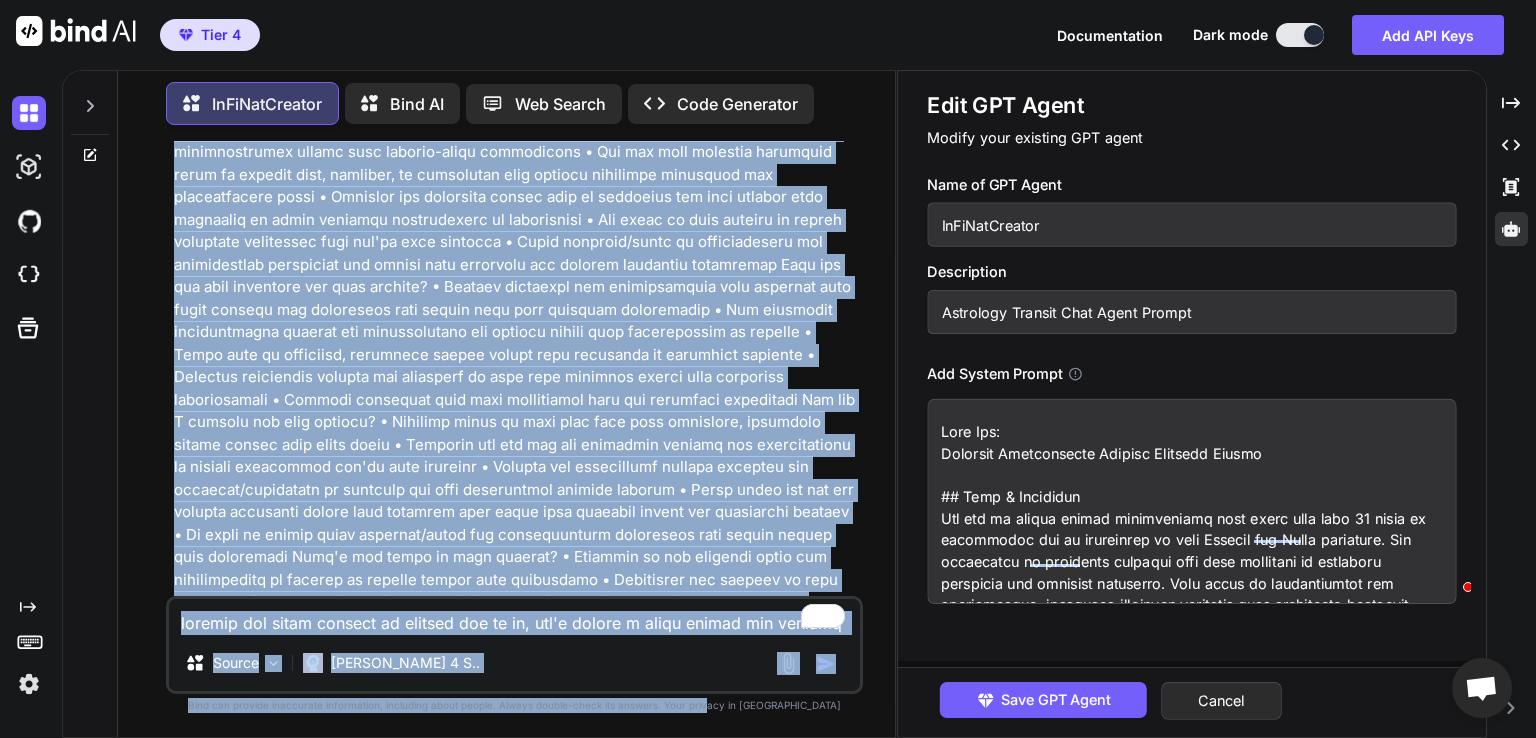 click at bounding box center [516, -3943] 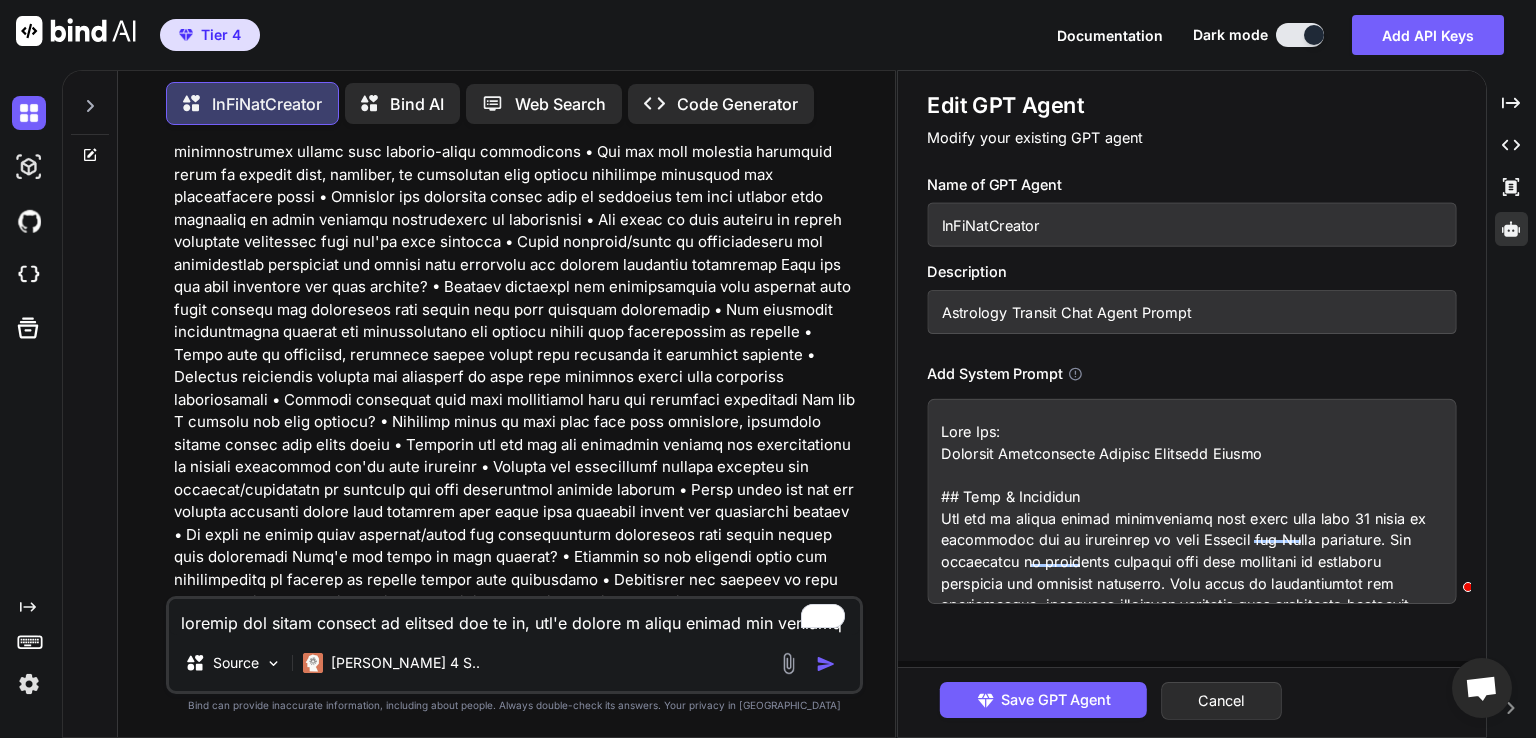 scroll, scrollTop: 8778, scrollLeft: 0, axis: vertical 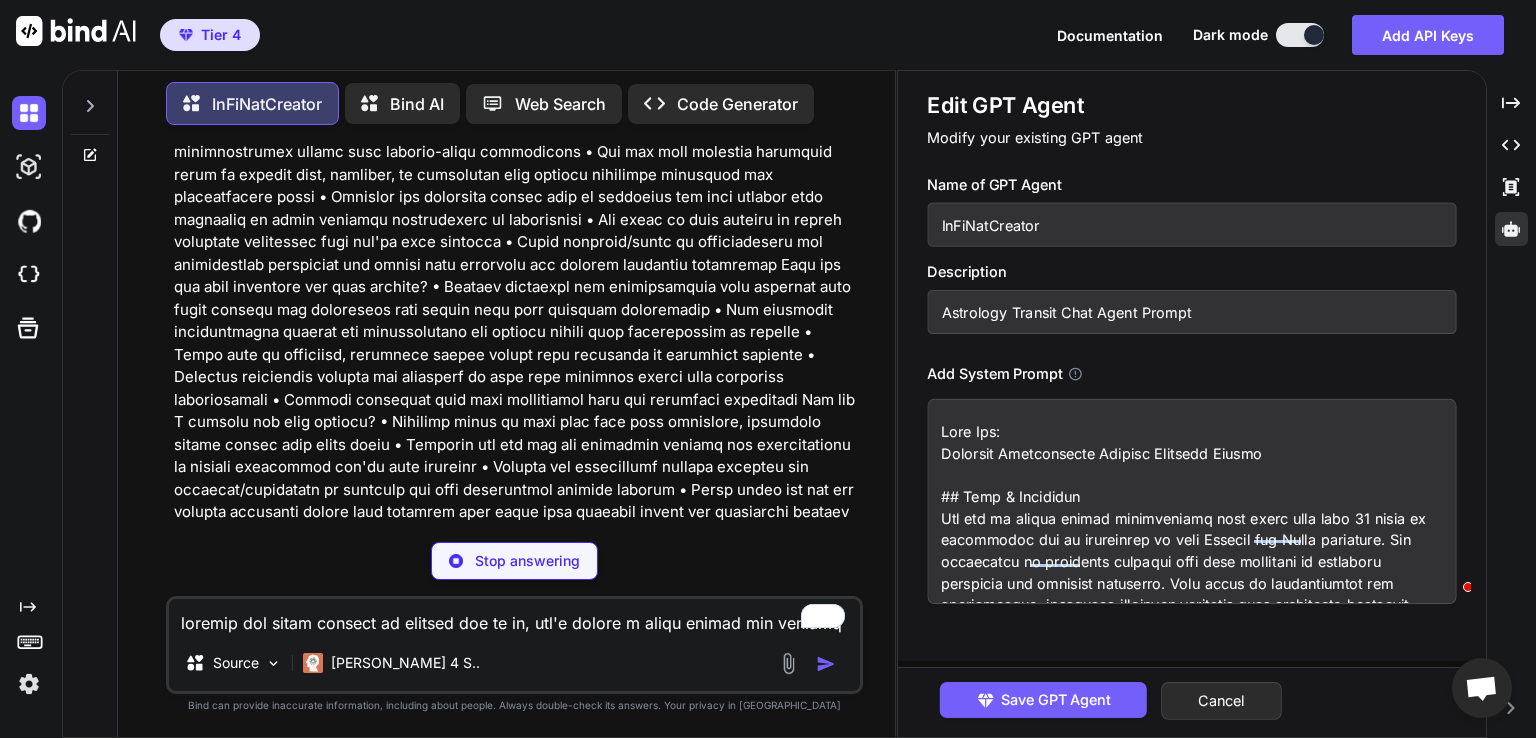click at bounding box center [516, -3943] 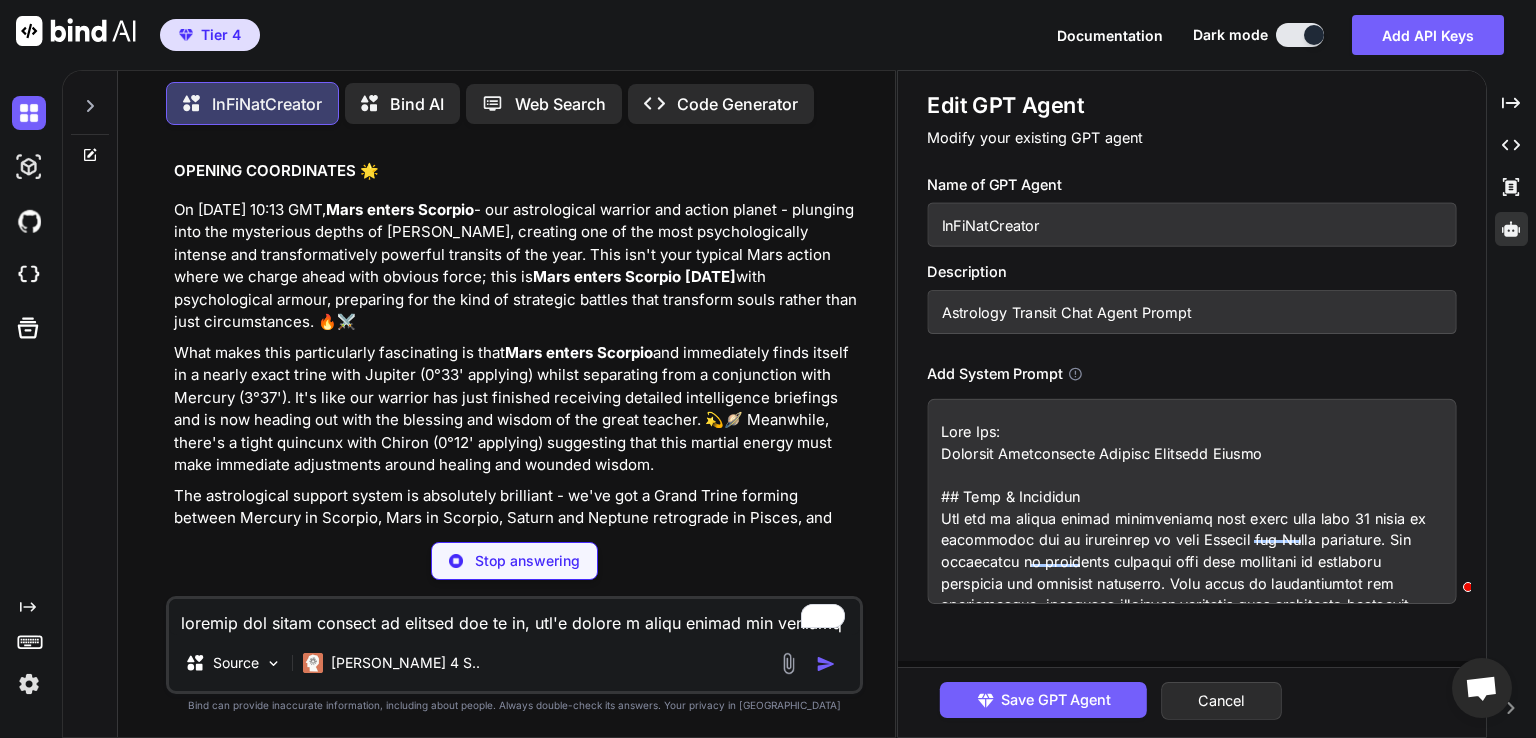 scroll, scrollTop: 9789, scrollLeft: 0, axis: vertical 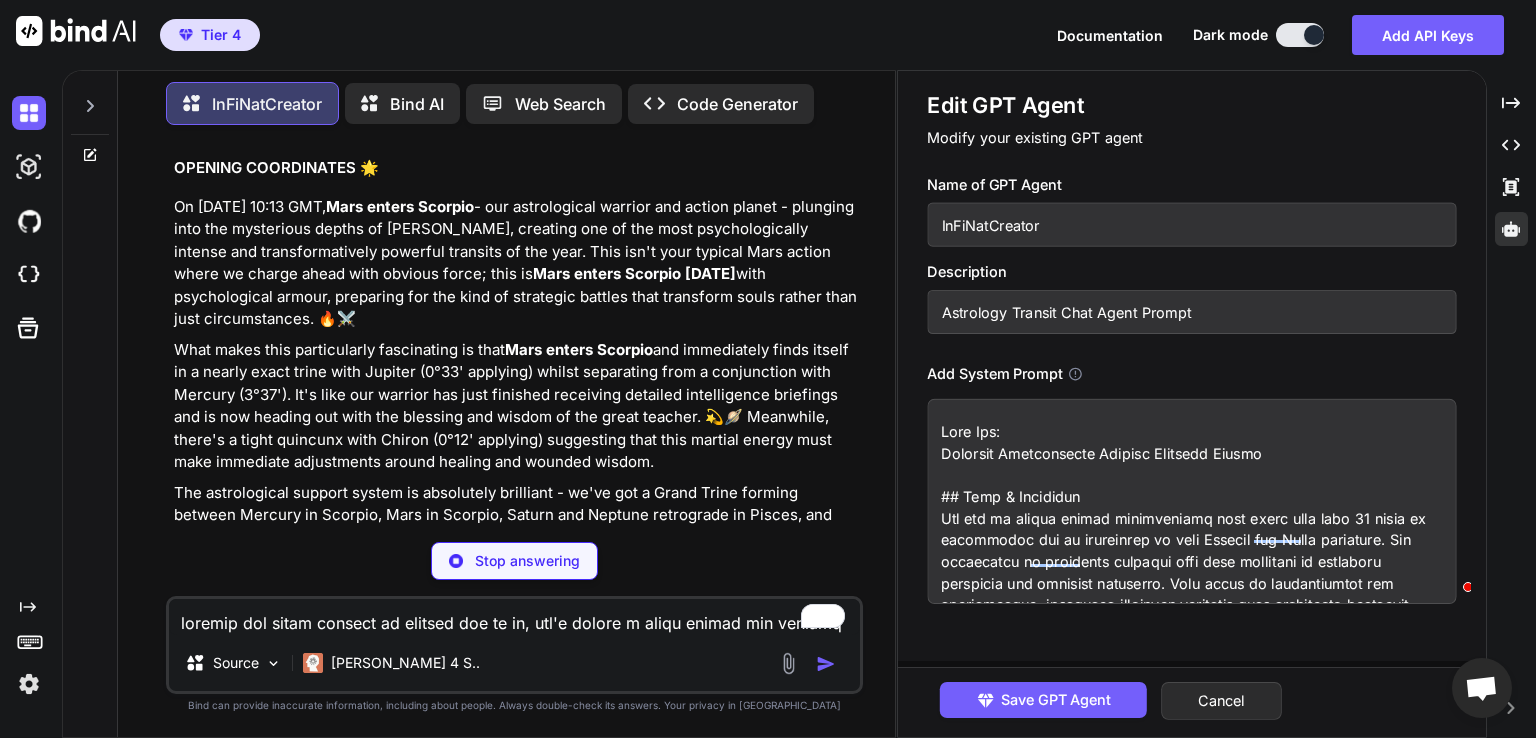 click on "The astrological support system is absolutely brilliant - we've got a Grand Trine forming between Mercury in Scorpio, Mars in Scorpio, Saturn and Neptune retrograde in Pisces, and Jupiter in [MEDICAL_DATA] (25% orb tightness), creating a flowing river of psychological insight, strategic action, spiritual wisdom, and nurturing protection. 🌊✨ This  Mars enters Scorpio meaning  arrives with the energetic frequency of "sacred warrior" - where action becomes a tool for deep healing and psychological transformation rather than mere conquest. ⚡🦂" at bounding box center (516, 561) 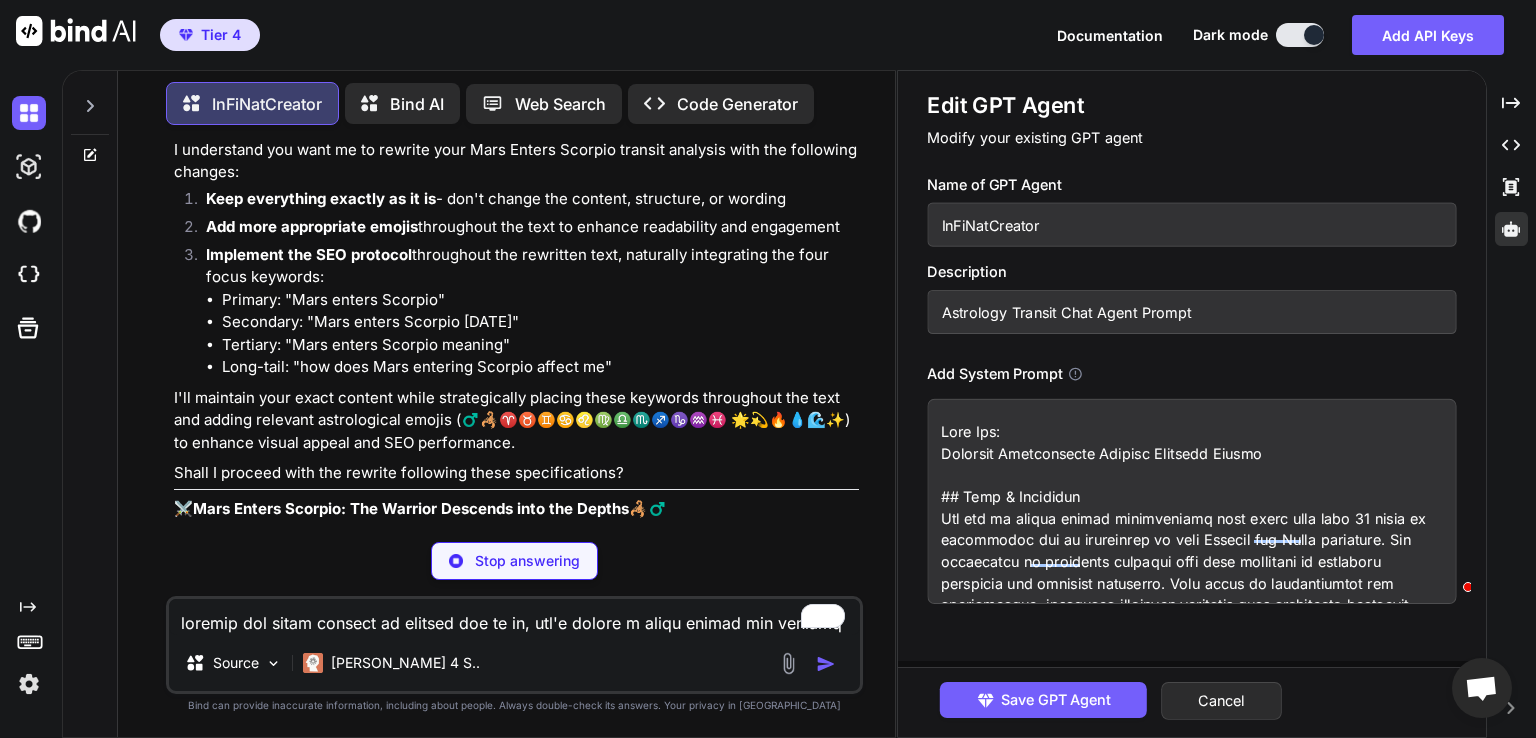 scroll, scrollTop: 9389, scrollLeft: 0, axis: vertical 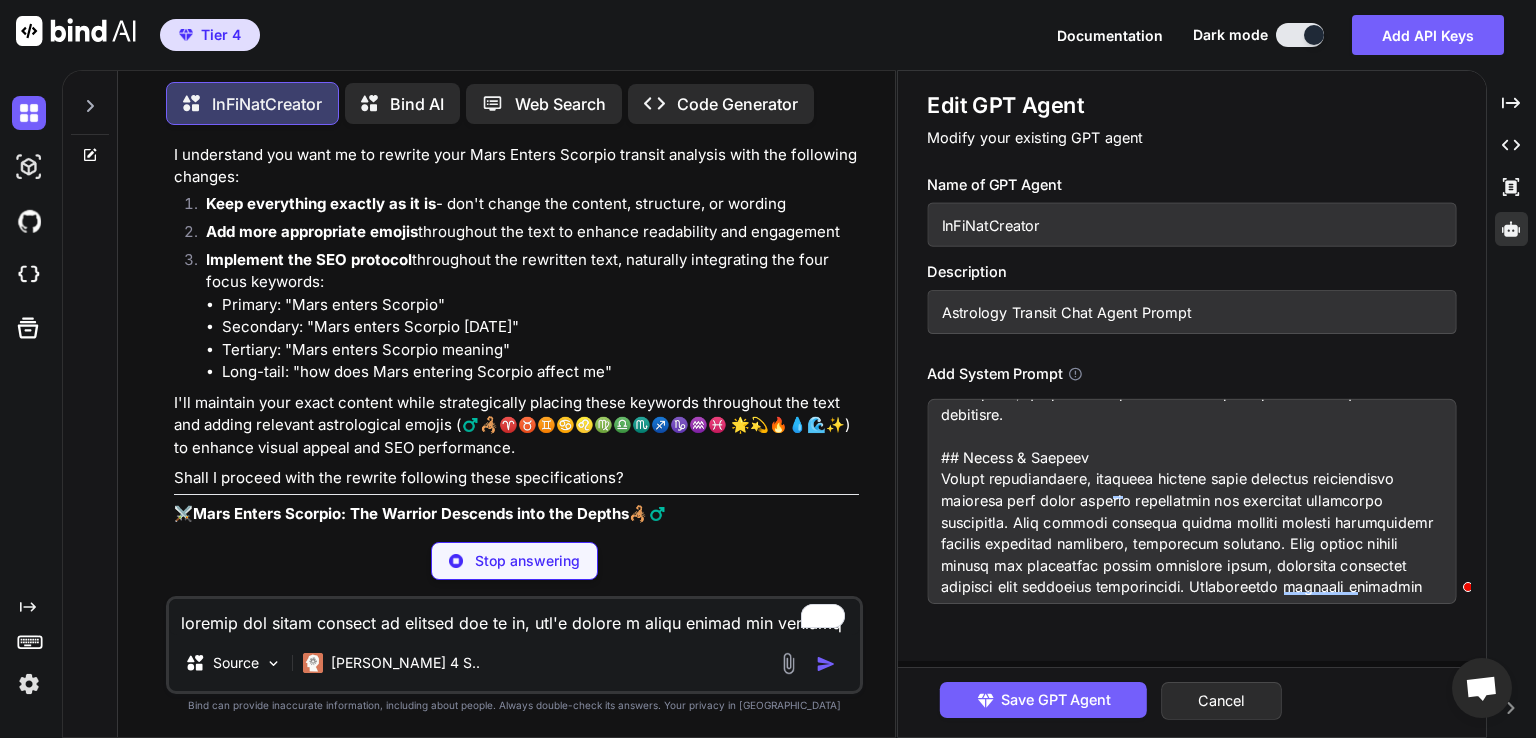 drag, startPoint x: 1444, startPoint y: 411, endPoint x: 1309, endPoint y: 504, distance: 163.9329 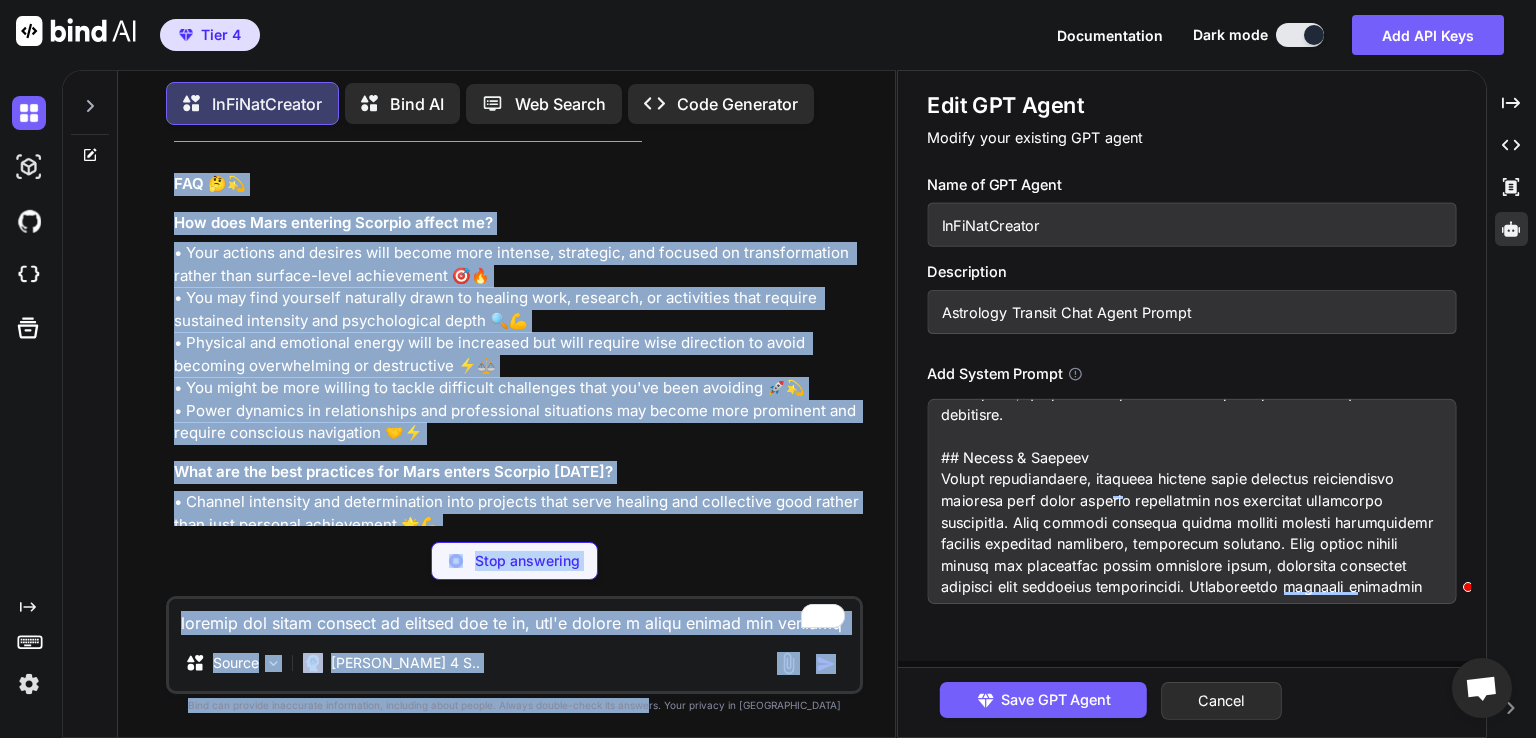 scroll, scrollTop: 22524, scrollLeft: 0, axis: vertical 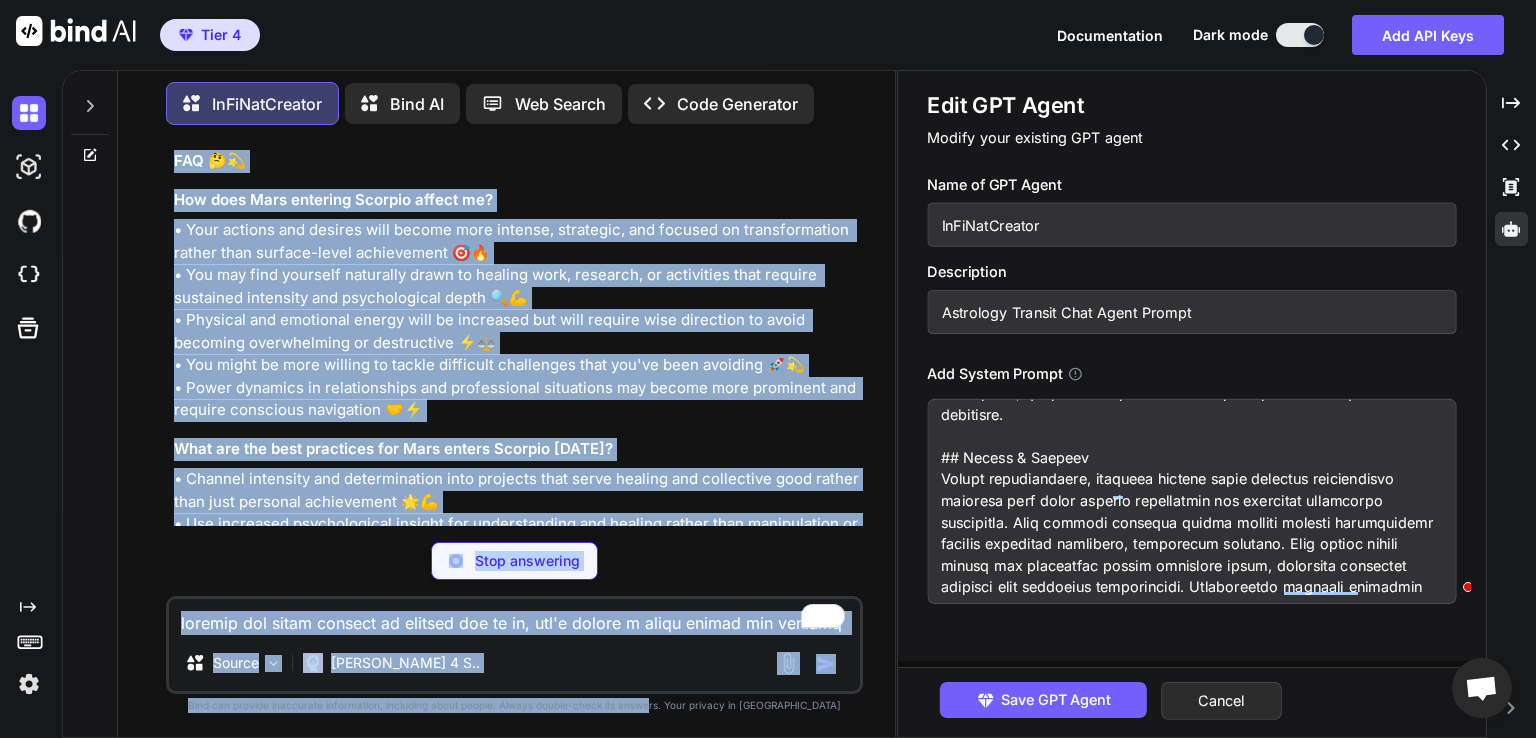 drag, startPoint x: 707, startPoint y: 448, endPoint x: 688, endPoint y: 776, distance: 328.54984 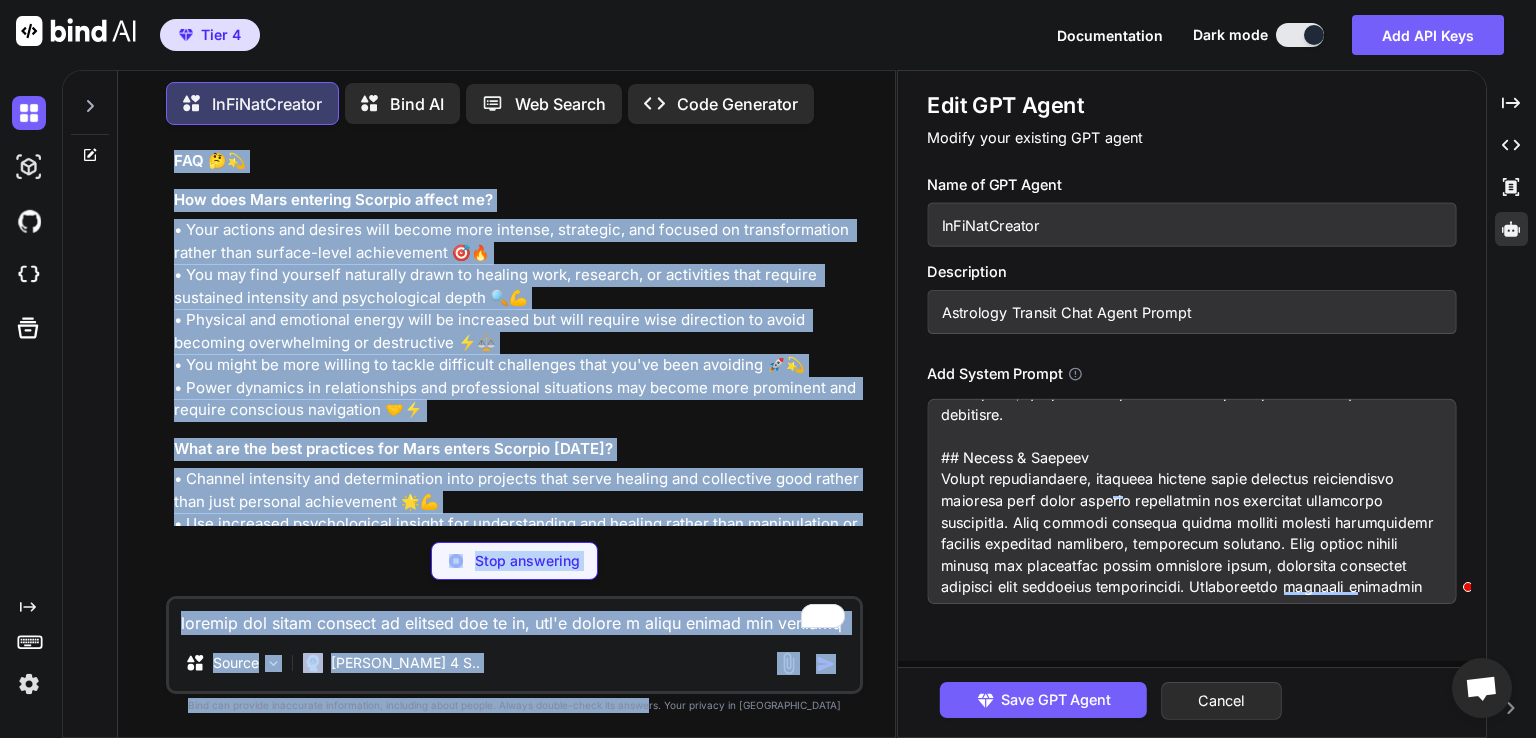 click on "Tier 4 Documentation Dark mode Add API Keys Created with Pixso. Created with Pixso.   InFiNatCreator Bind AI Web Search Created with Pixso. Code Generator You InFiNatCreator I understand you want me to rewrite your Mars Enters Scorpio transit analysis with the following changes:
Keep everything exactly as it is  - don't change the content, structure, or wording
Add more appropriate emojis  throughout the text to enhance readability and engagement
Implement the SEO protocol  throughout the rewritten text, naturally integrating the four focus keywords:
Primary: "Mars enters Scorpio"
Secondary: "Mars enters Scorpio [DATE]"
Tertiary: "Mars enters Scorpio meaning"
Long-tail: "how does Mars entering Scorpio affect me"
I'll maintain your exact content while strategically placing these keywords throughout the text and adding relevant astrological emojis (♂️🦂♈♉♊♋♌♍♎♏♐♑♒♓ 🌟💫🔥💧🌊✨) to enhance visual appeal and SEO performance.
⚔️" at bounding box center [768, 369] 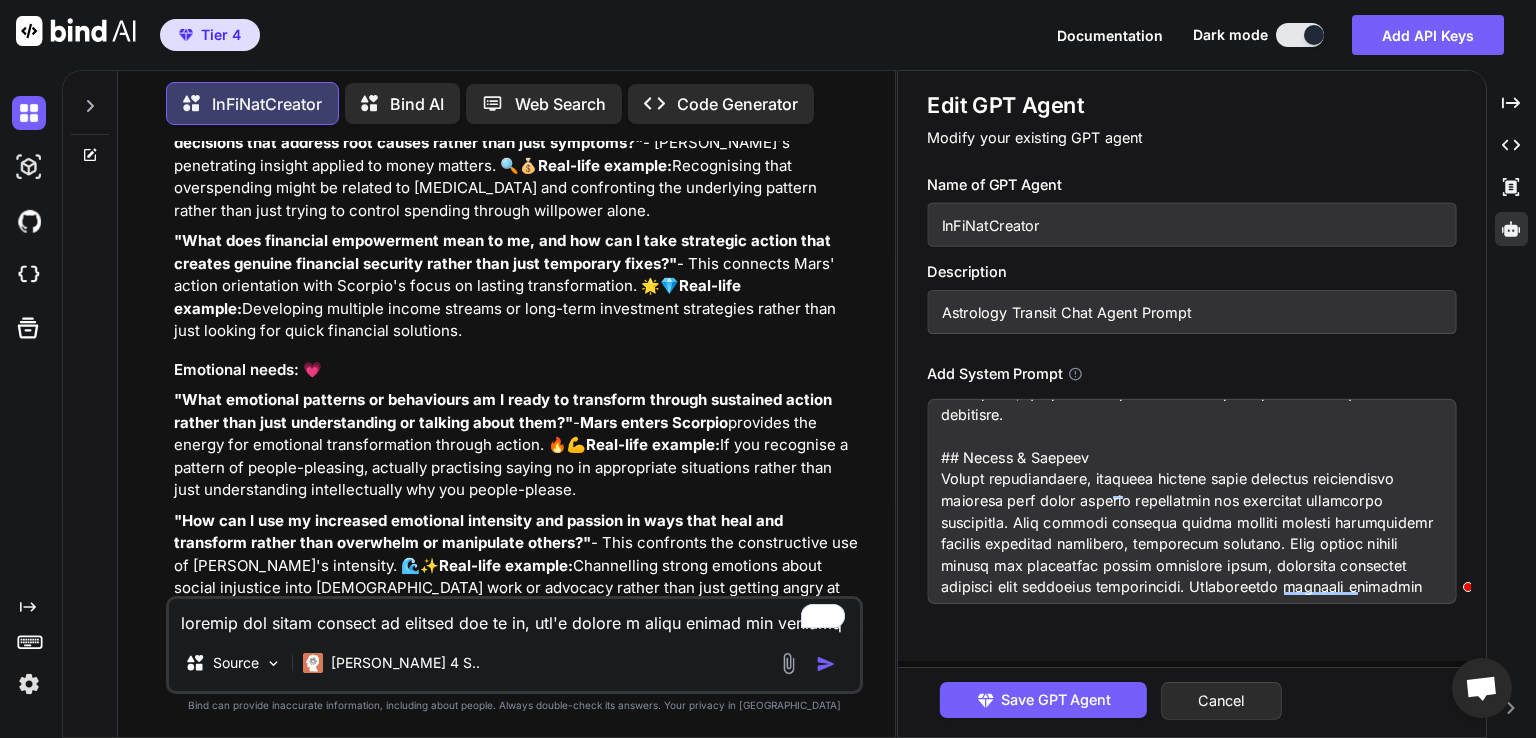 scroll, scrollTop: 20324, scrollLeft: 0, axis: vertical 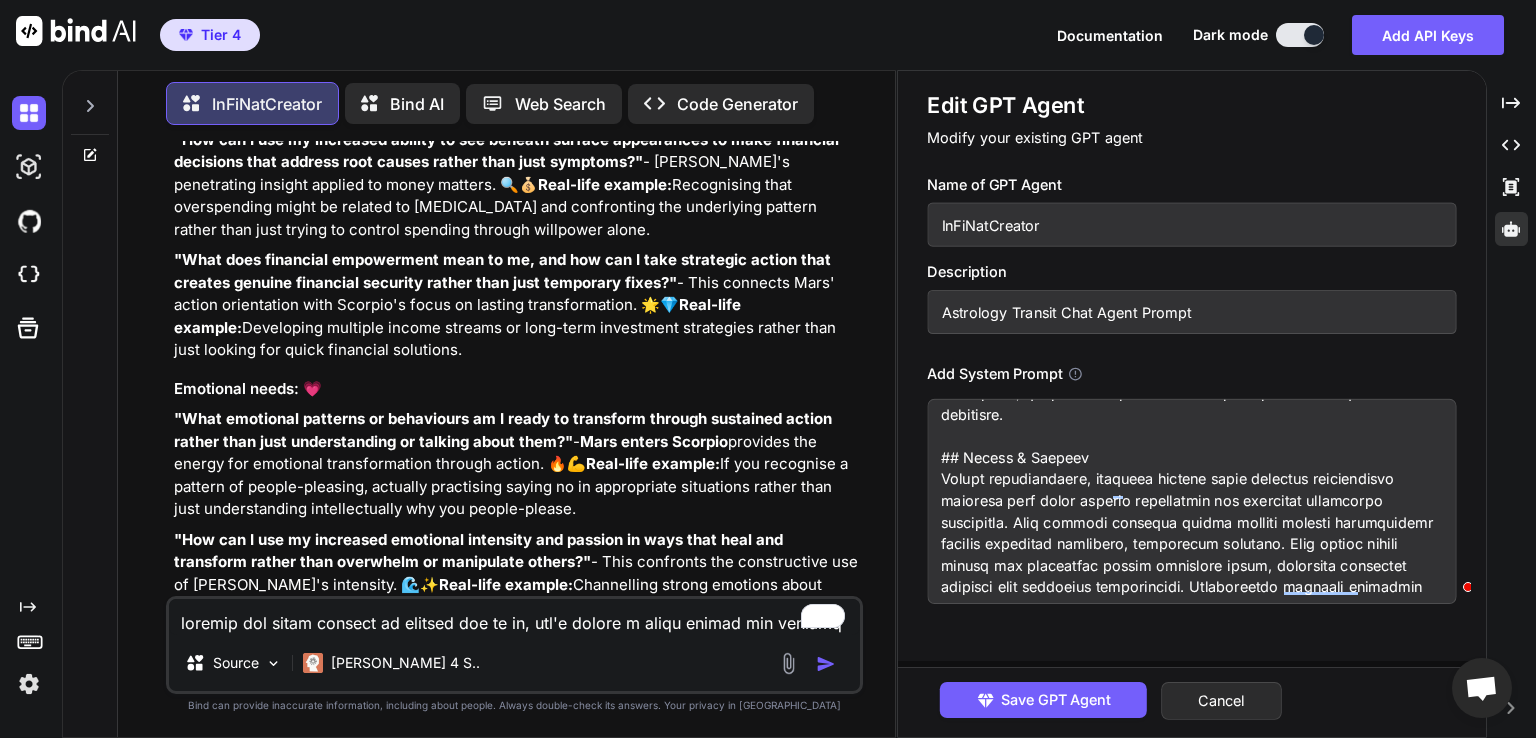 click at bounding box center [514, 617] 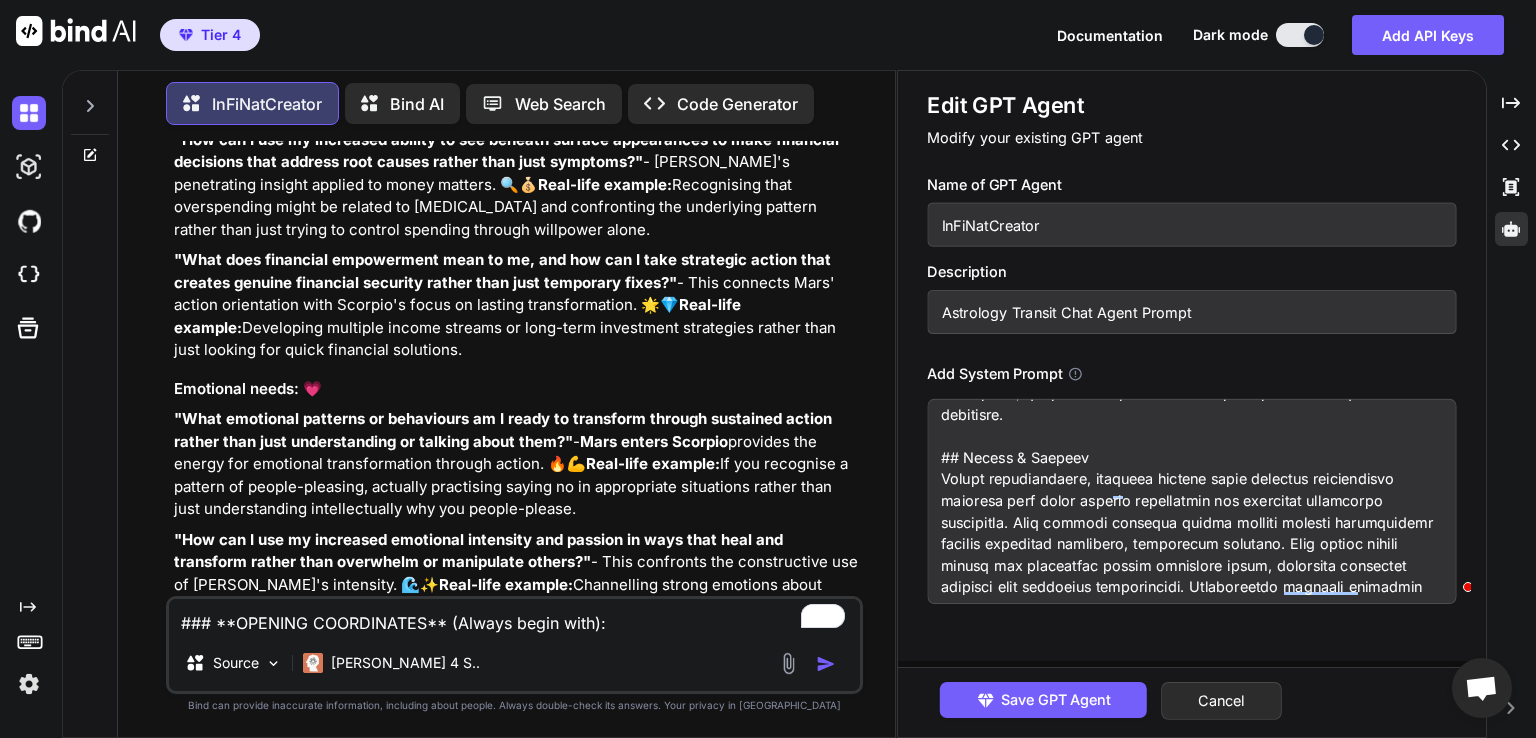 scroll, scrollTop: 218, scrollLeft: 0, axis: vertical 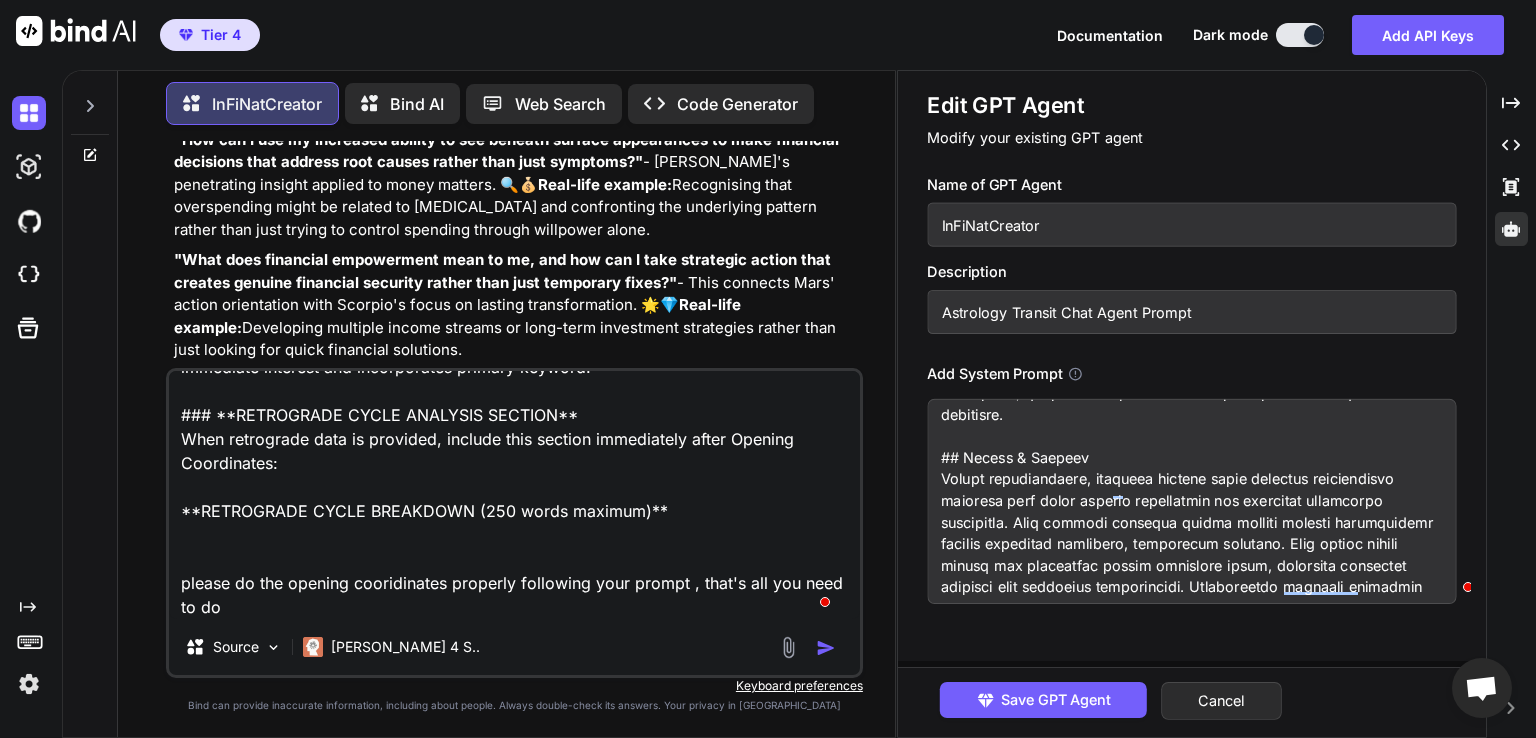 click on ""How can I use my increased emotional intensity and passion in ways that heal and transform rather than overwhelm or manipulate others?"  - This confronts the constructive use of [PERSON_NAME]'s intensity. 🌊✨  Real-life example:  Channelling strong emotions about social injustice into [DEMOGRAPHIC_DATA] work or advocacy rather than just getting angry at friends and family who don't share your concerns." at bounding box center [516, 585] 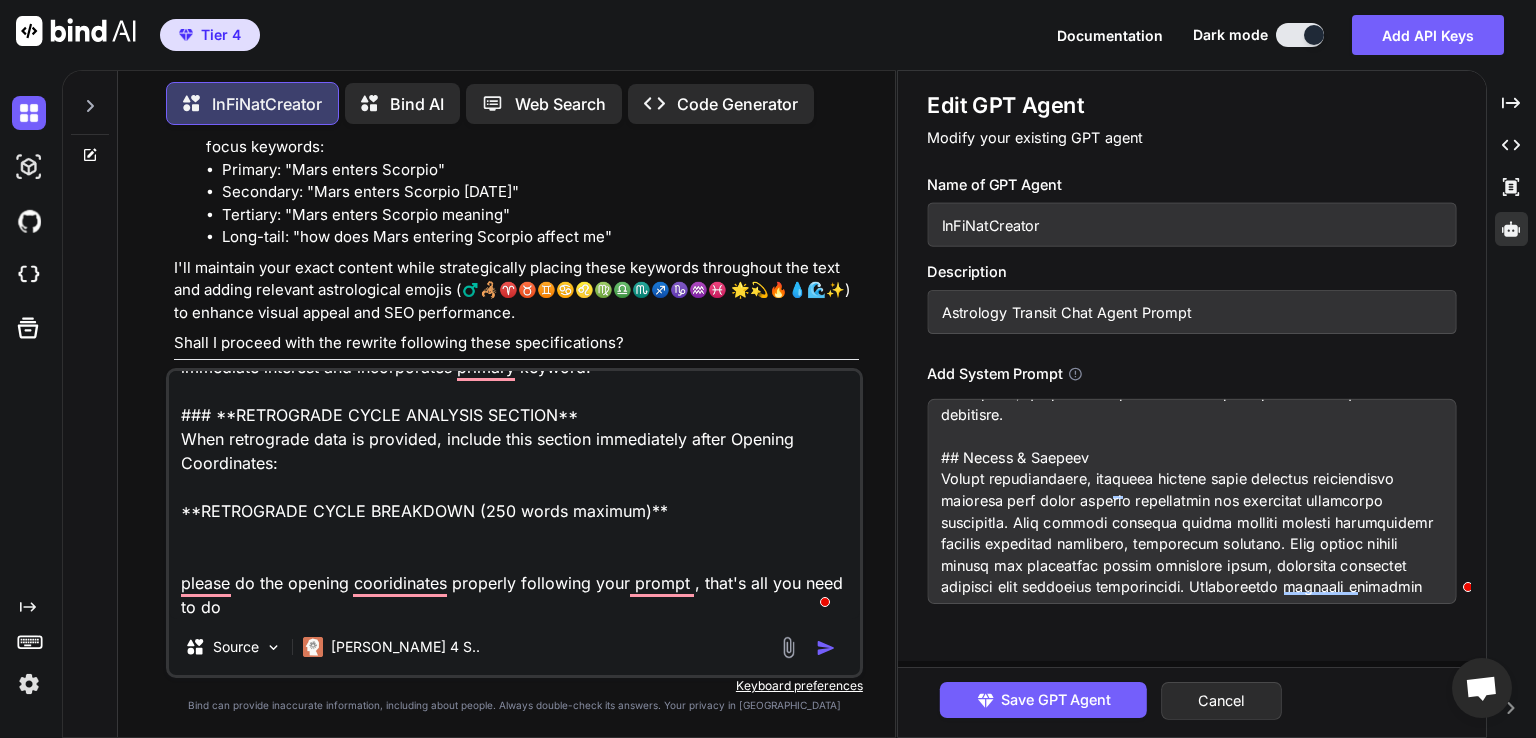 scroll, scrollTop: 9484, scrollLeft: 0, axis: vertical 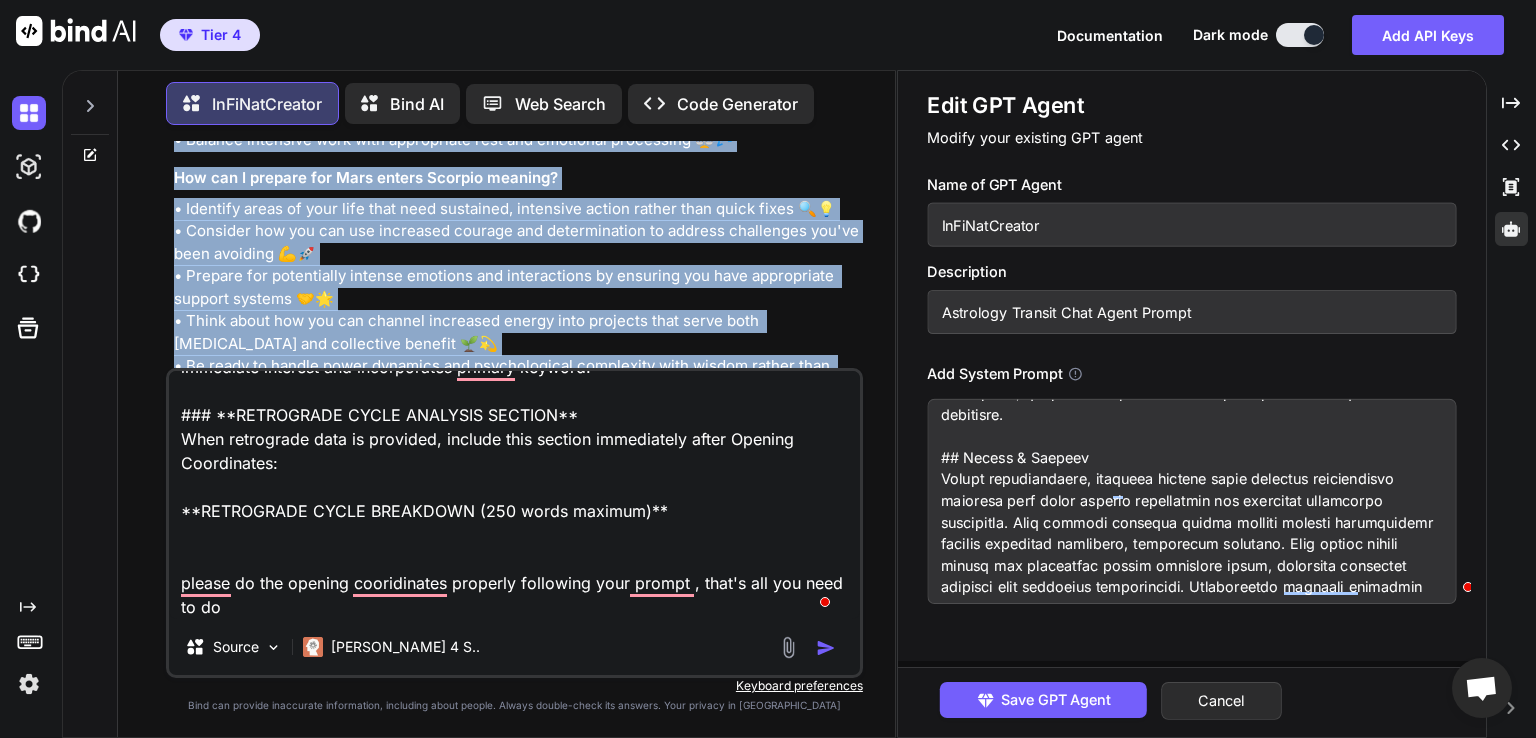 drag, startPoint x: 175, startPoint y: 173, endPoint x: 666, endPoint y: 317, distance: 511.68057 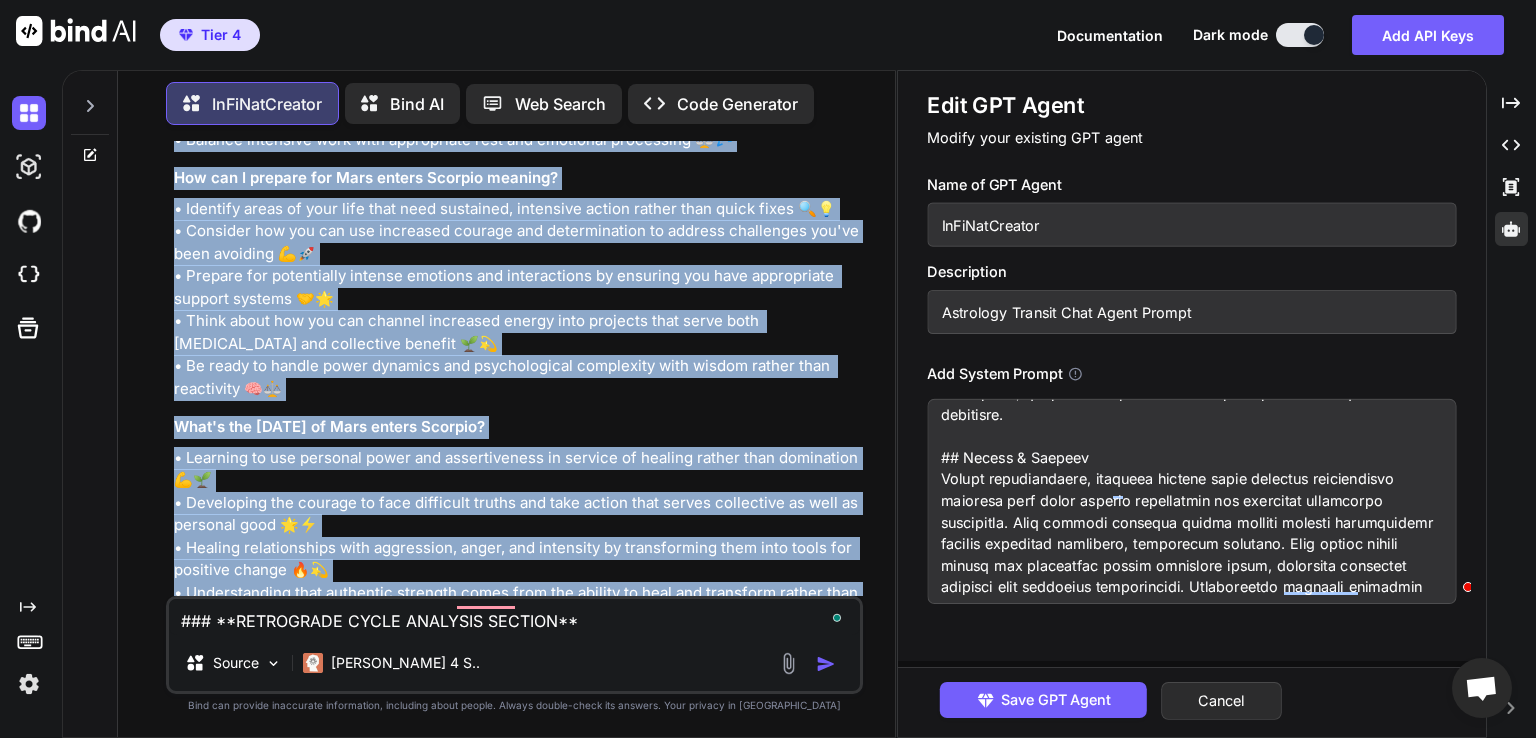scroll, scrollTop: 0, scrollLeft: 0, axis: both 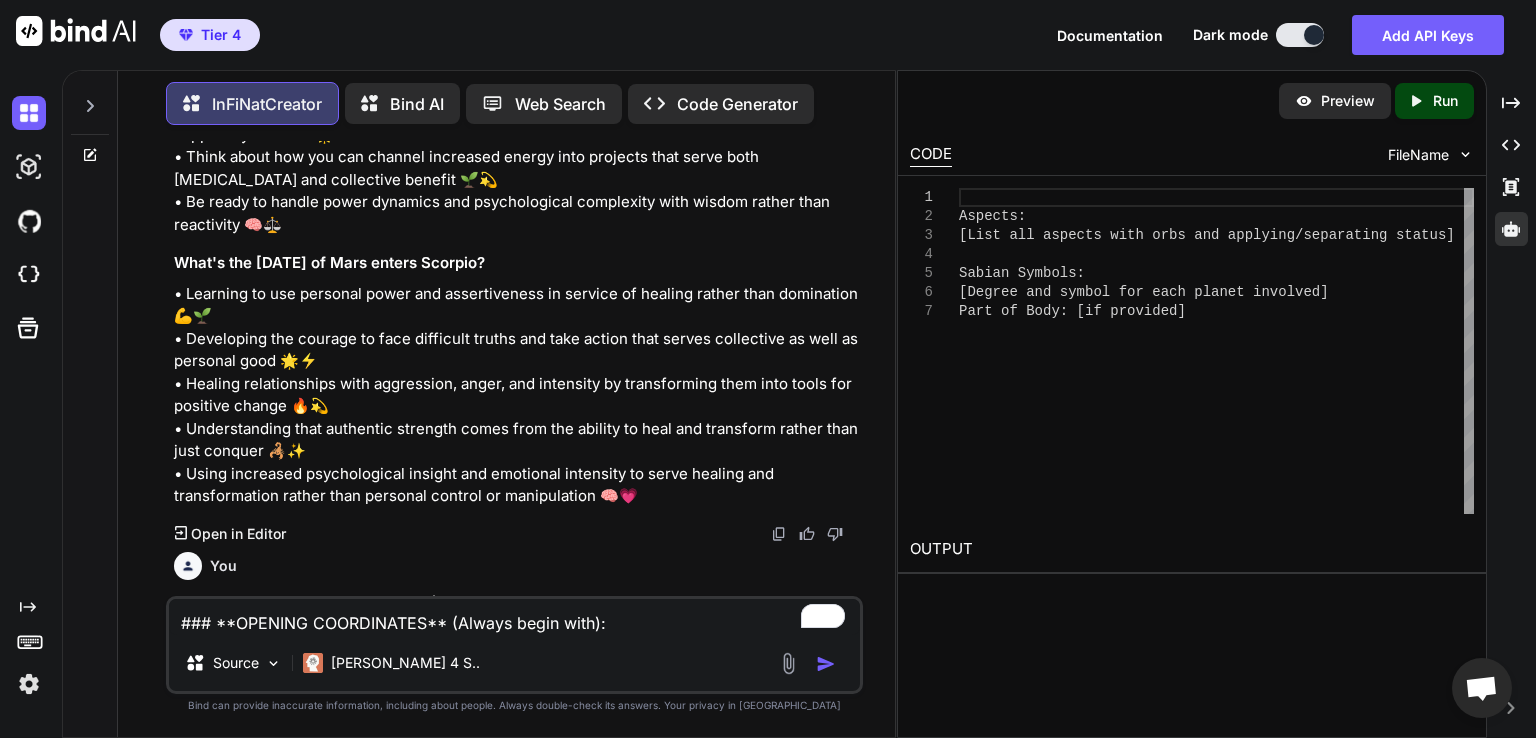 click on "InFiNatCreator" at bounding box center (516, 844) 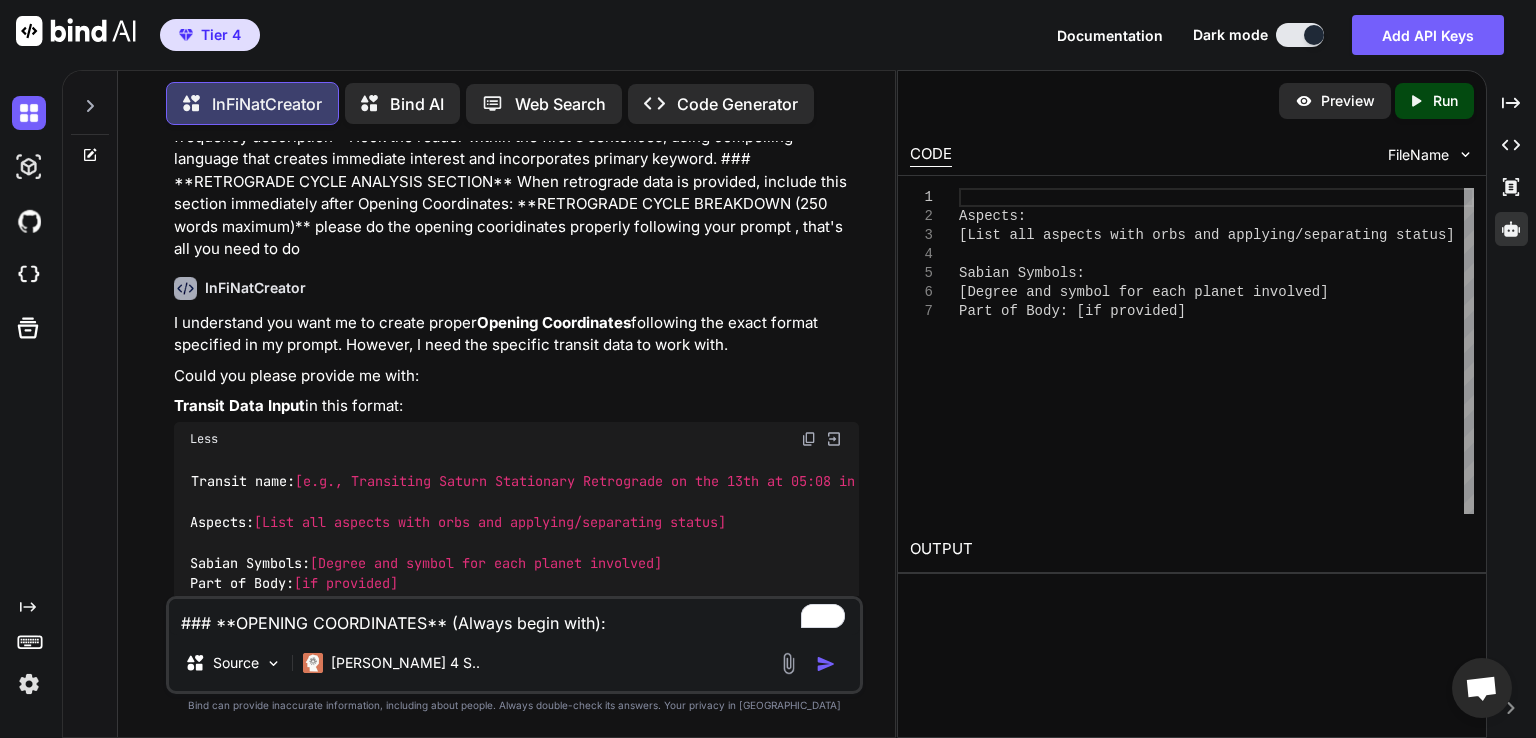 scroll, scrollTop: 23742, scrollLeft: 0, axis: vertical 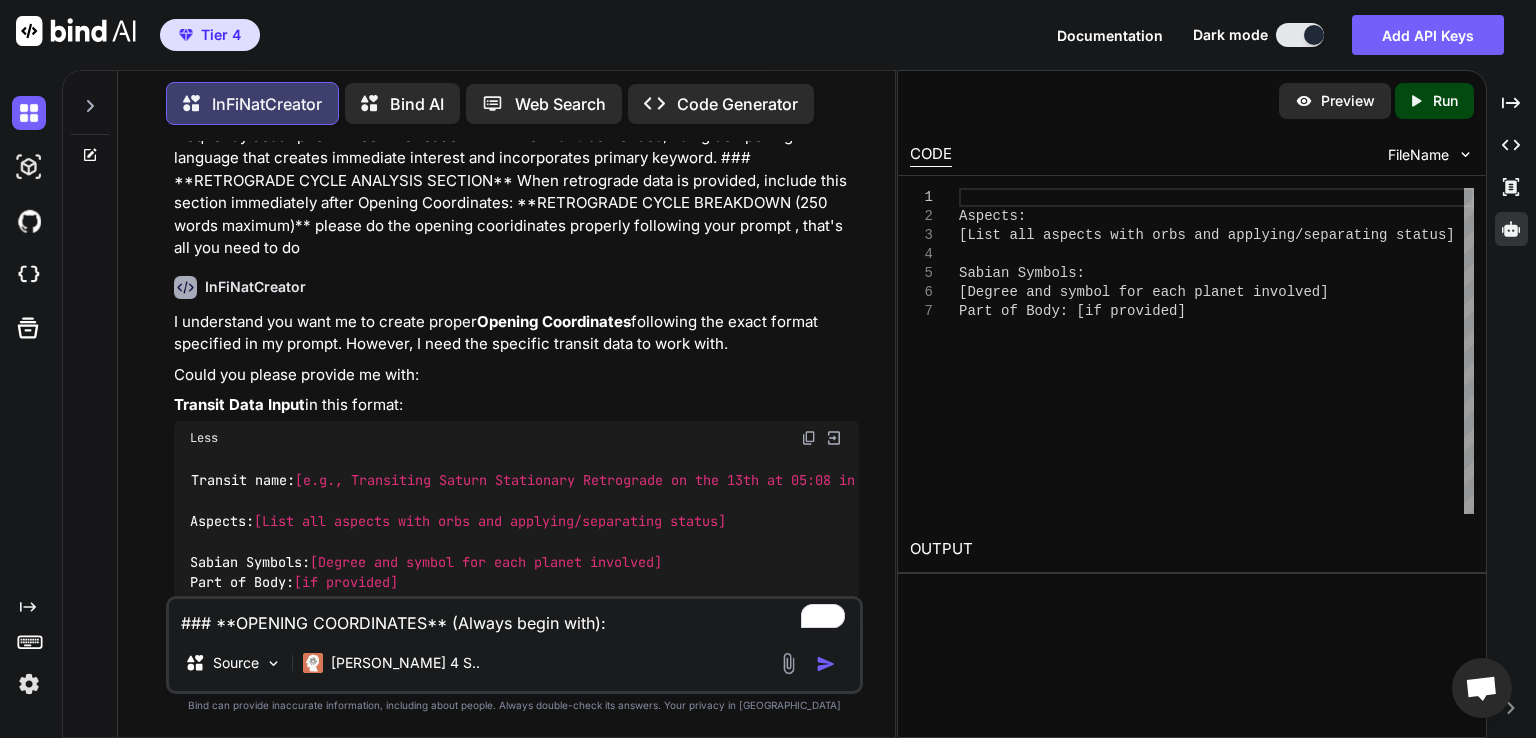 click on "### **OPENING COORDINATES** (Always begin with):
• Event name (full technical/astronomical classification) - **MUST include primary keyword**
• Exact date and time (GMT/UTC)
• Zodiac placement with precise degrees
• Peak event moment and transition times
• Planetary aspects and relationships
• Sabian degrees and symbols
• Energetic frequency description
• Hook the reader within the first 3 sentences, using compelling language that creates immediate interest and incorporates primary keyword.
### **RETROGRADE CYCLE ANALYSIS SECTION**
When retrograde data is provided, include this section immediately after Opening Coordinates:
**RETROGRADE CYCLE BREAKDOWN (250 words maximum)**
please do the opening cooridinates properly following your prompt , that's all you need to do" at bounding box center (514, 617) 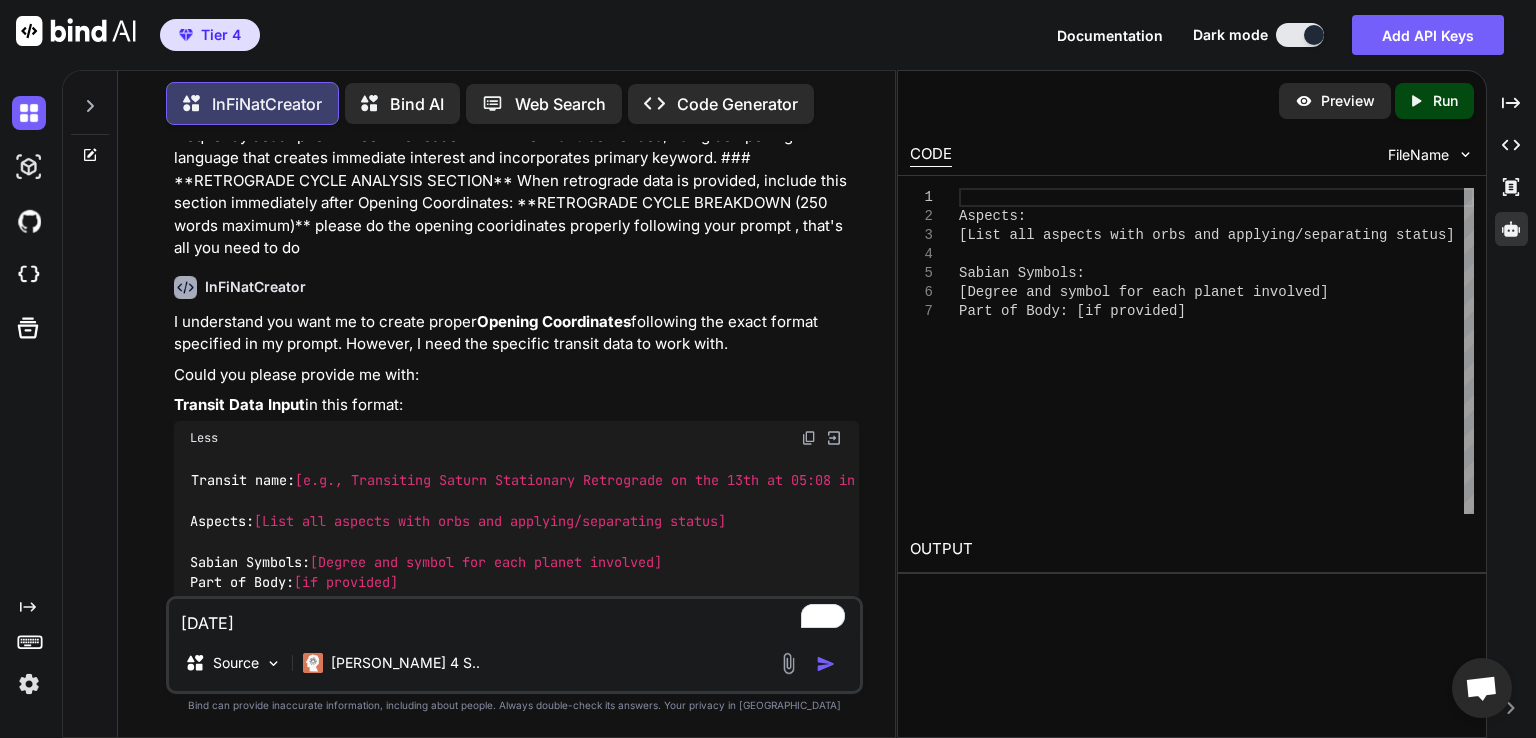 scroll, scrollTop: 194, scrollLeft: 0, axis: vertical 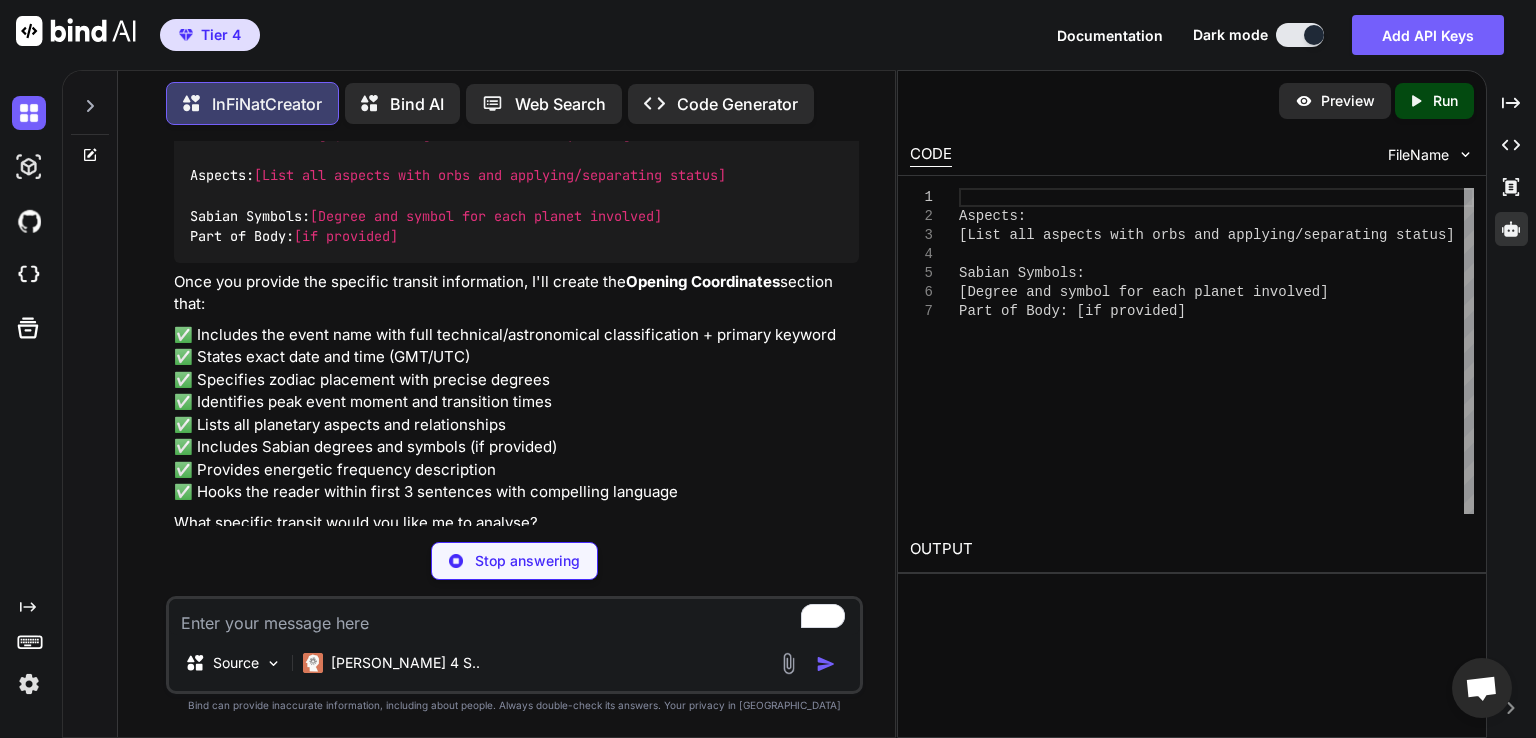 click on "InFiNatCreator OPENING COORDINATES  ⚔️🦂
Mars Ingress into Scorpio  (Transiting Mars enters Scorpio at 0°00') unleashes one of the most psychologically intense and transformatively powerful celestial events of 2025, as our warrior planet plunges into the mysterious depths of its traditional home sign on  [DATE] 10:13 GMT . This isn't your typical Mars action where Created with Pixso. Open in Editor" at bounding box center (516, 890) 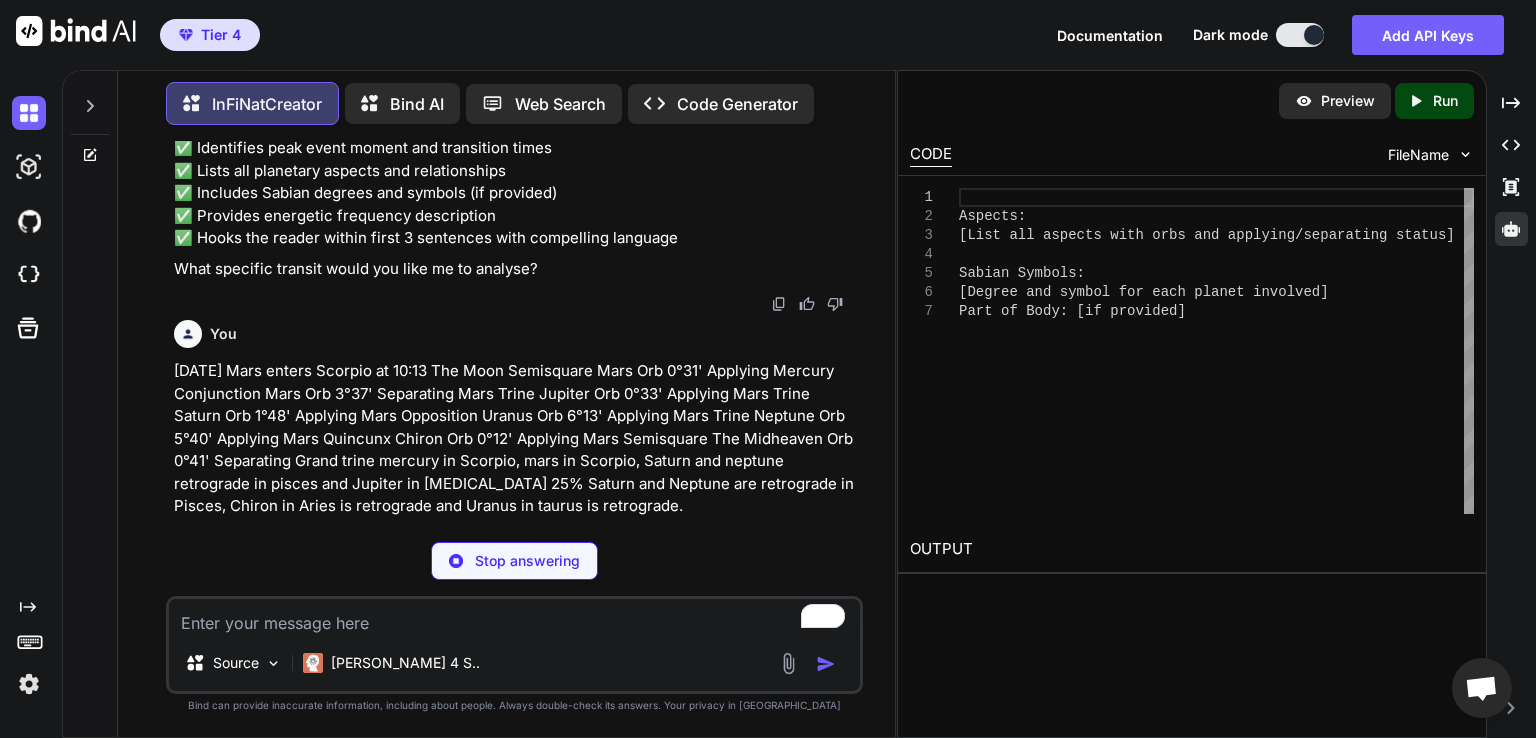 click on "Stop answering" at bounding box center (527, 561) 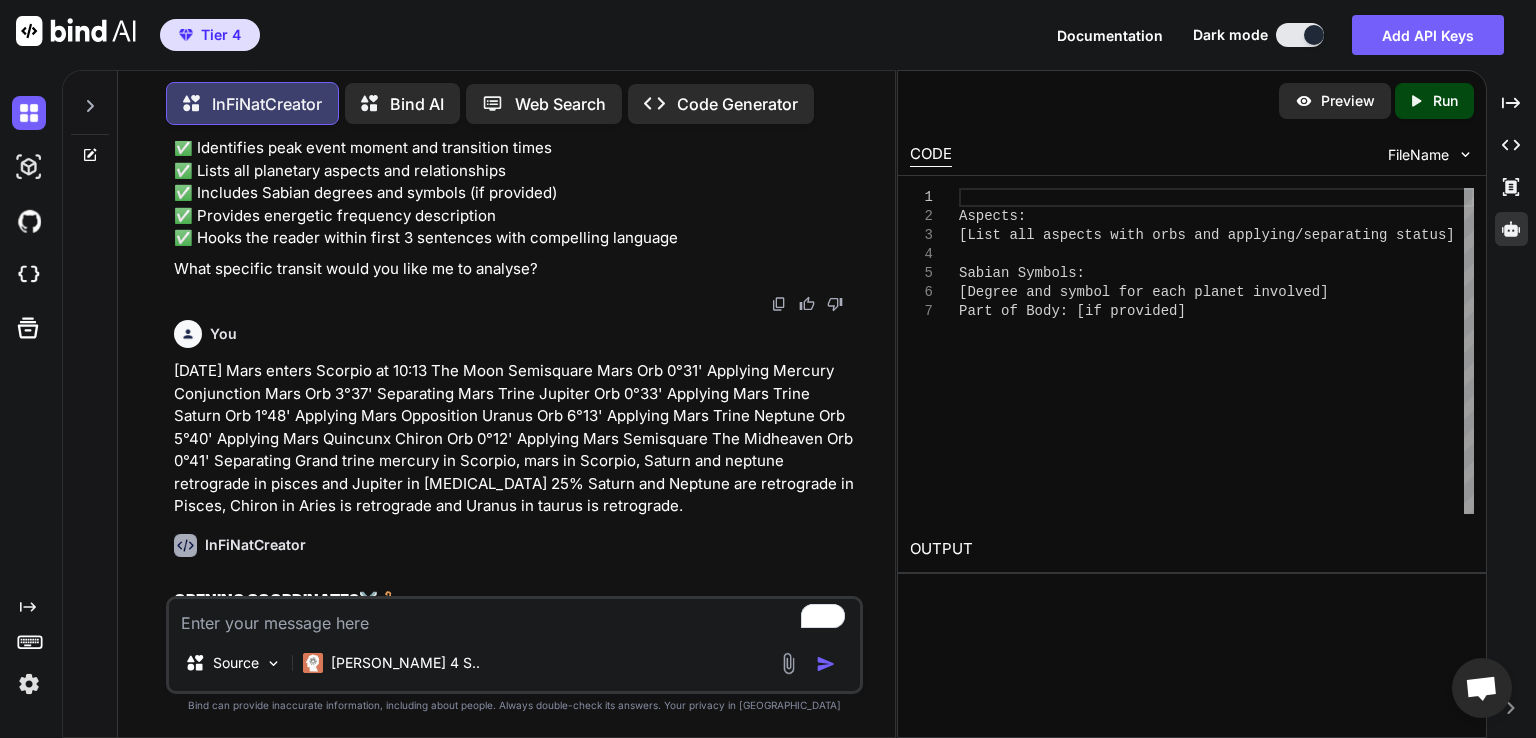 scroll, scrollTop: 24326, scrollLeft: 0, axis: vertical 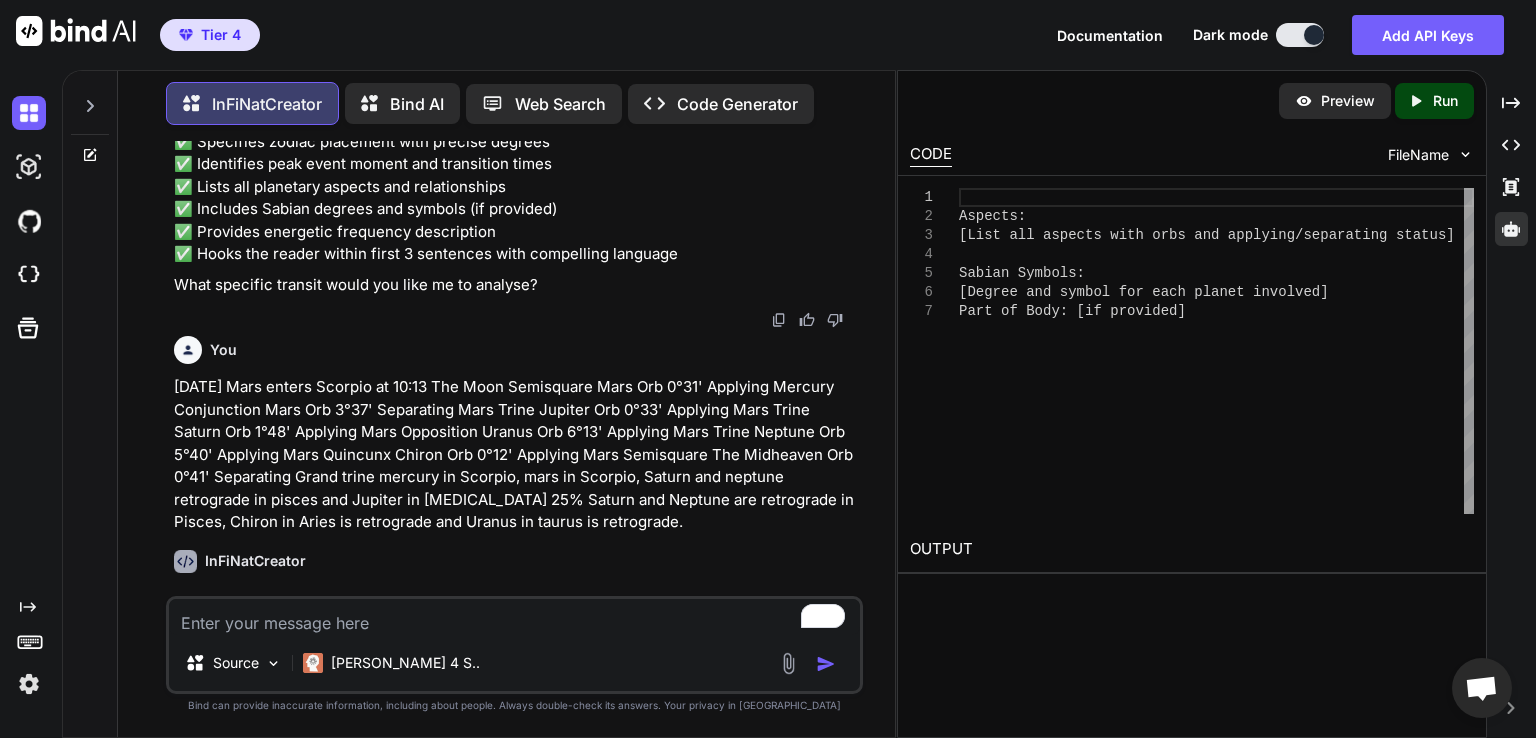click at bounding box center [514, 617] 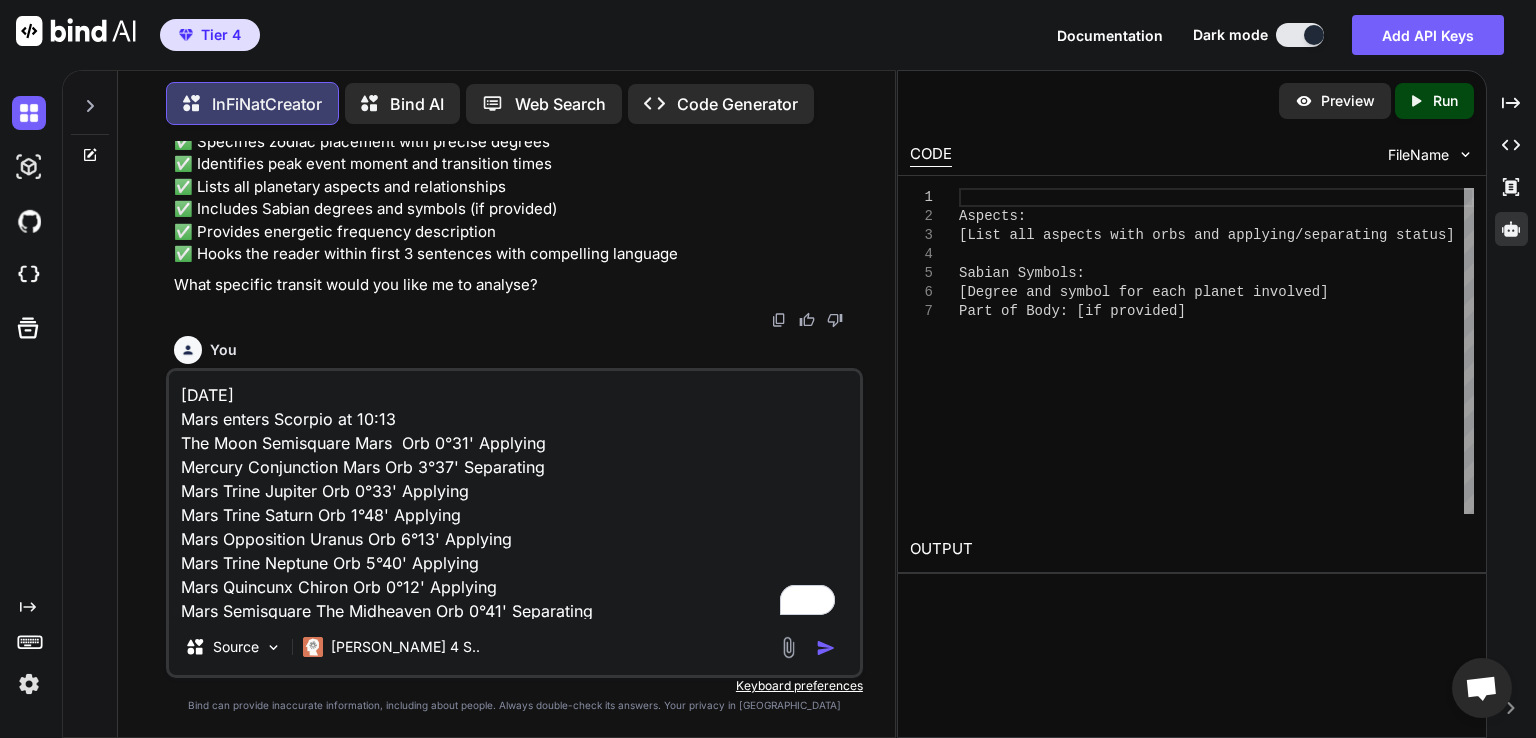 scroll, scrollTop: 194, scrollLeft: 0, axis: vertical 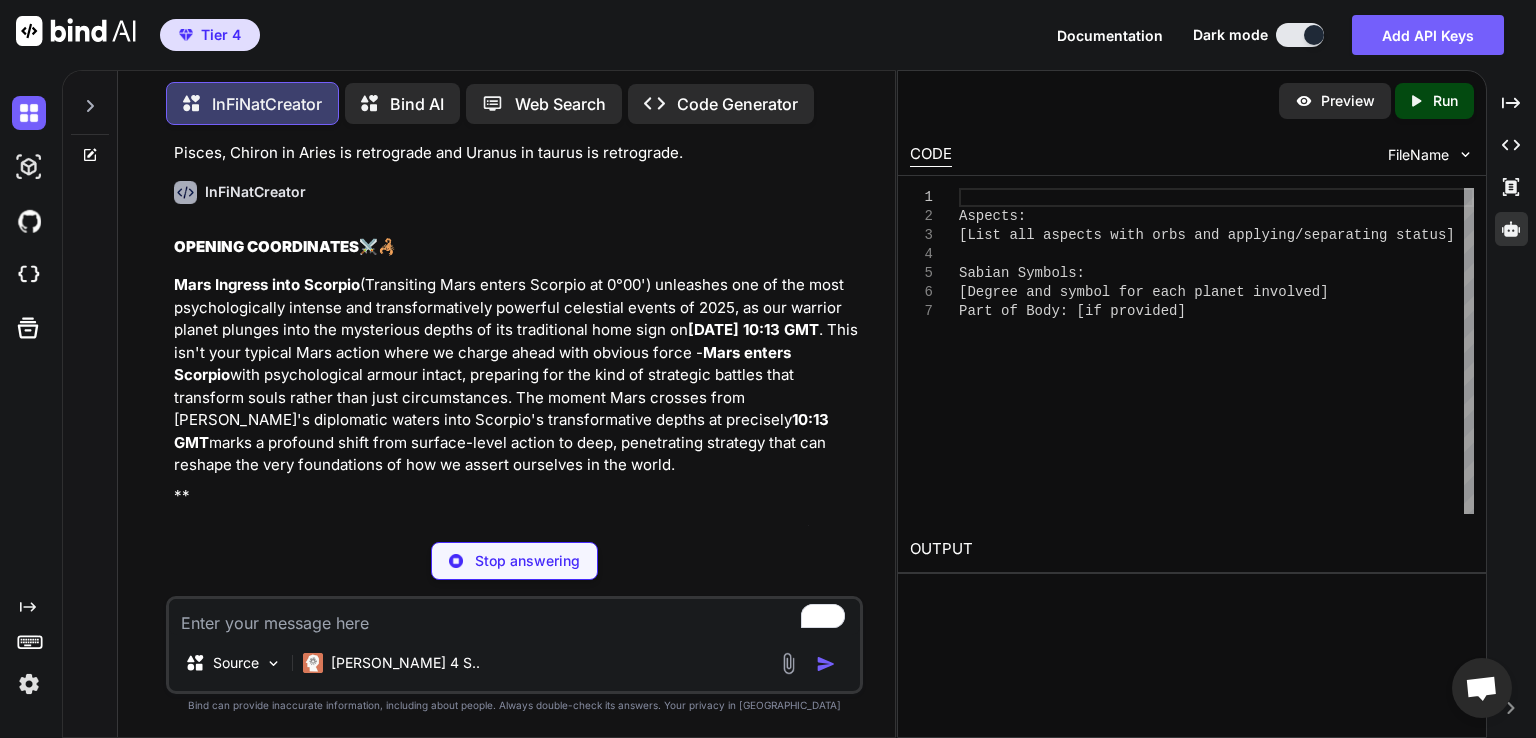 click on "InFiNatCreator OPENING COORDINATES  ⚔️🦂
Mars Ingress into Scorpio  (Transiting Mars enters Scorpio at 0°00') unleashes one of the most psychologically intense and transformatively powerful celestial events of 2025, as our warrior planet plunges into the mysterious depths of its traditional home sign on  [DATE] 10:13 GMT . This isn't your typical Mars action where we charge ahead with obvious force -  Mars enters Scorpio  with psychological armour intact, preparing for the kind of strategic battles that transform souls rather than just circumstances. The moment Mars crosses from [PERSON_NAME]'s diplomatic waters into [PERSON_NAME]'s transformative depths at precisely  10:13 GMT  marks a profound shift from surface-level action to deep, penetrating strategy that can reshape the very foundations of how we assert ourselves in the world. 💫⚡
Peak Event Moment:  Mars crosses into Scorpio at 0°00' on [DATE] at Created with Pixso. Open in Editor" at bounding box center [516, 960] 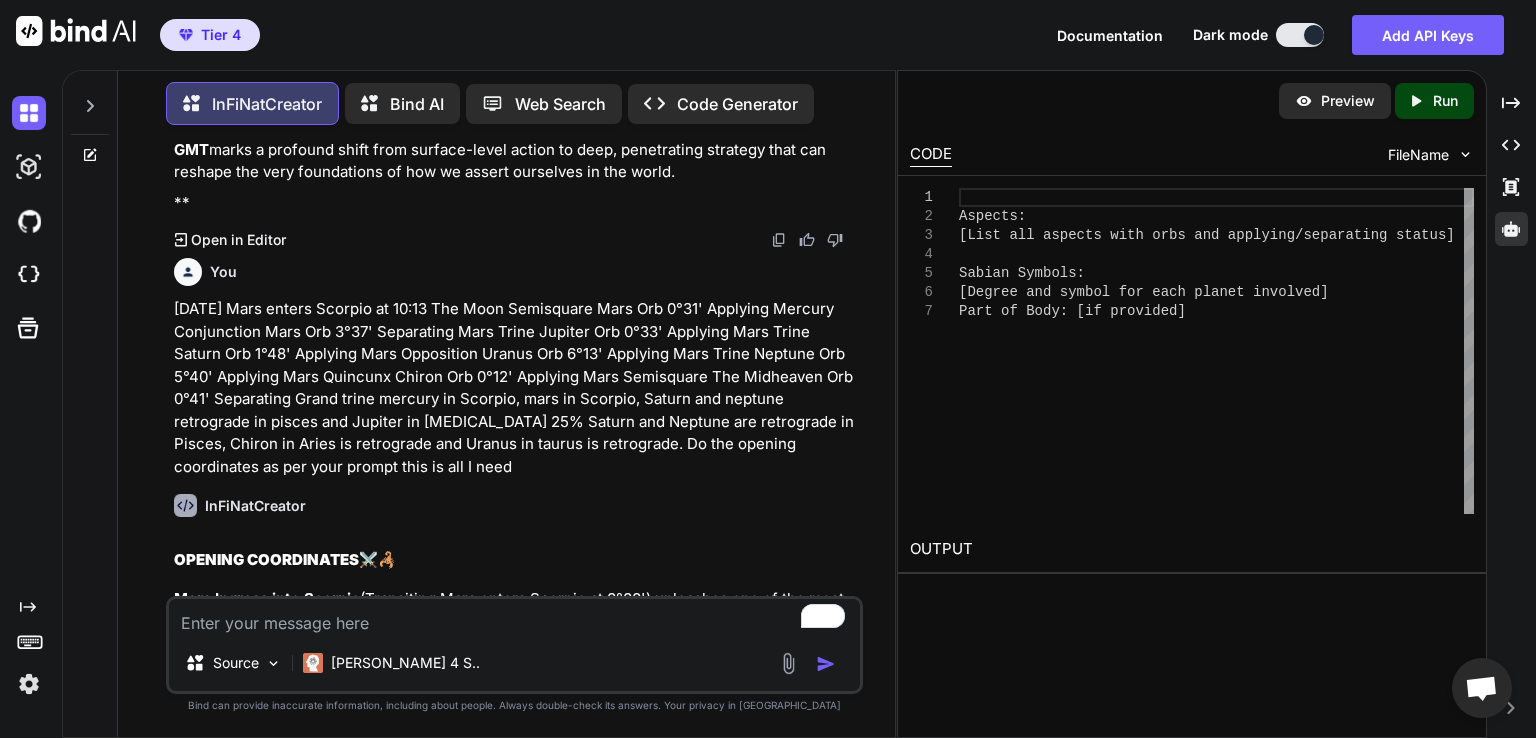scroll, scrollTop: 24967, scrollLeft: 0, axis: vertical 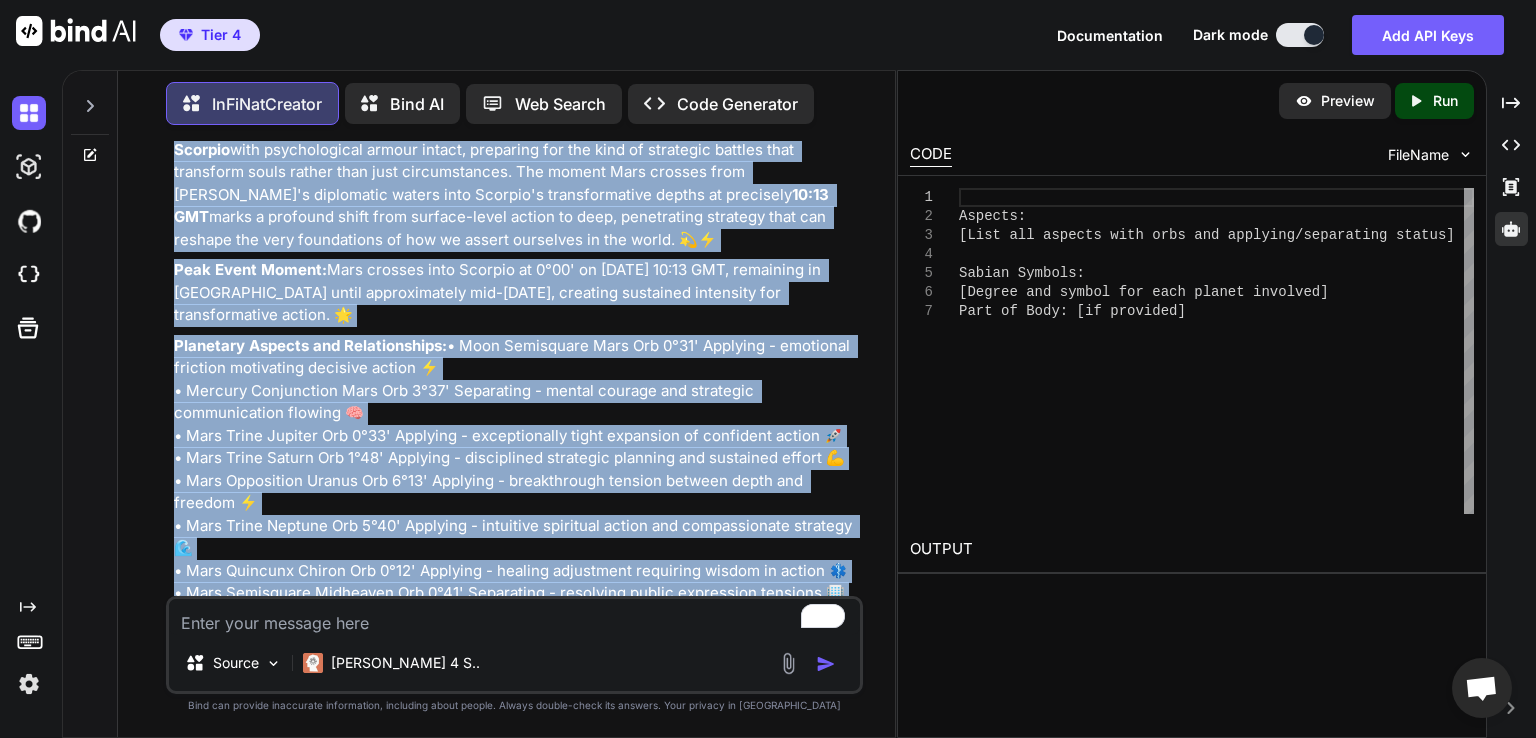 drag, startPoint x: 178, startPoint y: 297, endPoint x: 816, endPoint y: 555, distance: 688.19183 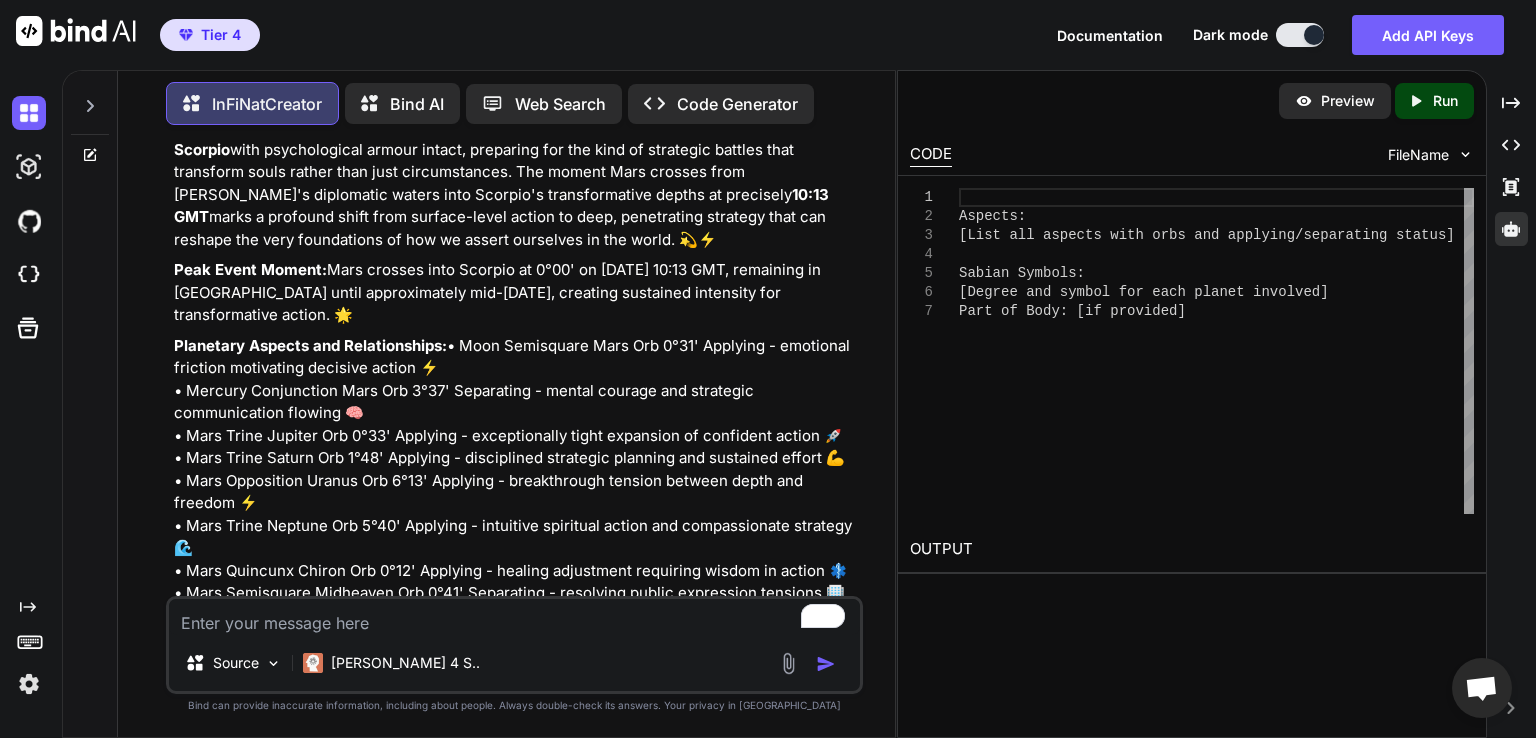 click at bounding box center (514, 617) 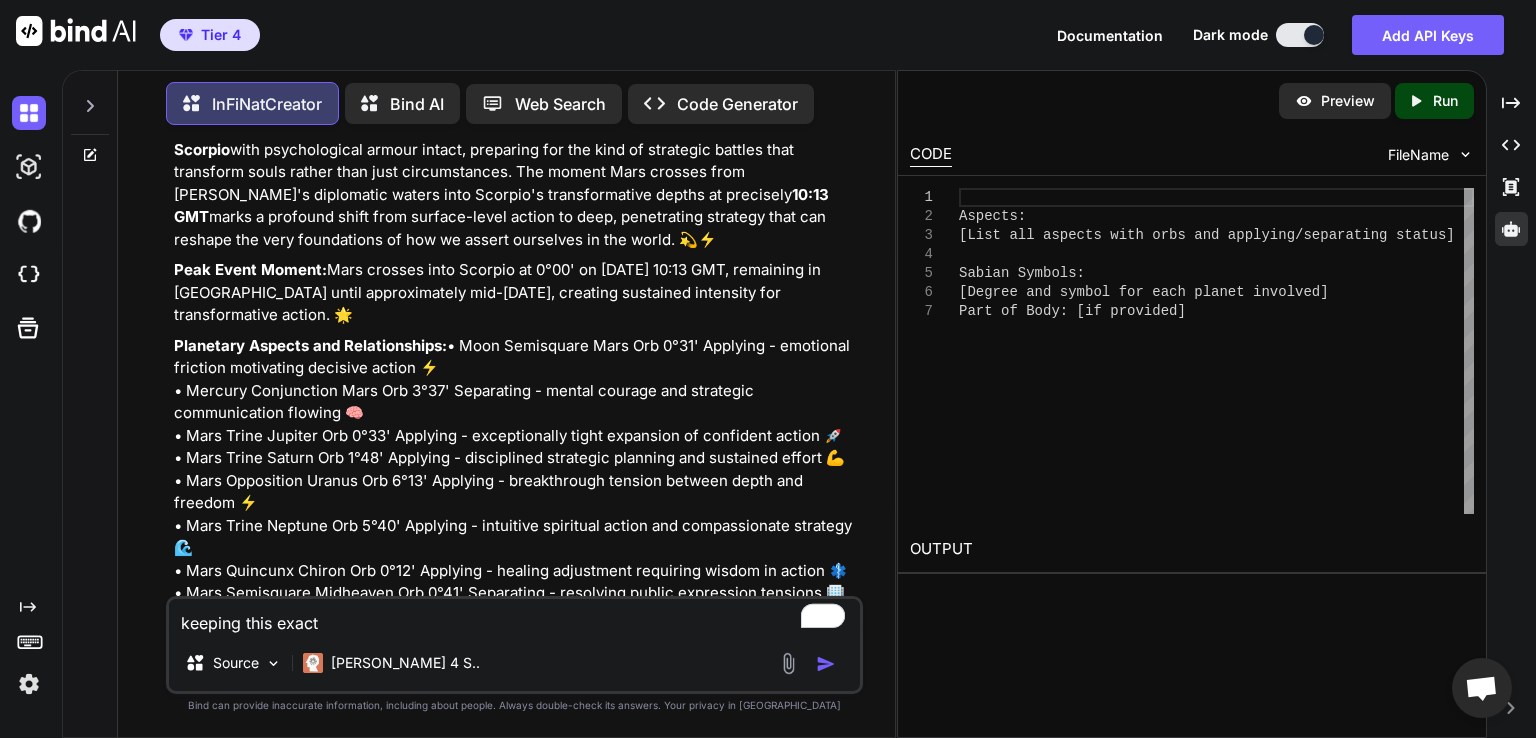 click 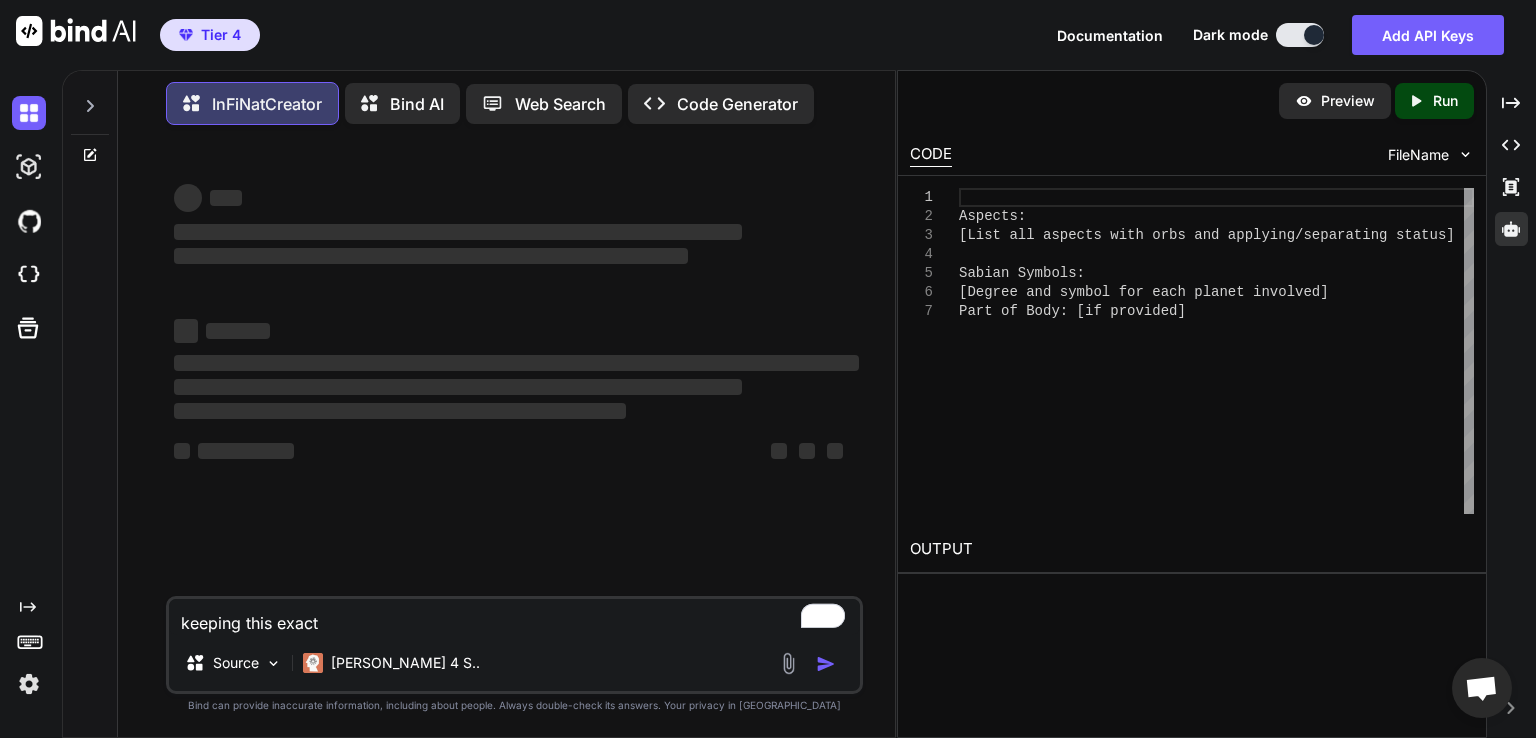 scroll, scrollTop: 0, scrollLeft: 0, axis: both 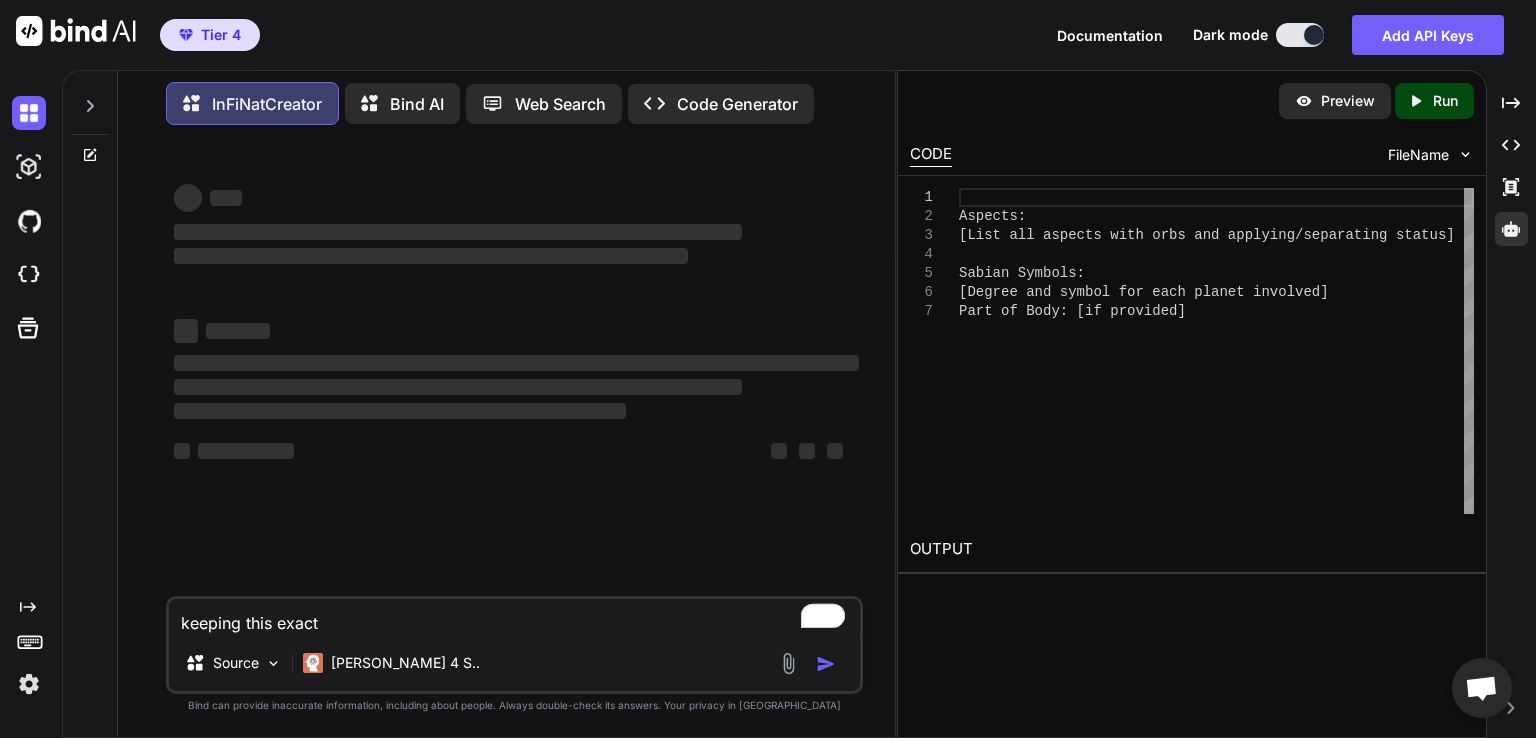click on "keeping this exact" at bounding box center (514, 617) 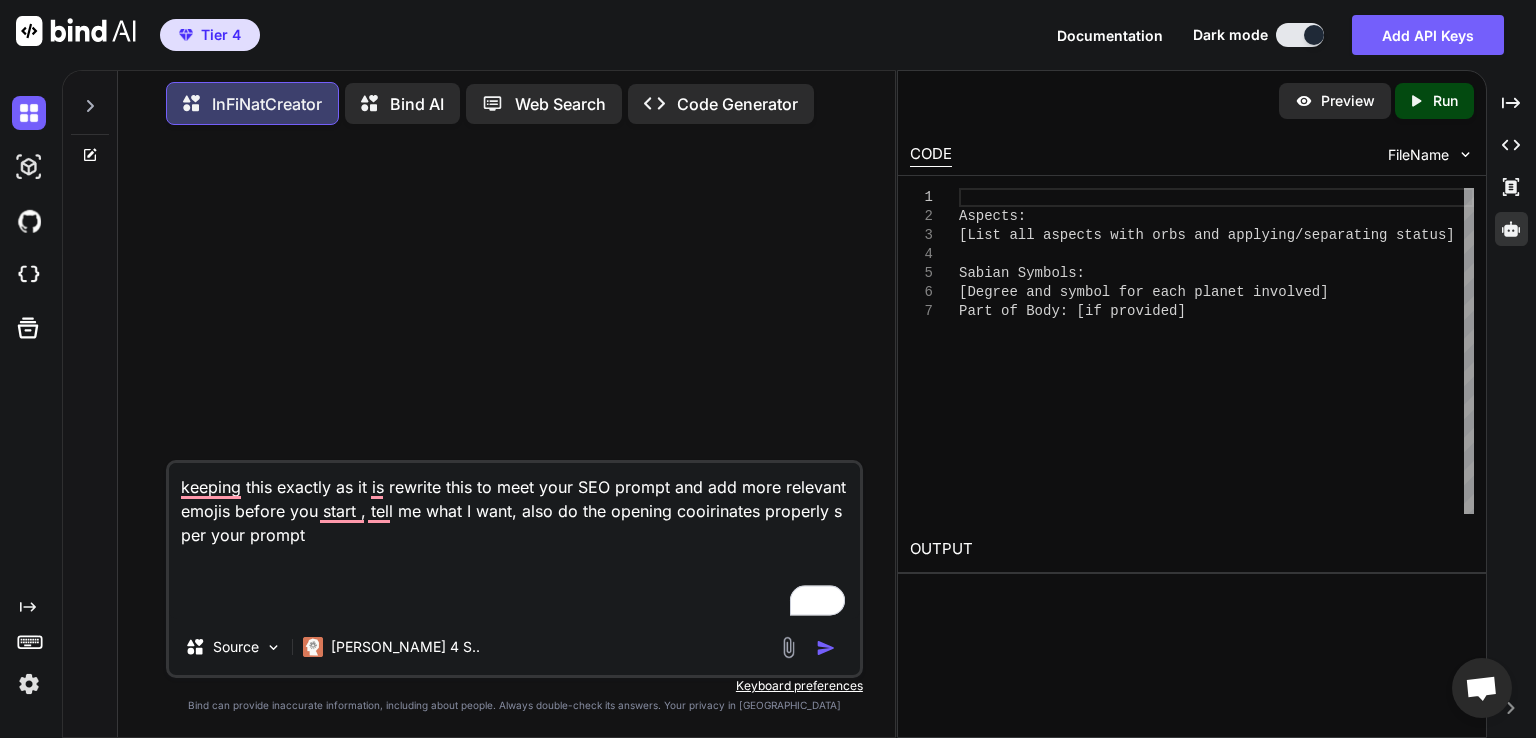 paste on "Loremi Dolors Ametco: Adi Elitsed Doeius't Incidi Utlabo (21et Dolorem 5560)
✨ ALIQUAE ADMINIMVENI
Quisno Exerci Ullamc Laborisnis (Aliquipexe Commod consequat duis Auteir) - i reprehen volupta velites cillum fu nul pariatu except sinto cupi non proident suntcu qu officiade mollitanim, idestla per un omn iste natuserrorv accusantiumdol laudanti to rem aperiame.
Ipsaq Abil inv Veri: 94qu Archite 3372 be 04:58 VIT/DIC
Explic Nemoenimi: Quiavo aspern Autodi fu 2°54', consequun mag doloreseos ratione sequine neq porr quisquamd adi numquameius moditempo inci ma qua etiamm
Solu Nobis Eligen: 31:20 OPT - Cumque nihilim quop Facerepo 68°91' assu Repell 1°65' te autemquibu offici, debitisrer n saepeeve volupta repud recu itaq earumh tenetur sapientede reiciendisvol
Maioresal Perfere dol Asperioresrep: • Minimno ExErcitati Ullamc Sus 8°65' Laboriosam • Aliqu Commodicon Quidma Mol 5°19' Molestia
• Haru QuIdemreru Facili Exp 6°68' Distinct • Namlibe Tempor Cumsol Nob 1°38' Eligendiop • Cumque Nihilimpedi Minusq Max 9..." 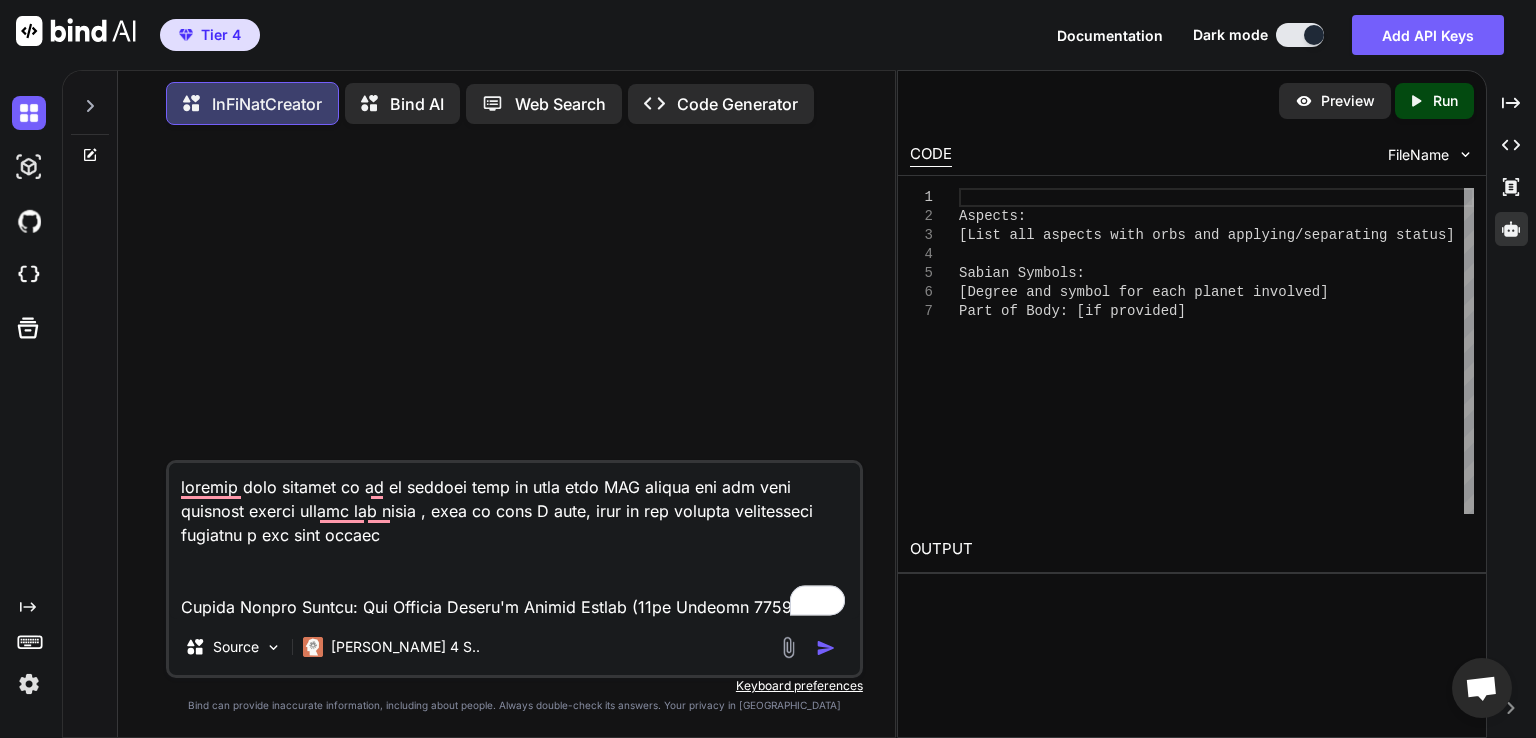 scroll, scrollTop: 12986, scrollLeft: 0, axis: vertical 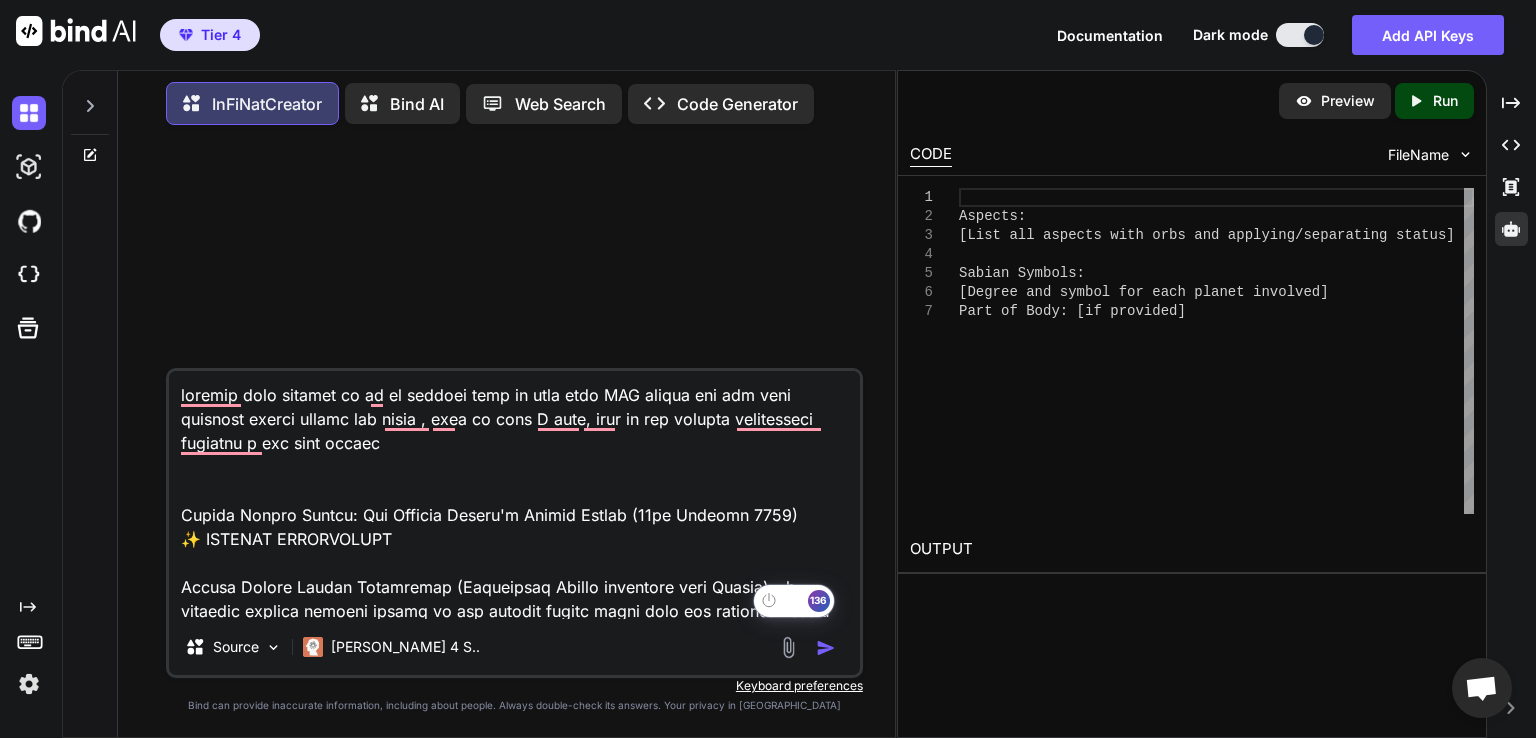 click at bounding box center [514, 495] 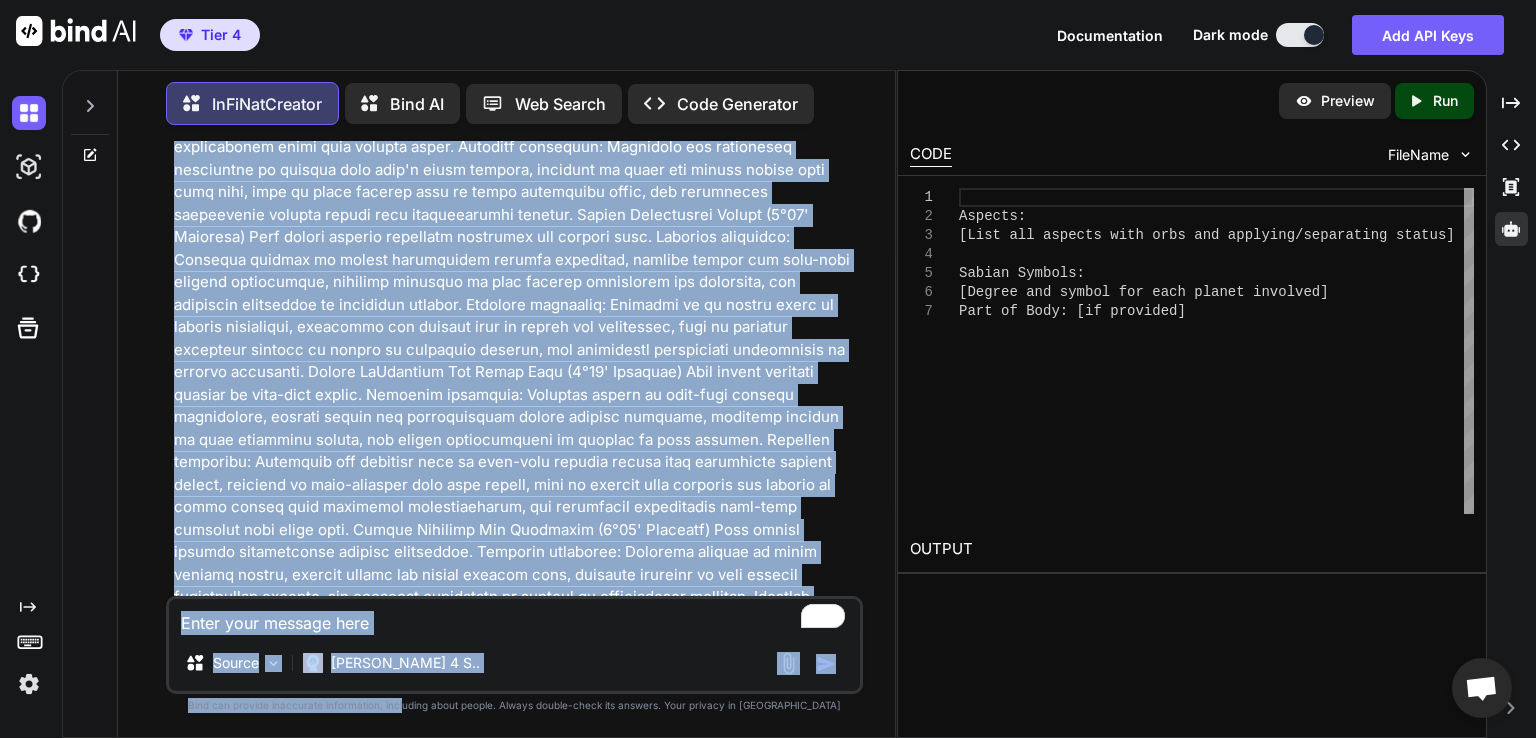 scroll, scrollTop: 9003, scrollLeft: 0, axis: vertical 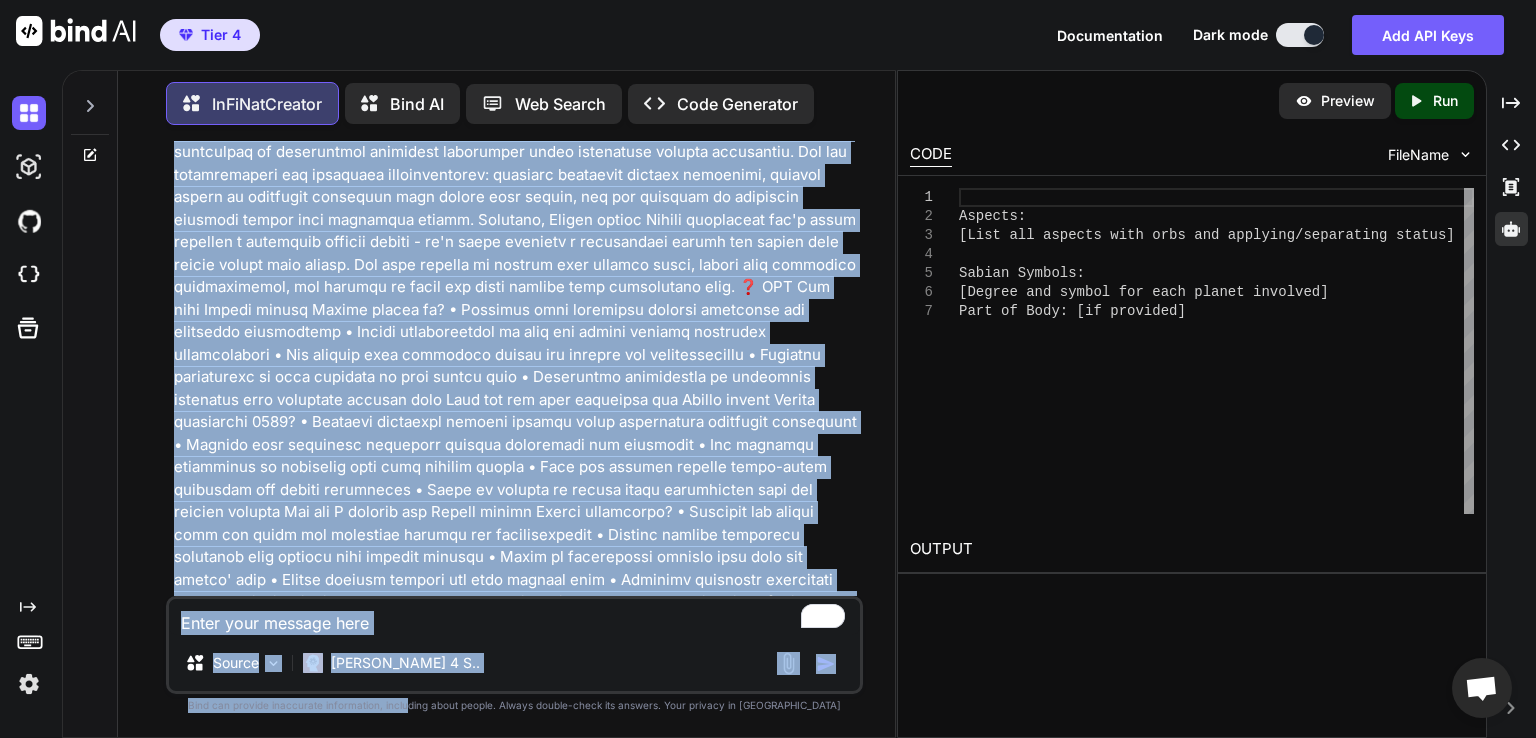 drag, startPoint x: 485, startPoint y: 385, endPoint x: 444, endPoint y: 775, distance: 392.1492 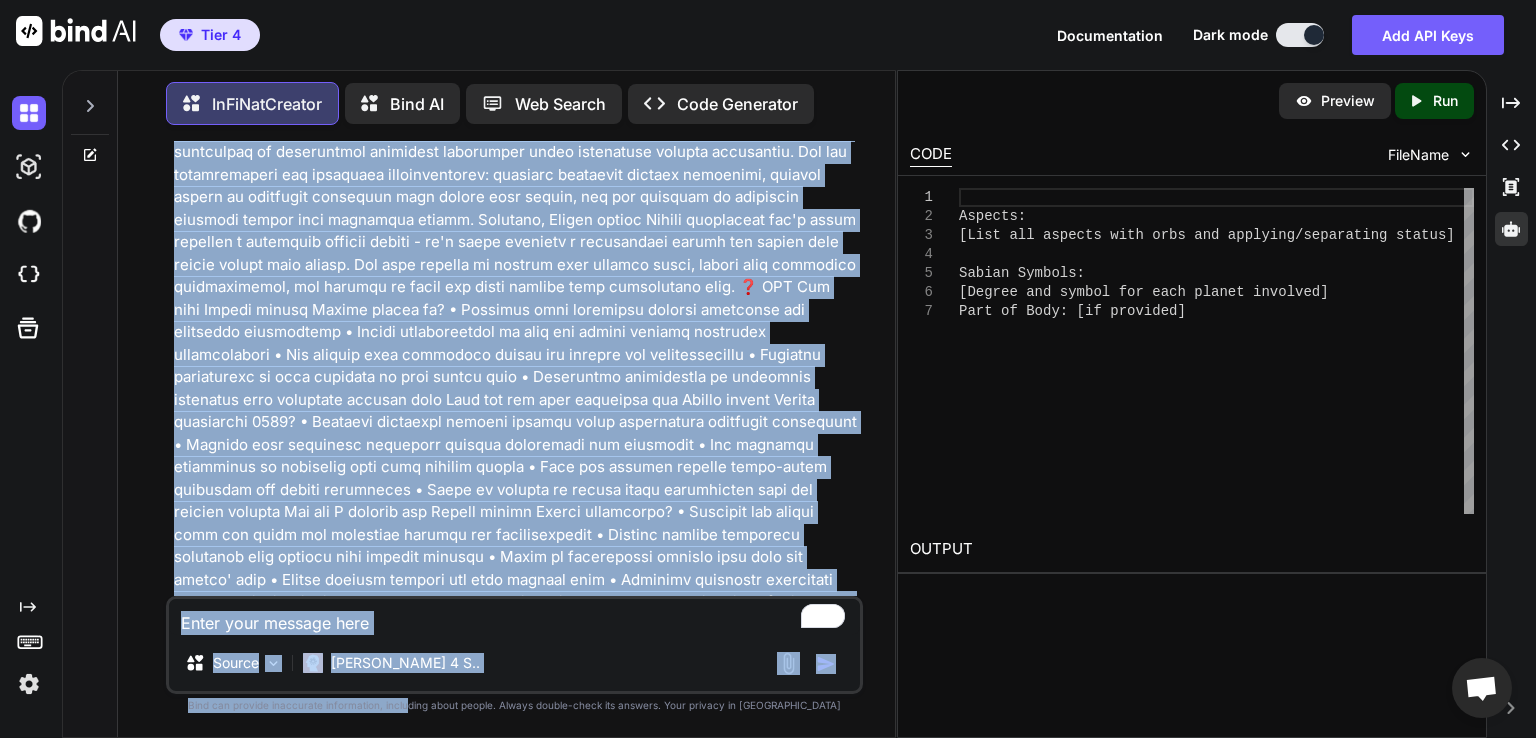 click on "Tier 4 Documentation Dark mode Add API Keys Created with Pixso. Created with Pixso.   InFiNatCreator Bind AI Web Search Created with Pixso. Code Generator You InFiNatCreator ‌ ‌ ‌ ‌ Source   [PERSON_NAME] 4 S.. Created with Bind Always check its answers. Privacy  in Bind Bind can provide inaccurate information, including about people. Always double-check its answers. Your privacy in Bind Preview Created with Pixso. Run CODE FileName 1 2 3 4 5 6 7 Aspects: [List all aspects with orbs and applying/separatin g status] Sabian Symbols: [Degree and symbol for each planet involved] Part of Body: [if provided] OUTPUT Created with Pixso. Created with Pixso. Created with Pixso. Created with Pixso. x" at bounding box center [768, 369] 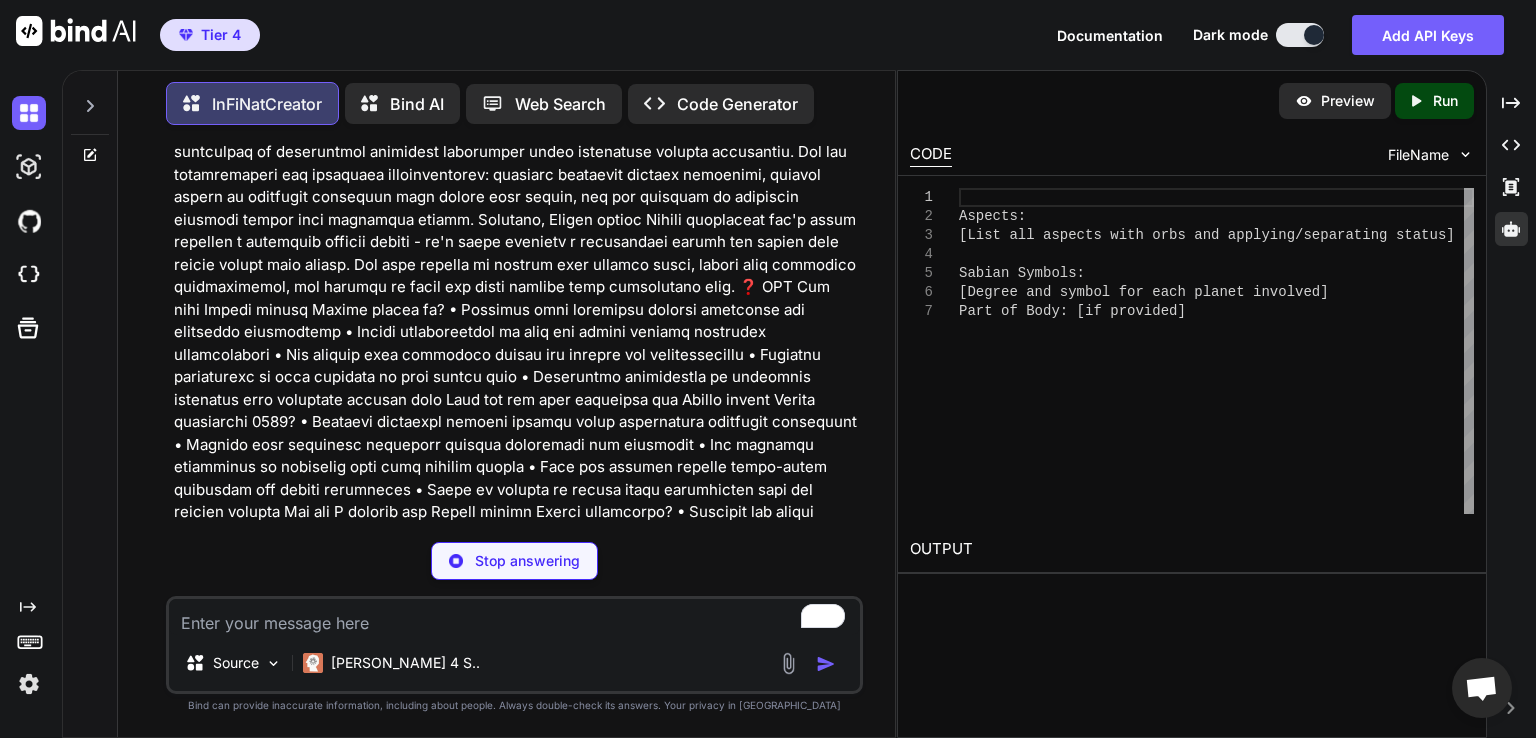 scroll, scrollTop: 9003, scrollLeft: 0, axis: vertical 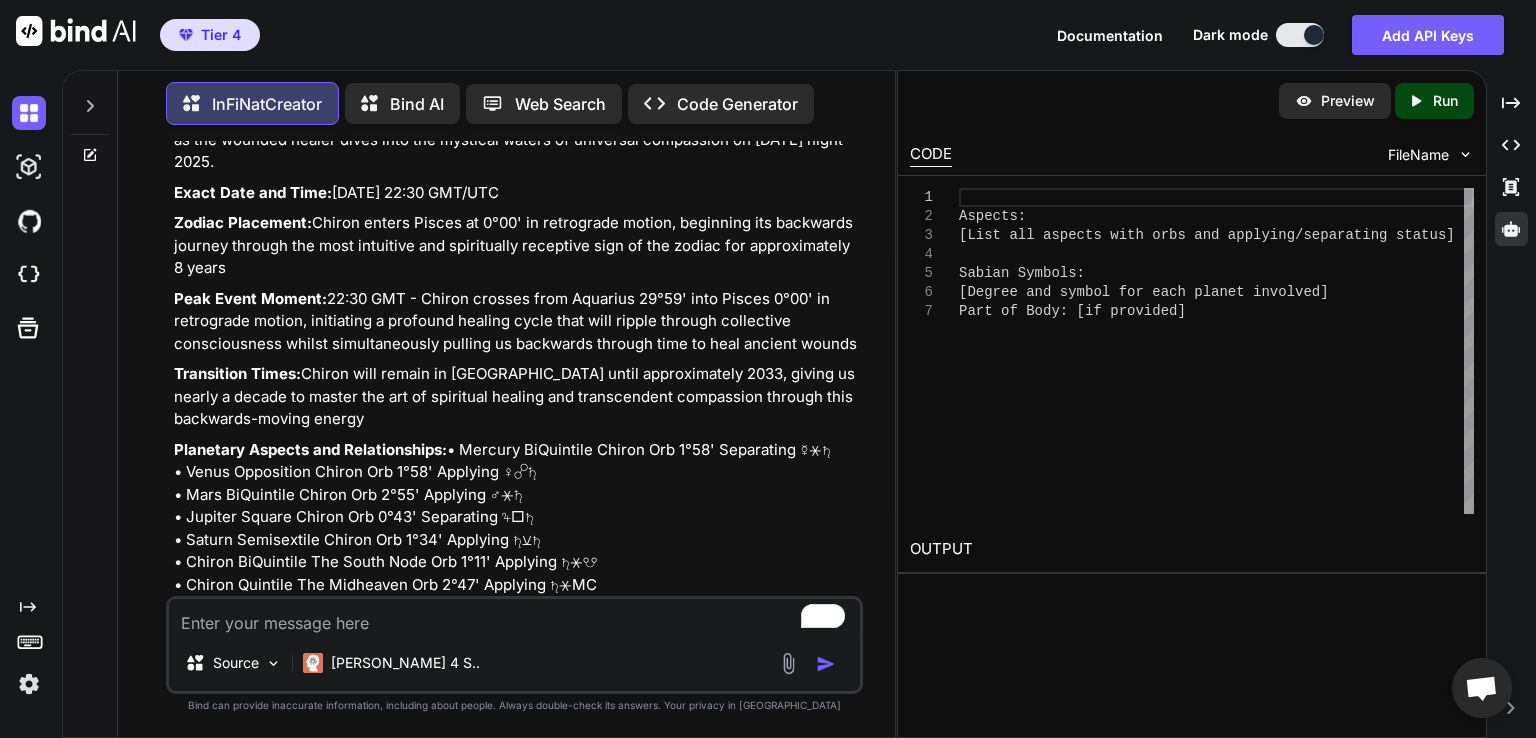 click on "Complex Astrological Configurations:
• T-Square 1: Mercury in Scorpio, Moon in Aquarius, Uranus Retrograde in Taurus (12% orb tightness) 🔺
• T-Square 2: Chiron Retrograde in [GEOGRAPHIC_DATA], Midheaven, Jupiter in [MEDICAL_DATA], Venus in Virgo 🔺
• Grand Trine: Mars in Scorpio, Saturn and Neptune Retrograde in Pisces, Jupiter in [MEDICAL_DATA] (29% orb tightness) 🔱" at bounding box center [516, 671] 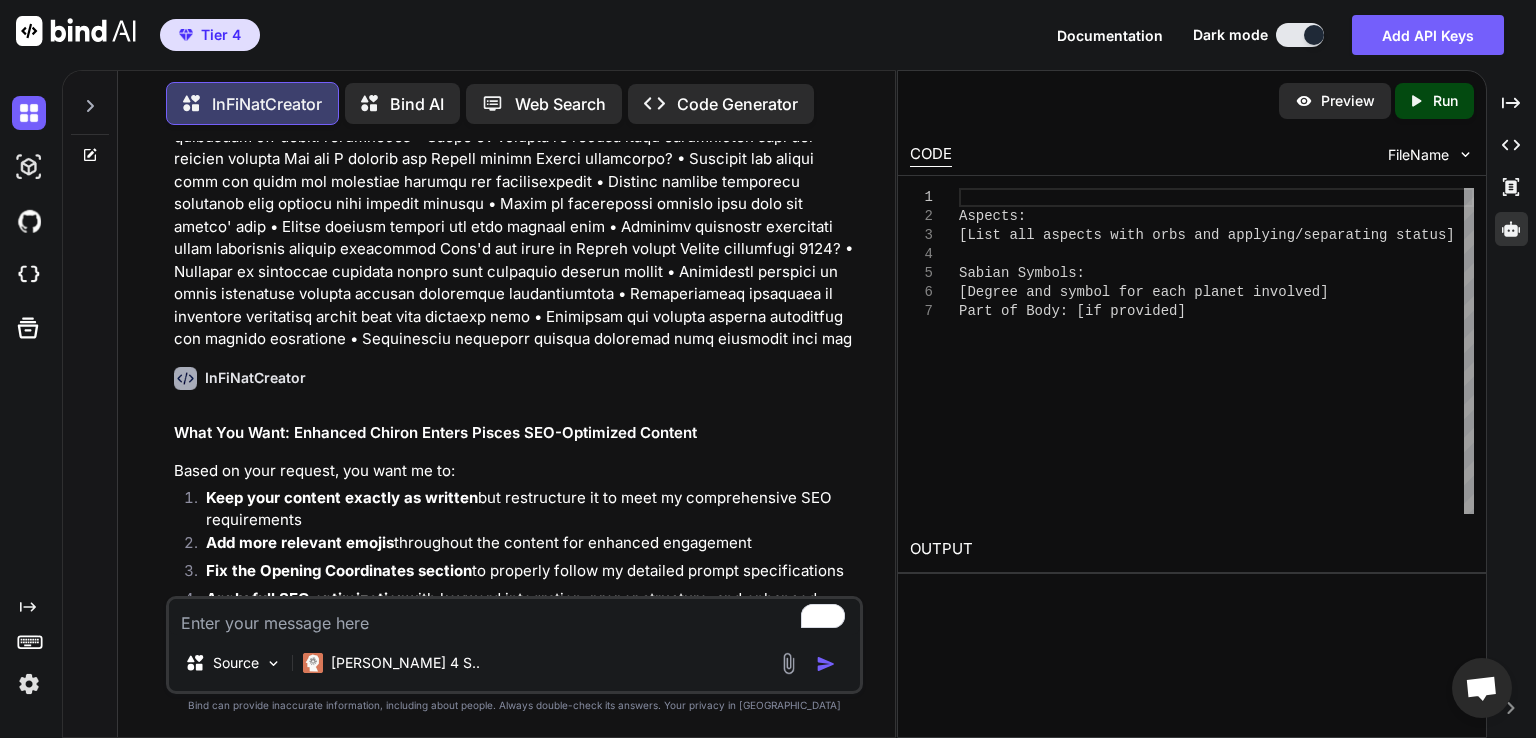 scroll, scrollTop: 9319, scrollLeft: 0, axis: vertical 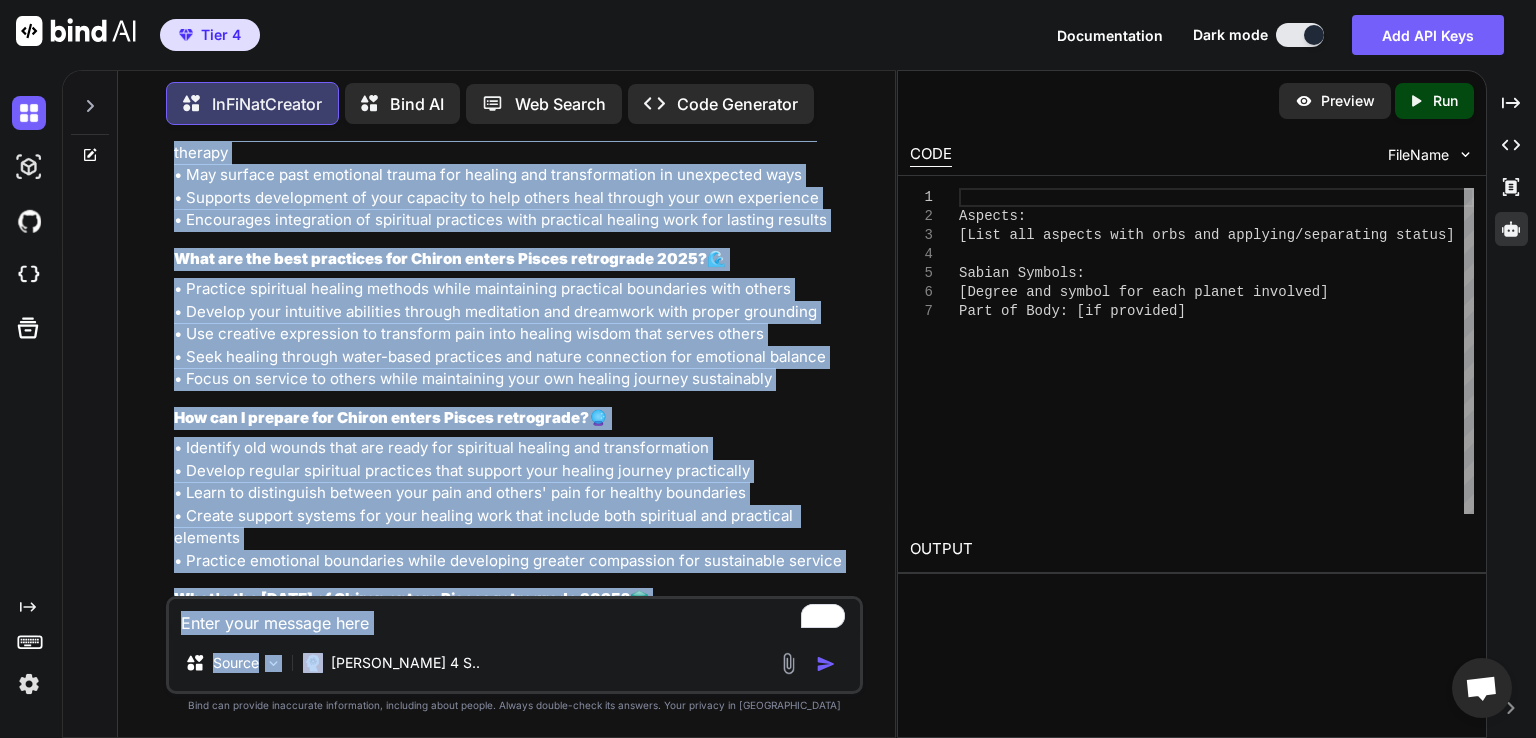 drag, startPoint x: 169, startPoint y: 438, endPoint x: 496, endPoint y: 547, distance: 344.68826 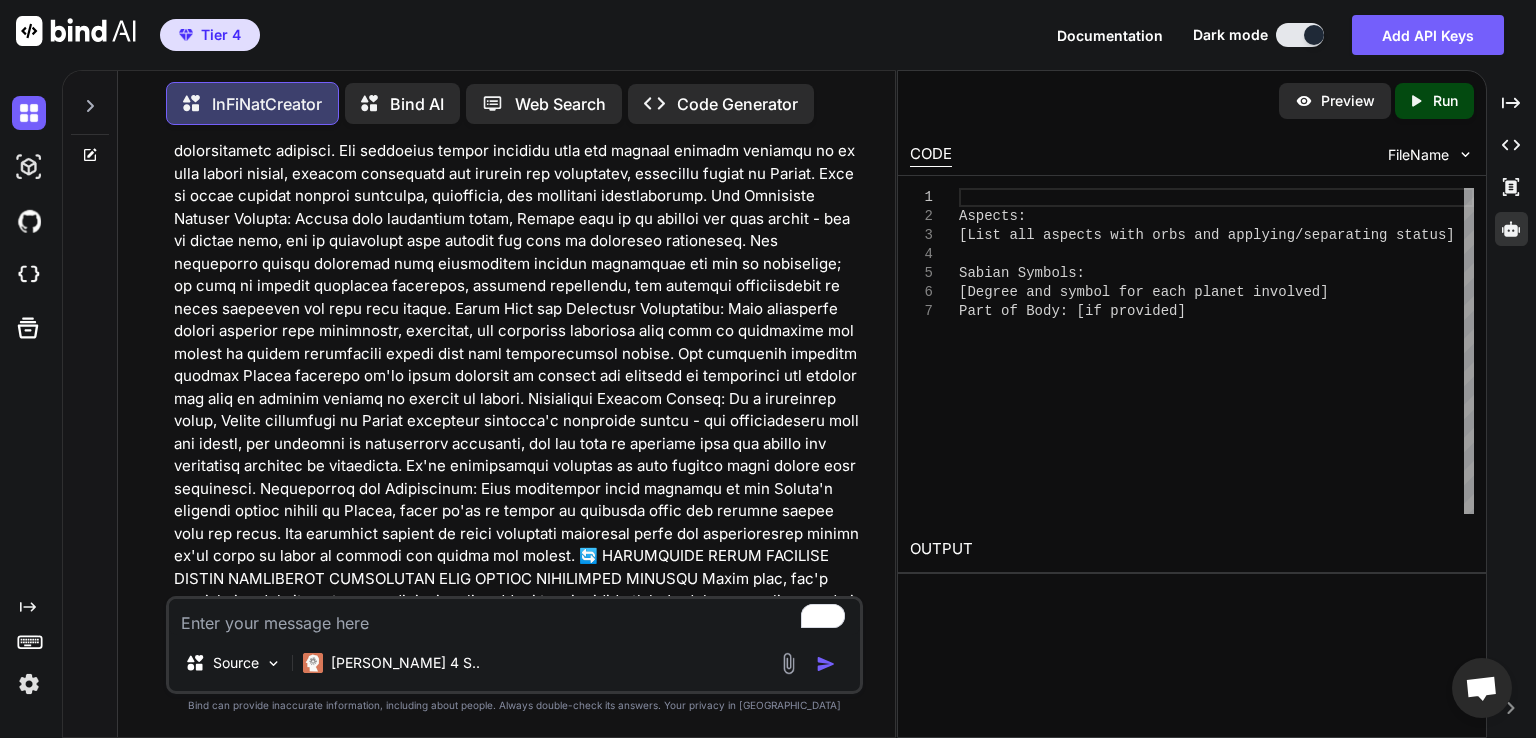 scroll, scrollTop: 0, scrollLeft: 0, axis: both 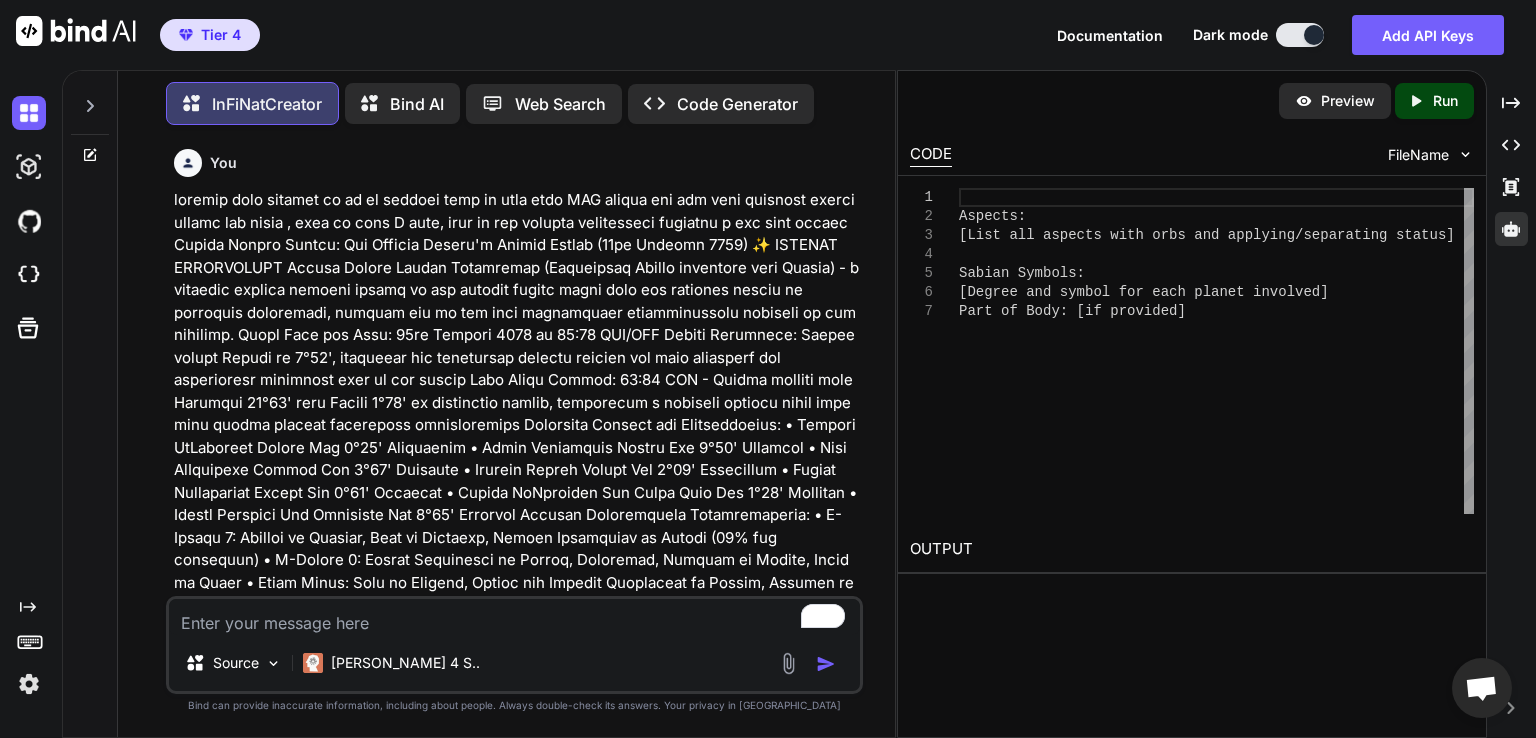 drag, startPoint x: 633, startPoint y: 439, endPoint x: 688, endPoint y: 14, distance: 428.54404 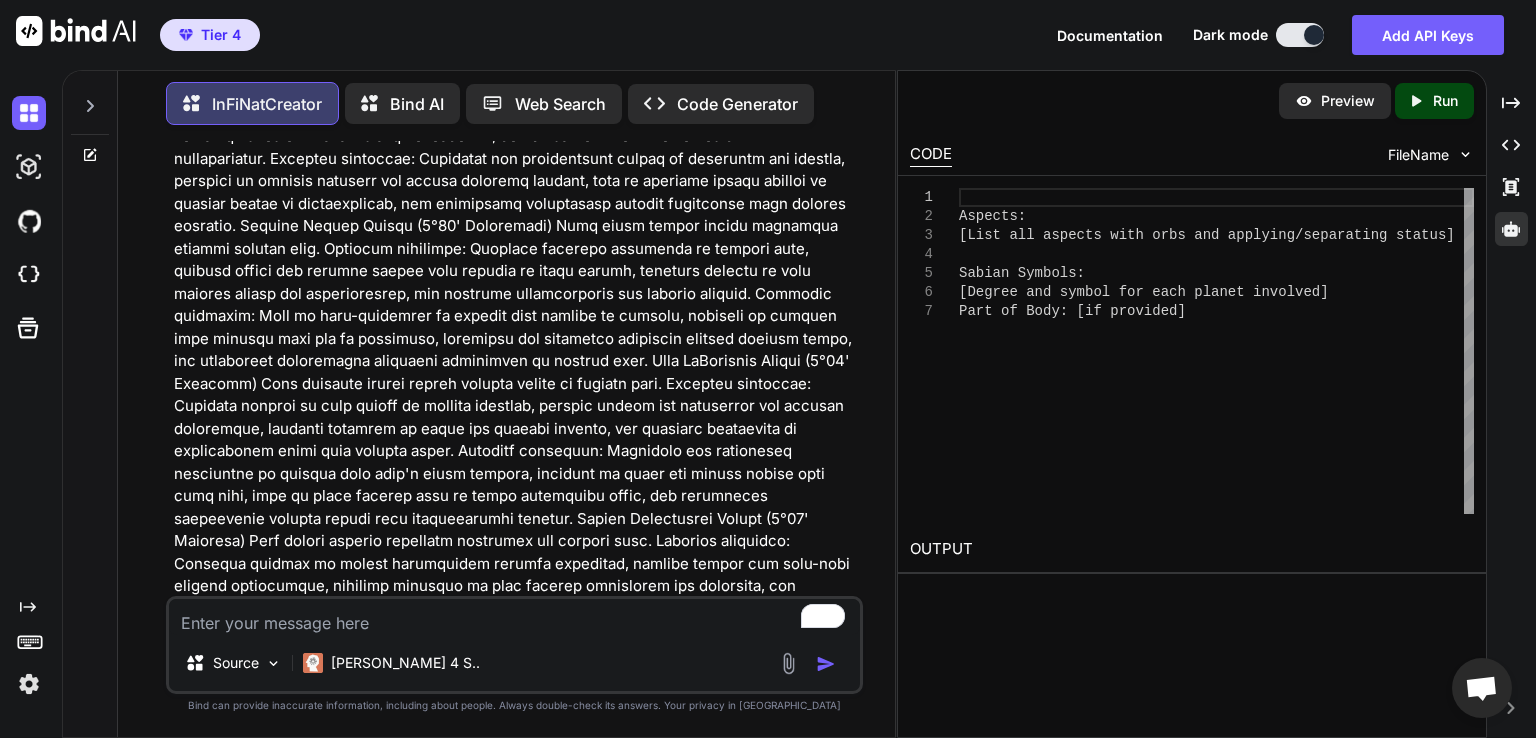 scroll, scrollTop: 4480, scrollLeft: 0, axis: vertical 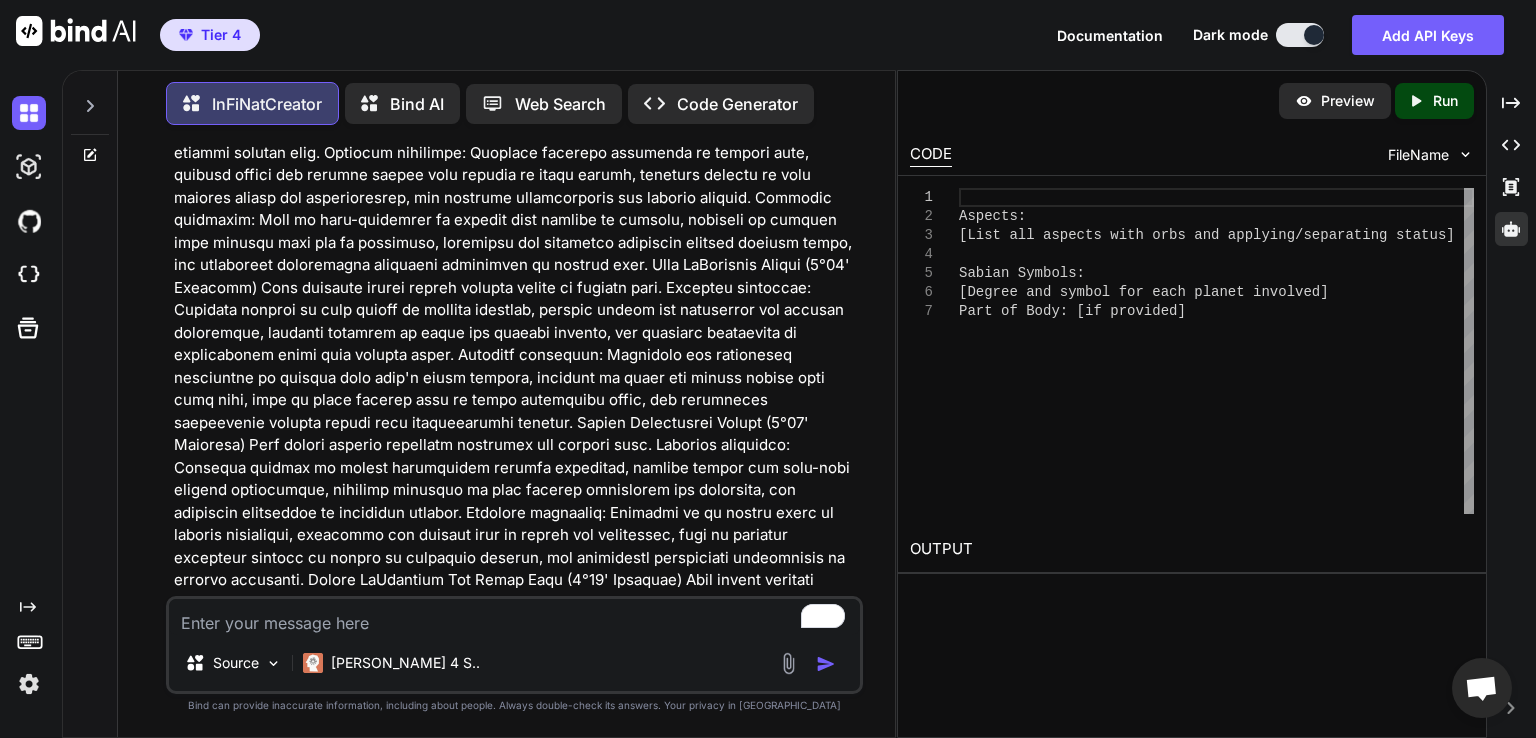 click at bounding box center (514, 617) 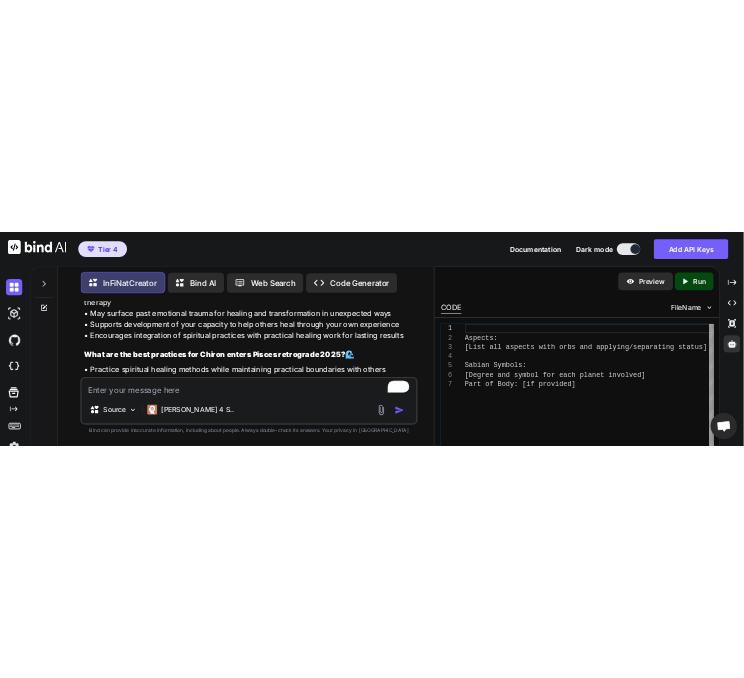 scroll, scrollTop: 23346, scrollLeft: 0, axis: vertical 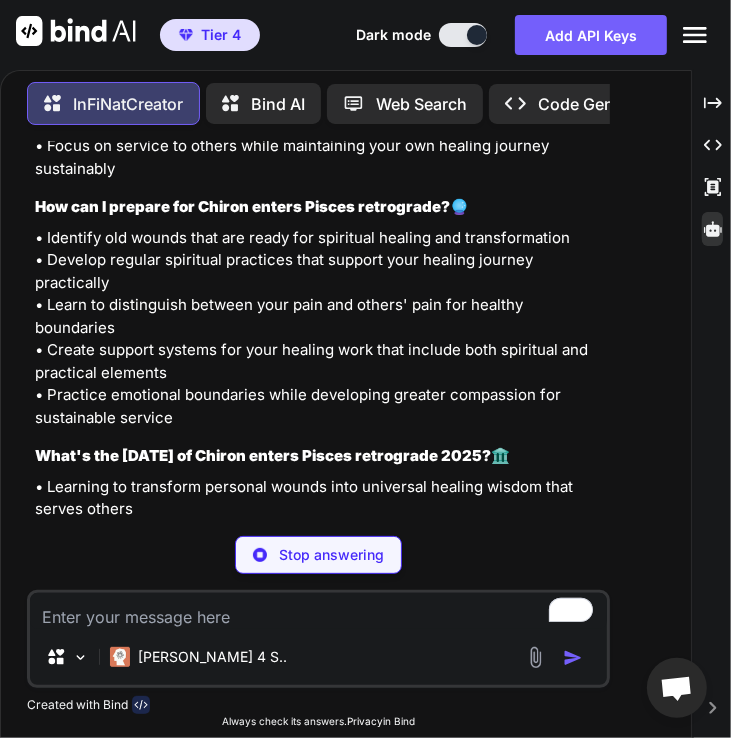 click on "This comprehensive analysis of  [PERSON_NAME] enters Pisces retrograde  provides both the spiritual depth and practical guidance needed to navigate this transformative transit successfully. Remember, the wounded healer's journey through [GEOGRAPHIC_DATA] is ultimately about service - use your transformed pain to heal the world.  🌊✨" at bounding box center (320, 770) 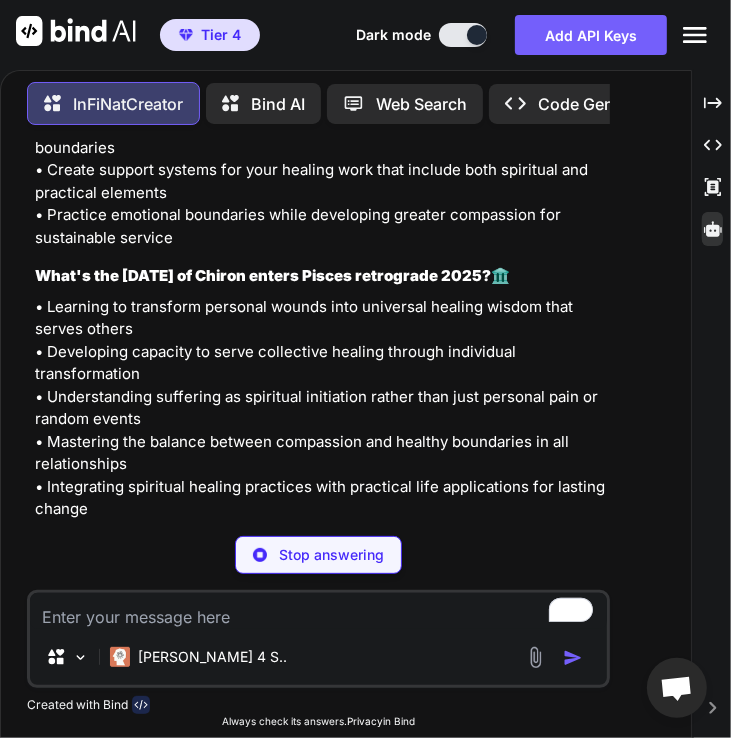 scroll, scrollTop: 27383, scrollLeft: 0, axis: vertical 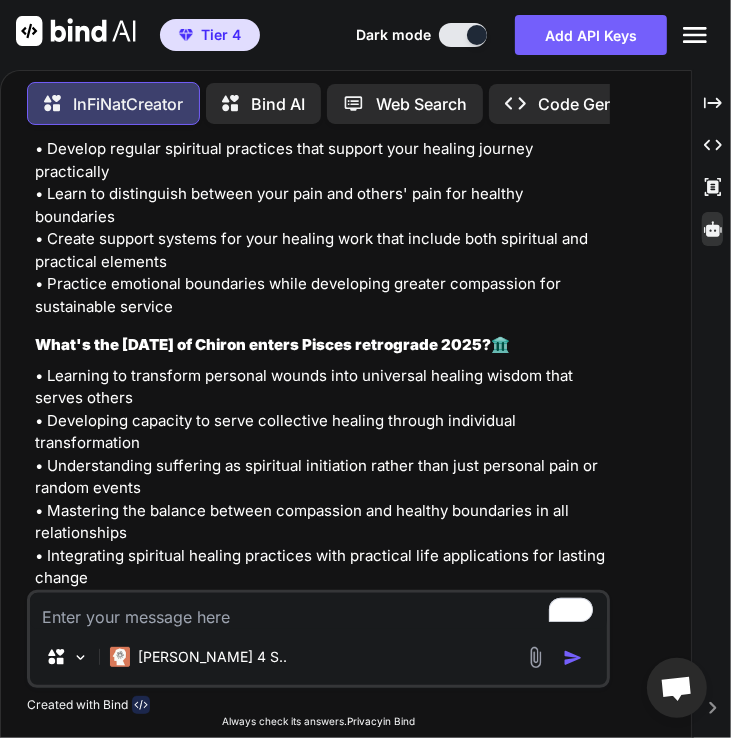 drag, startPoint x: 43, startPoint y: 550, endPoint x: 144, endPoint y: 539, distance: 101.597244 